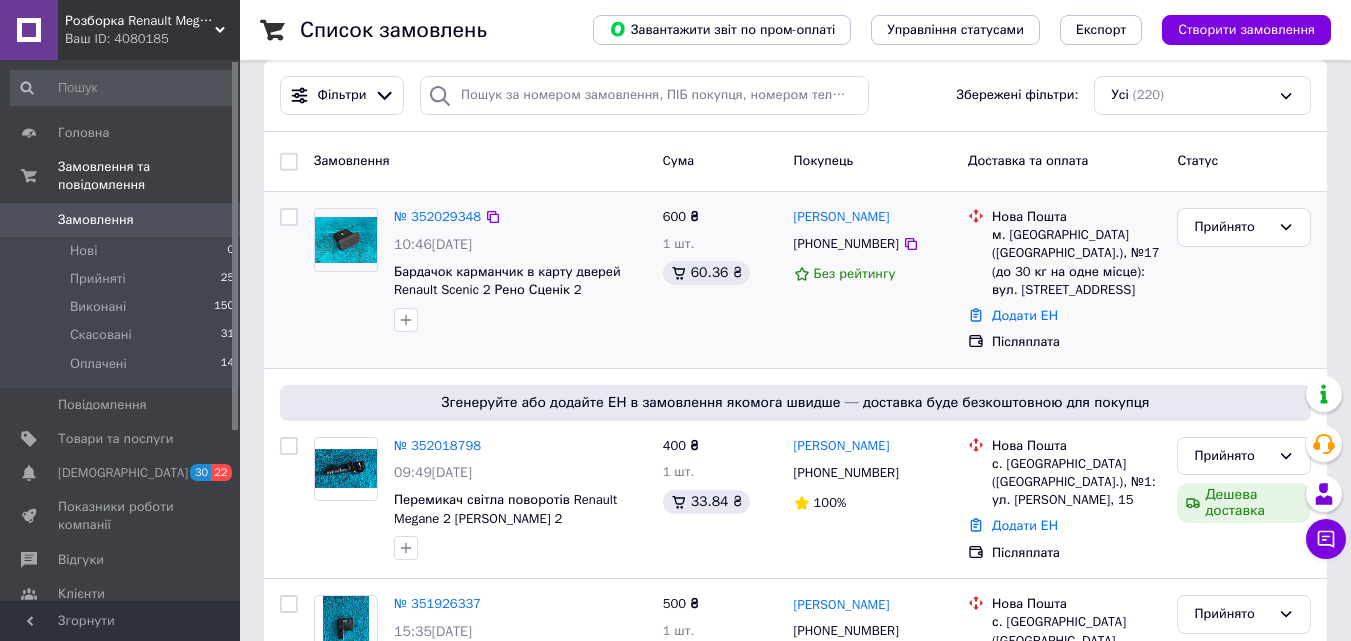 scroll, scrollTop: 0, scrollLeft: 0, axis: both 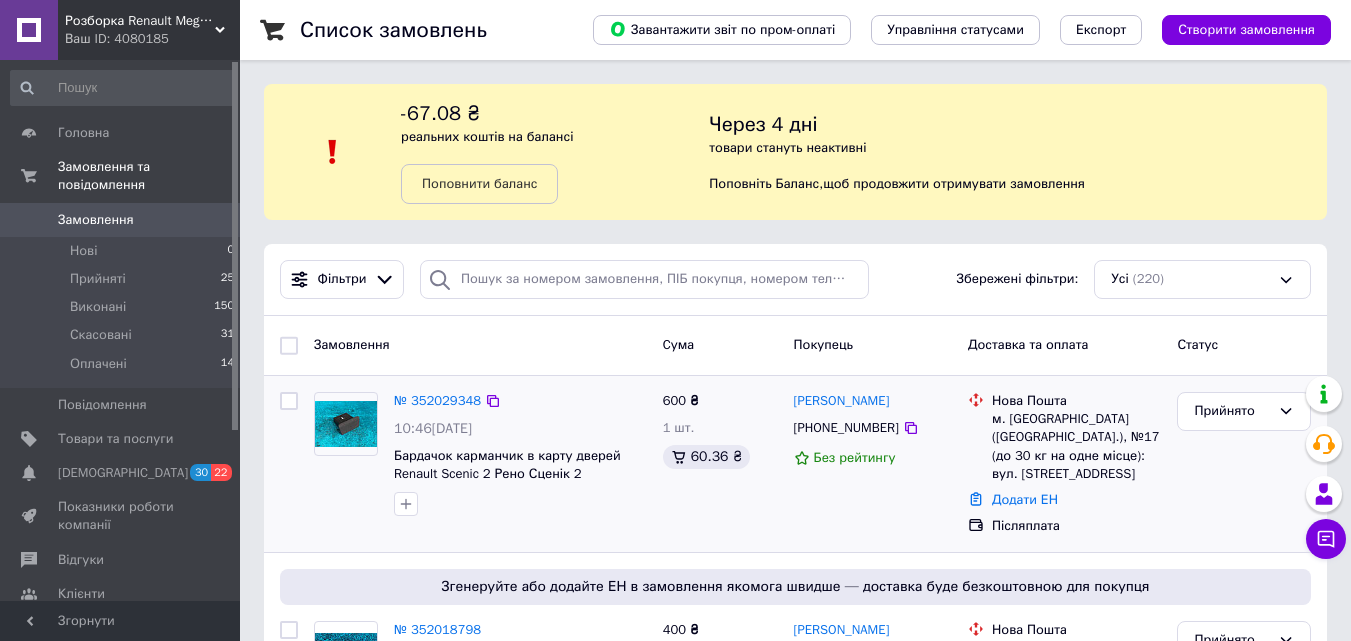 click on "№ 352029348 10:46[DATE] Бардачок карманчик в карту дверей Renault  Scenic 2 Рено  Сценік 2" at bounding box center [520, 454] 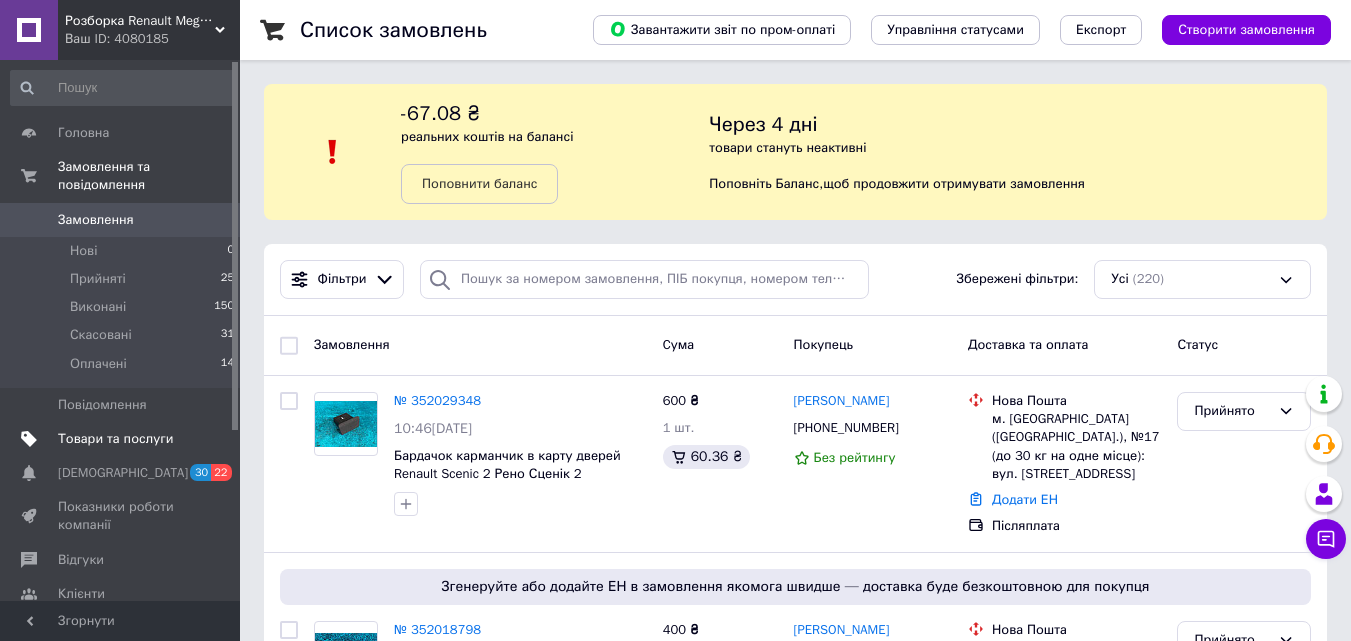 click on "Товари та послуги" at bounding box center (115, 439) 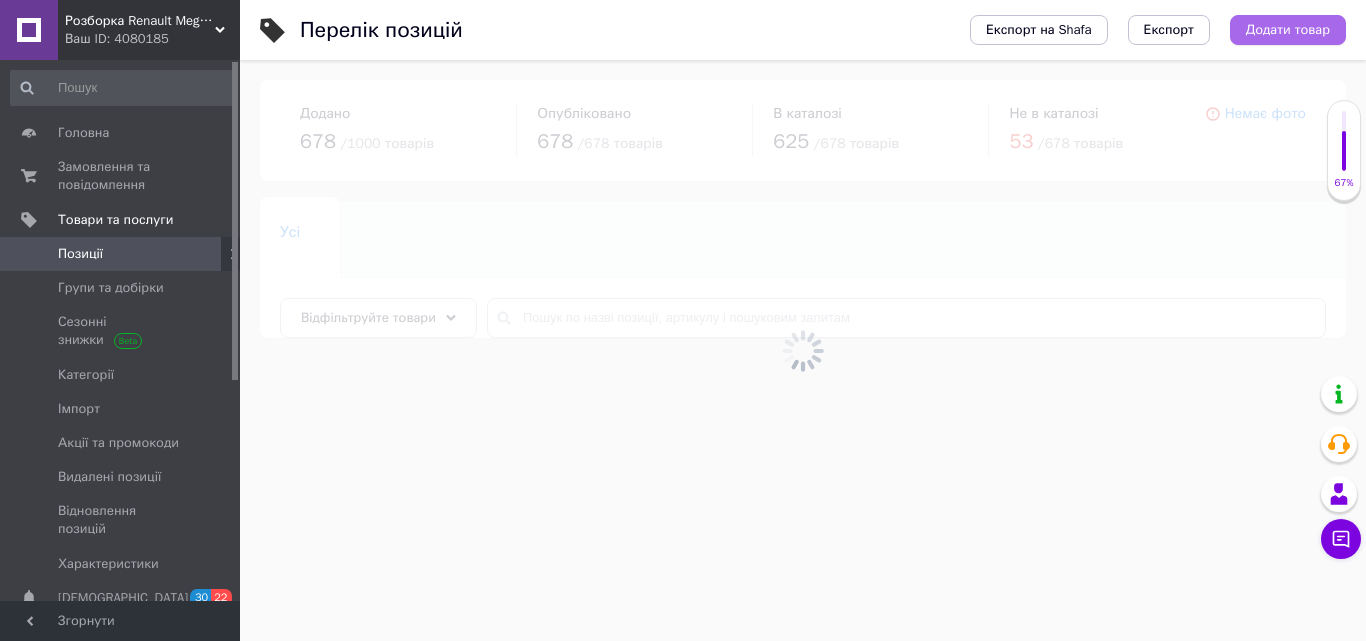 click on "Додати товар" at bounding box center [1288, 30] 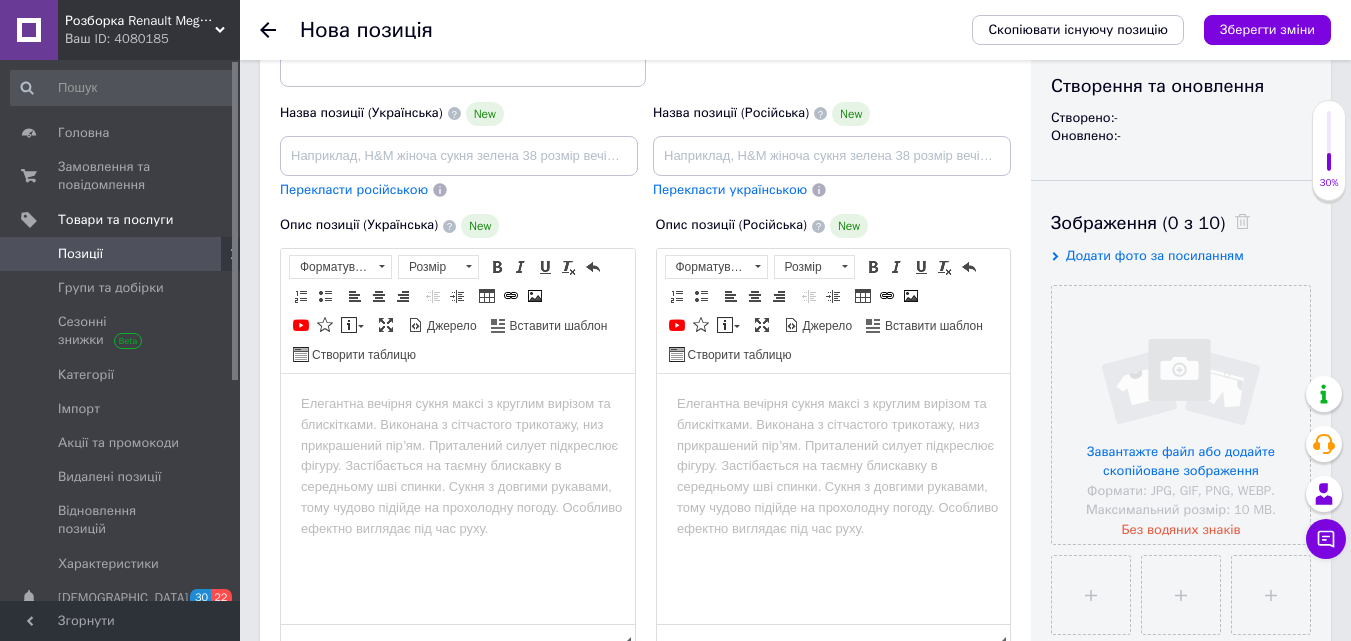 scroll, scrollTop: 300, scrollLeft: 0, axis: vertical 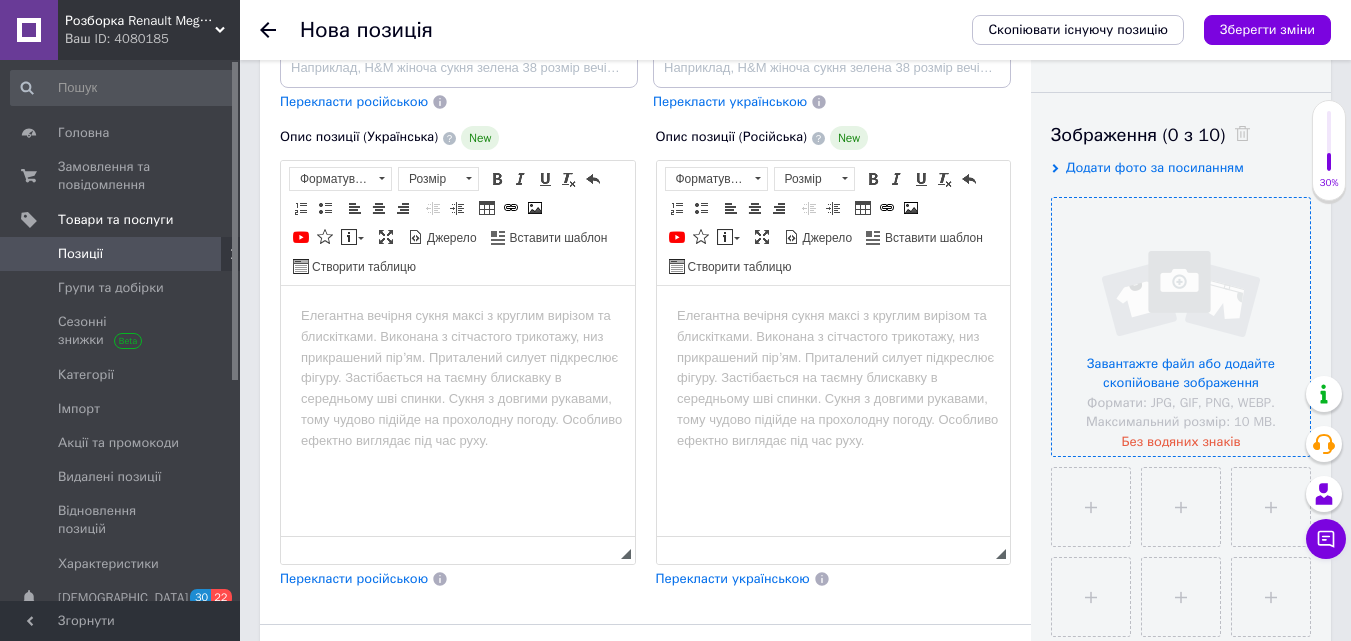 click at bounding box center [1181, 327] 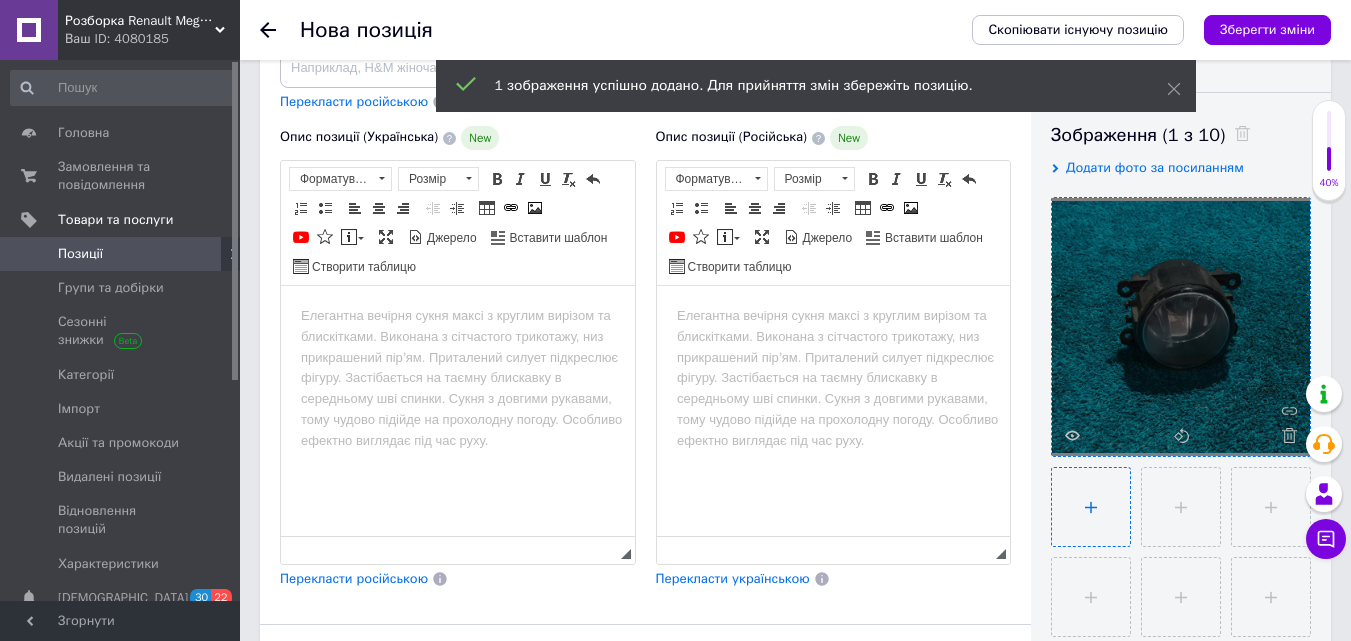 click at bounding box center [1091, 507] 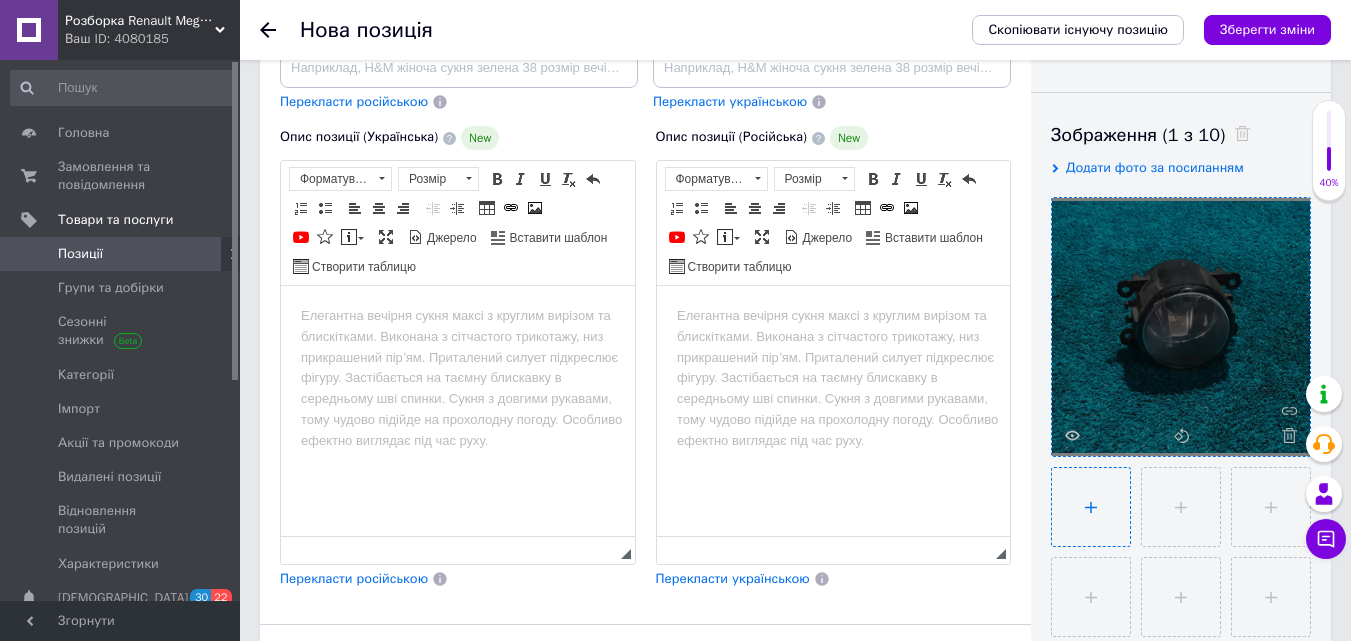 type on "C:\fakepath\photo_2025-07-10_12-08-25.jpg" 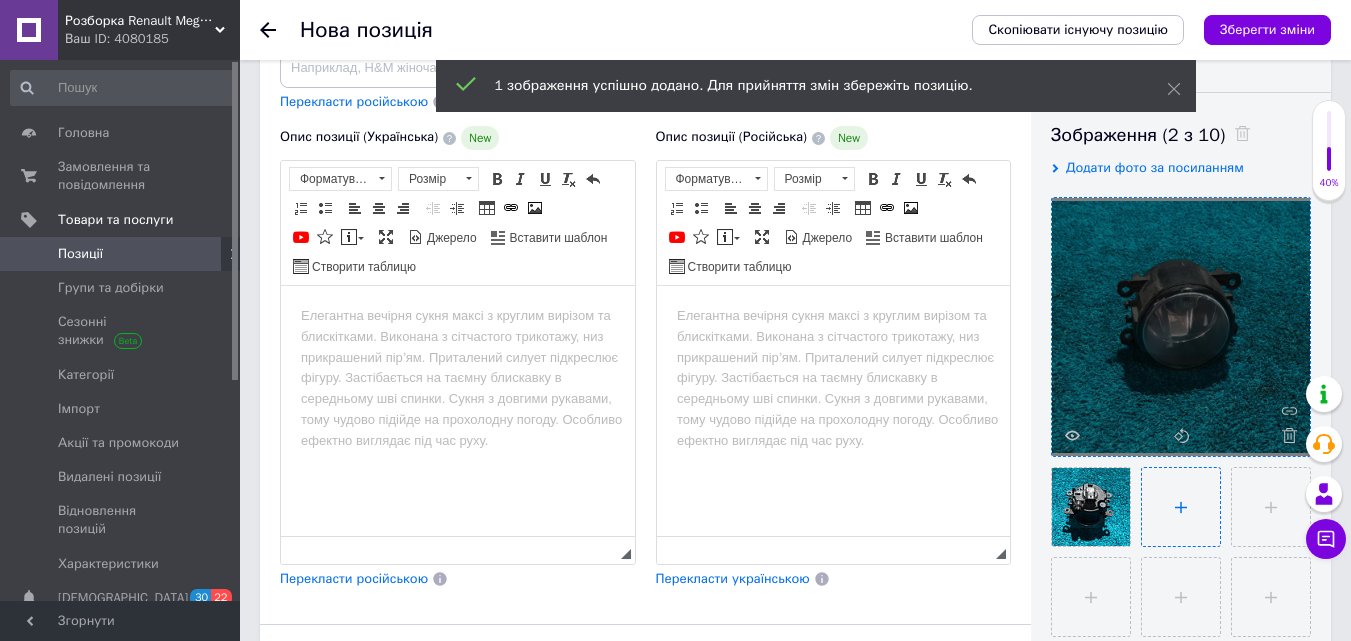 click at bounding box center (1181, 507) 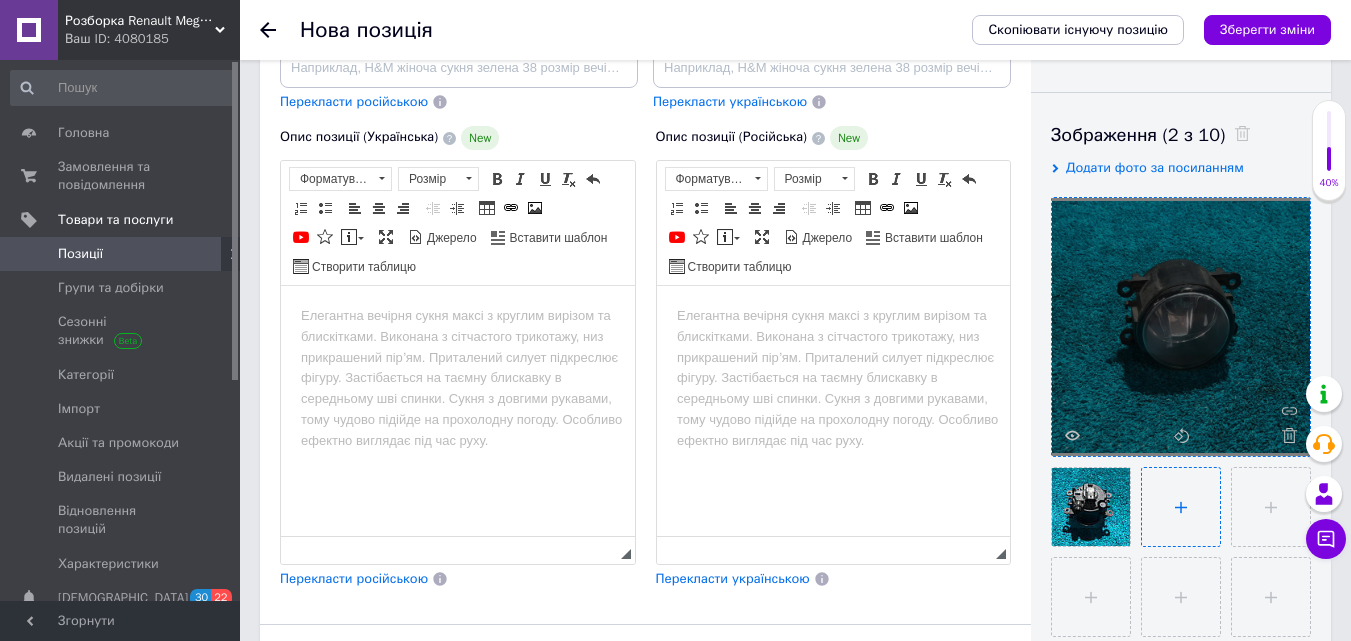 type on "C:\fakepath\photo_2025-07-10_12-08-23.jpg" 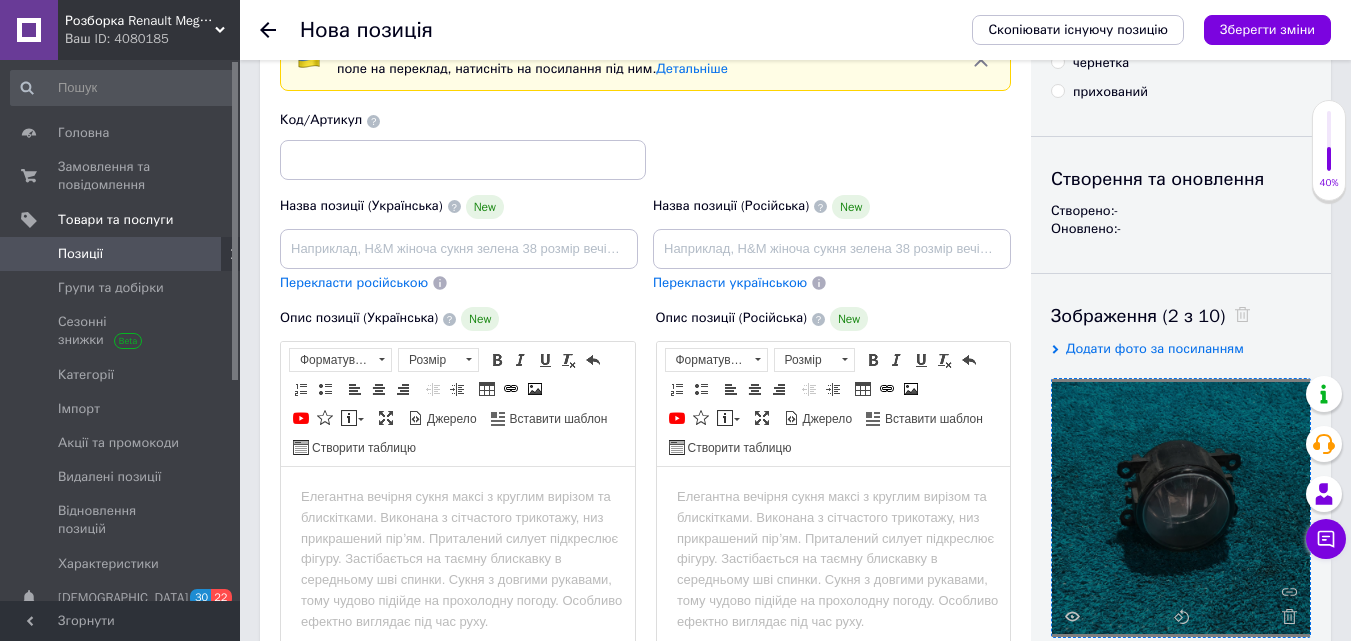scroll, scrollTop: 100, scrollLeft: 0, axis: vertical 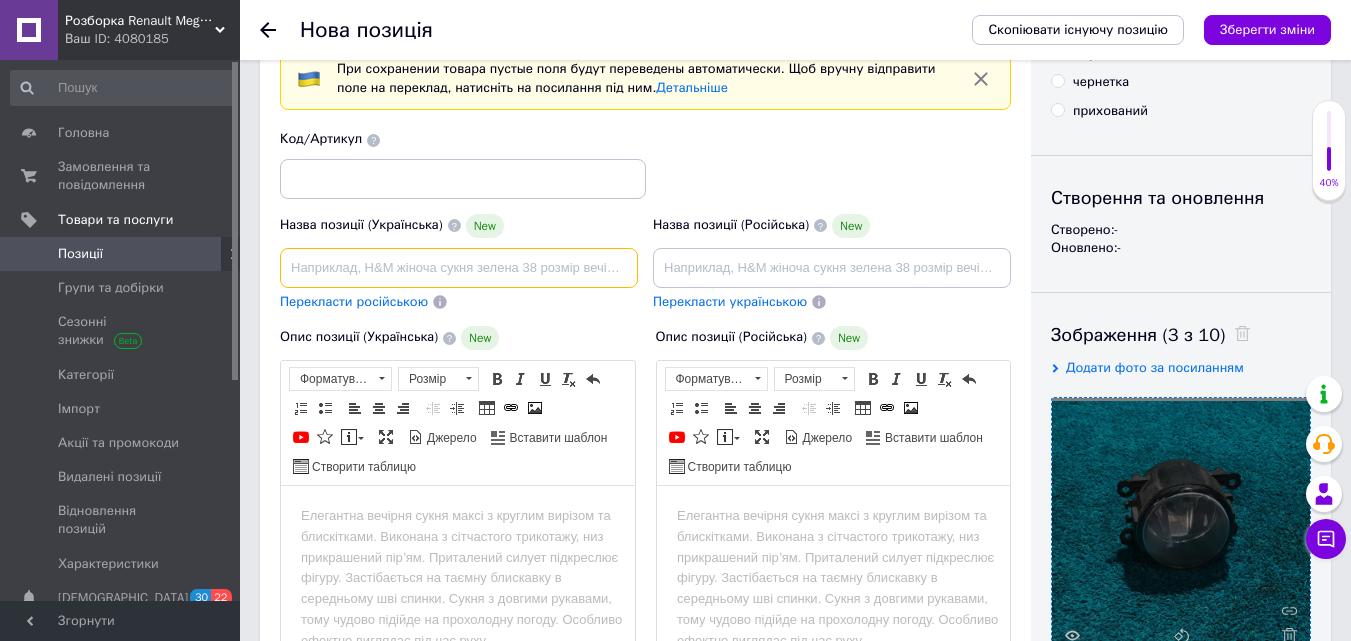 click at bounding box center (459, 268) 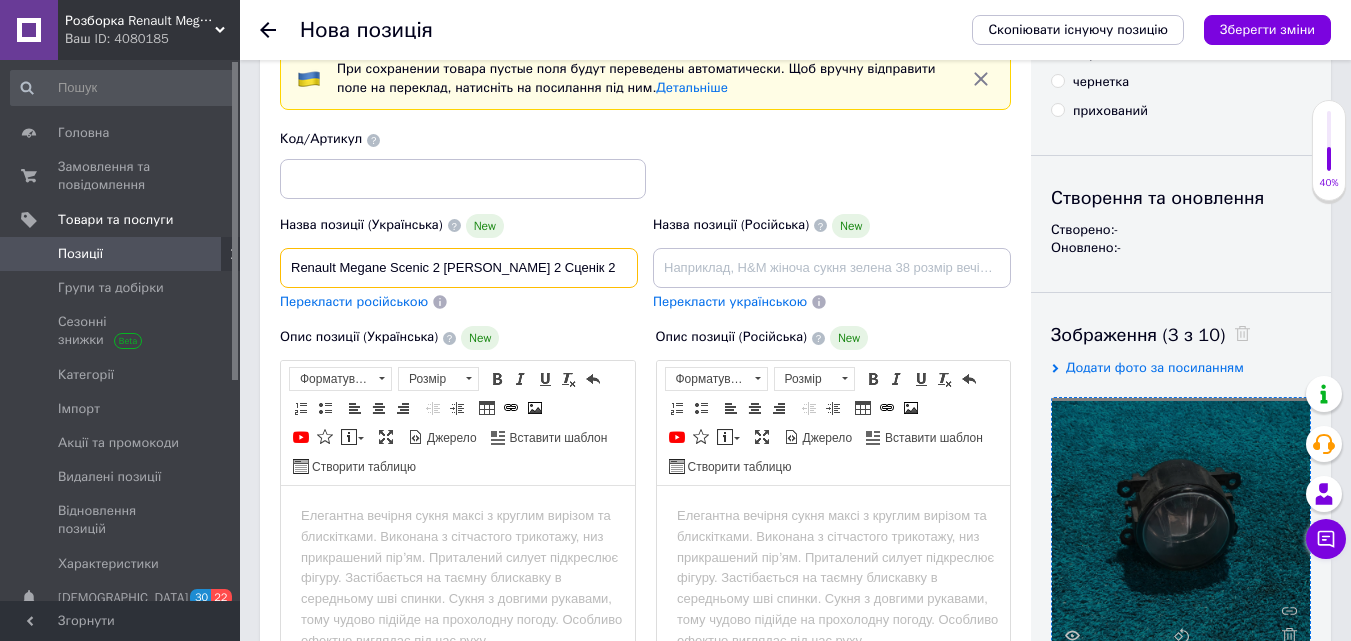 type on "Renault Megane Scenic 2 [PERSON_NAME] 2 Сценік 2" 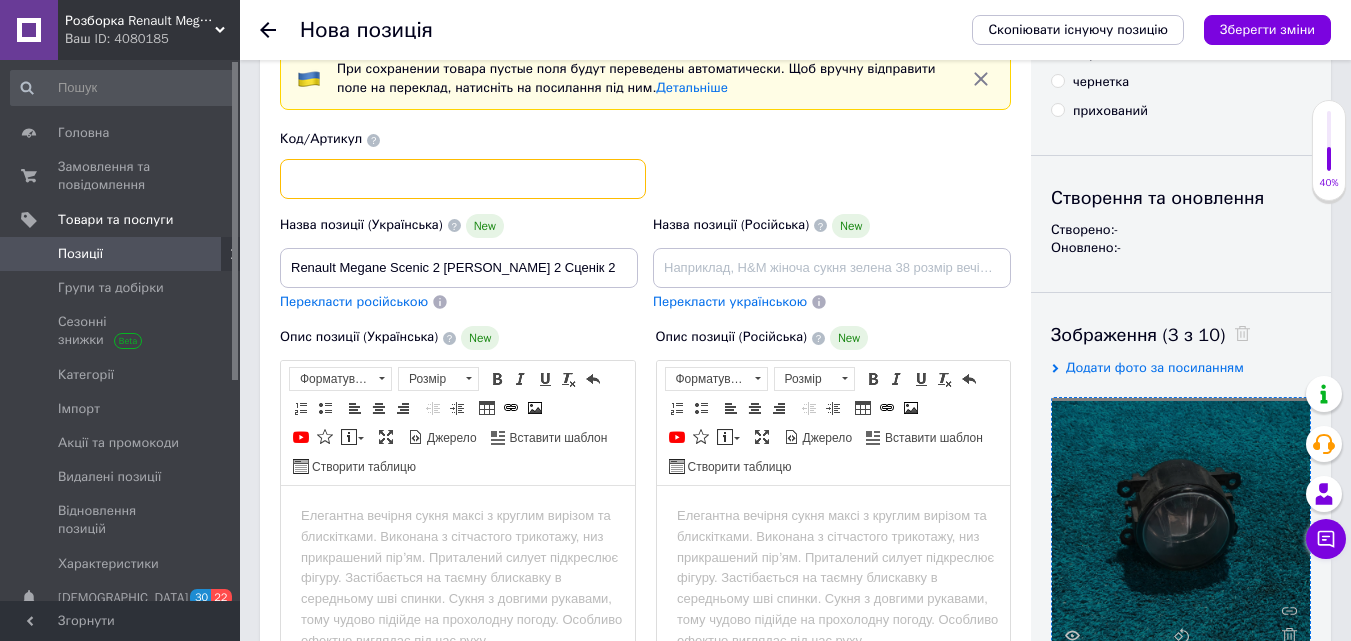 click at bounding box center [463, 179] 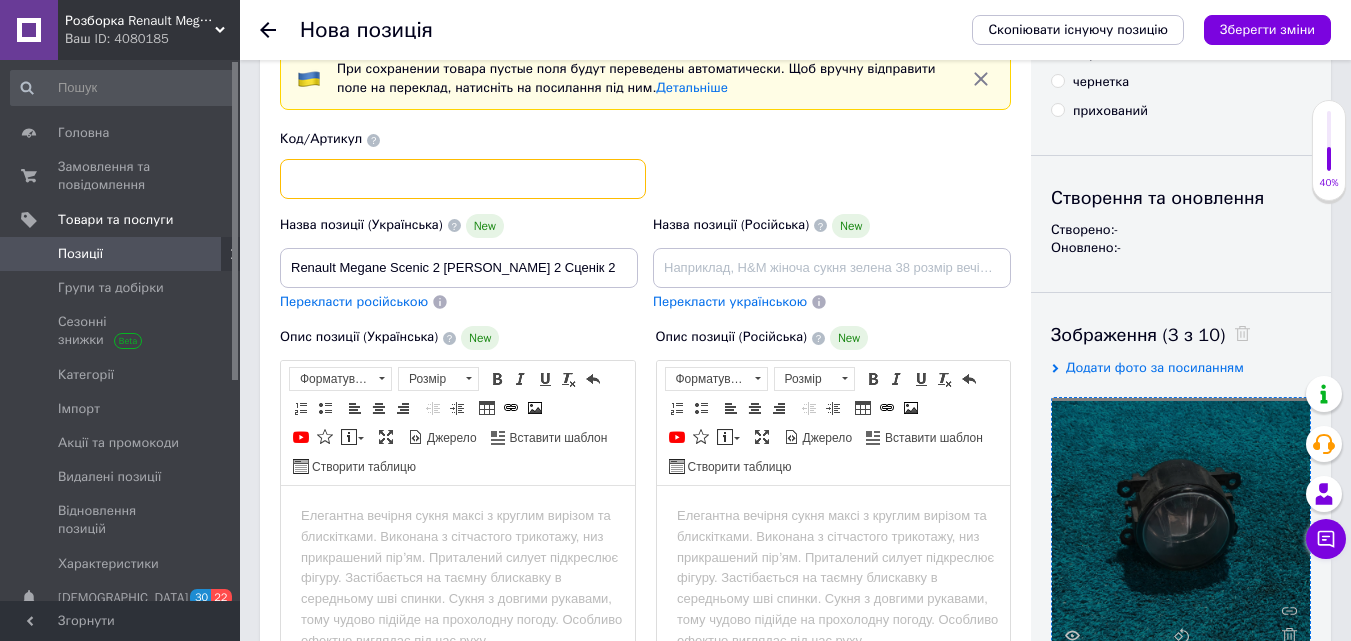 paste on "8200074008" 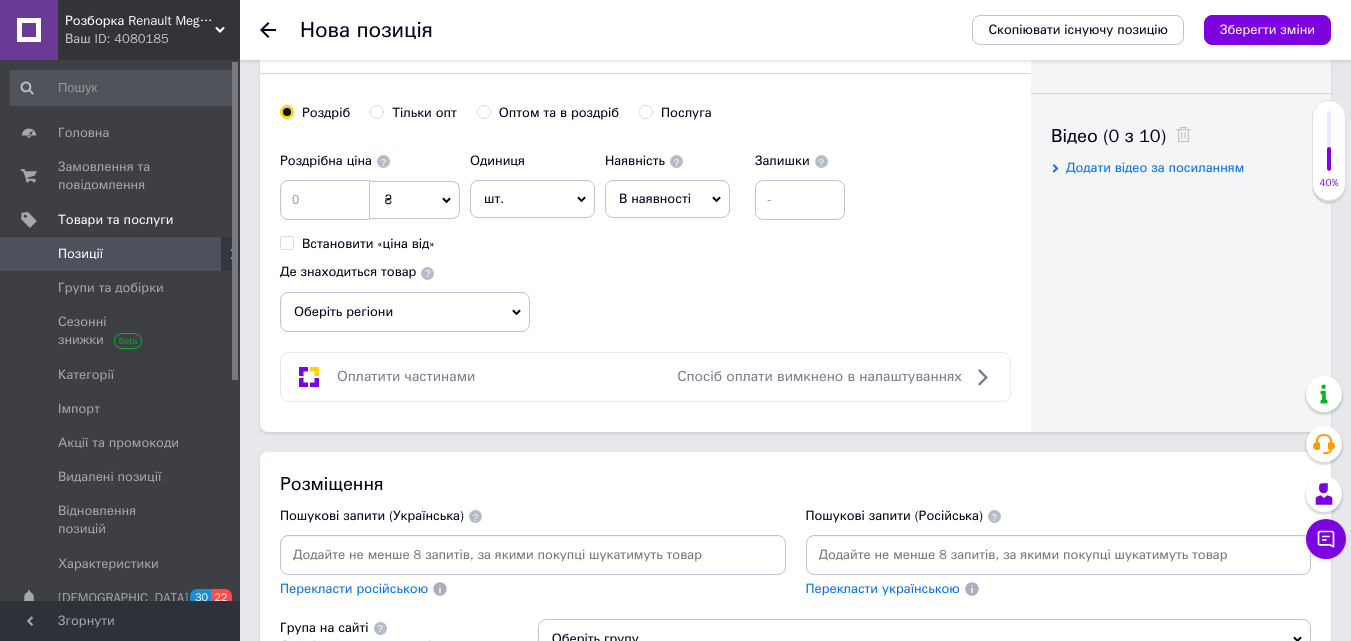 scroll, scrollTop: 1300, scrollLeft: 0, axis: vertical 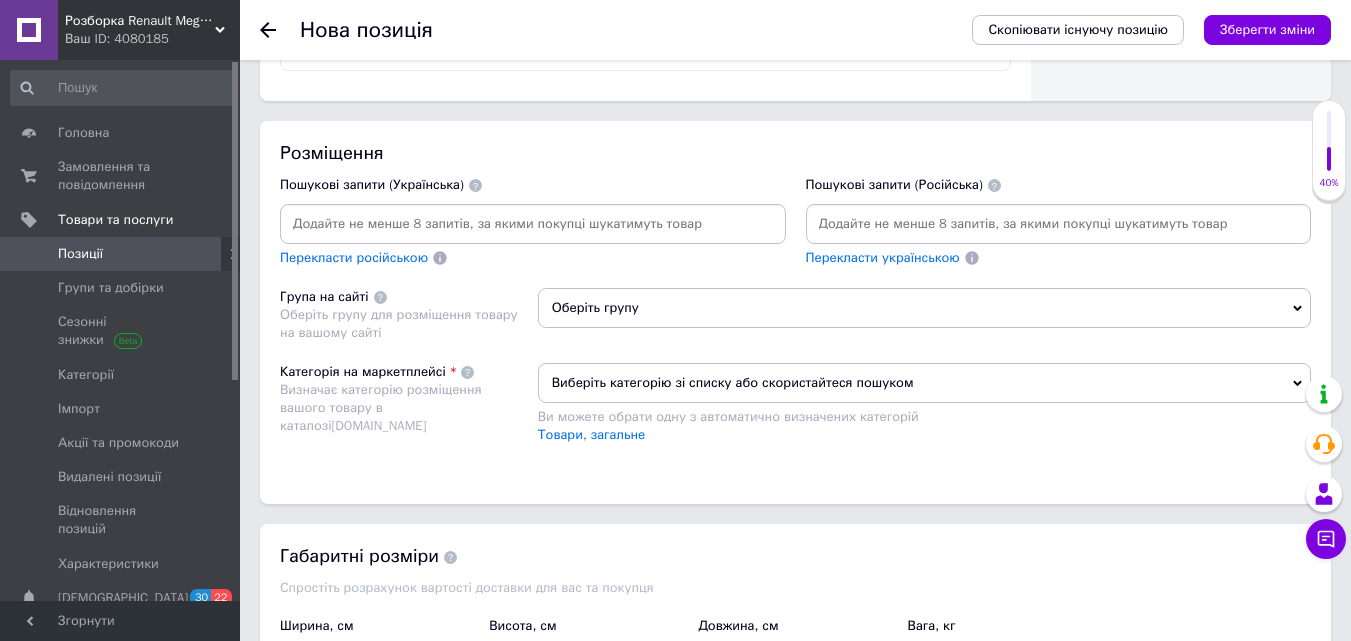 type on "8200074008" 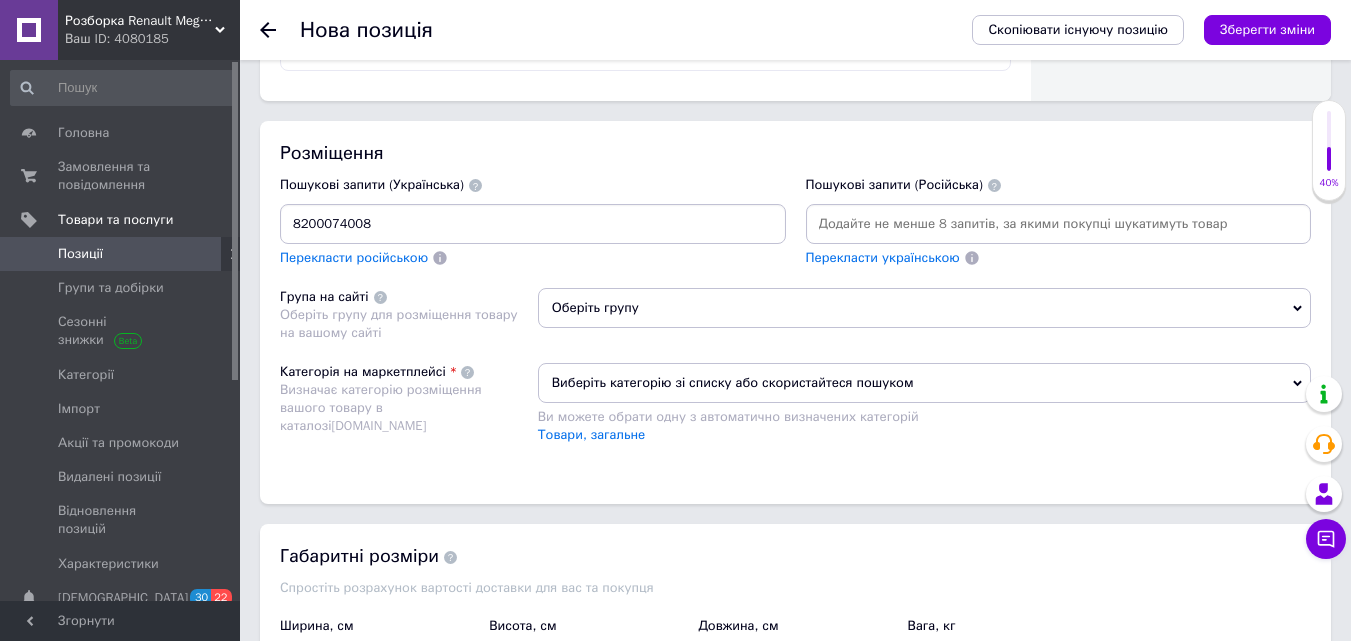 type 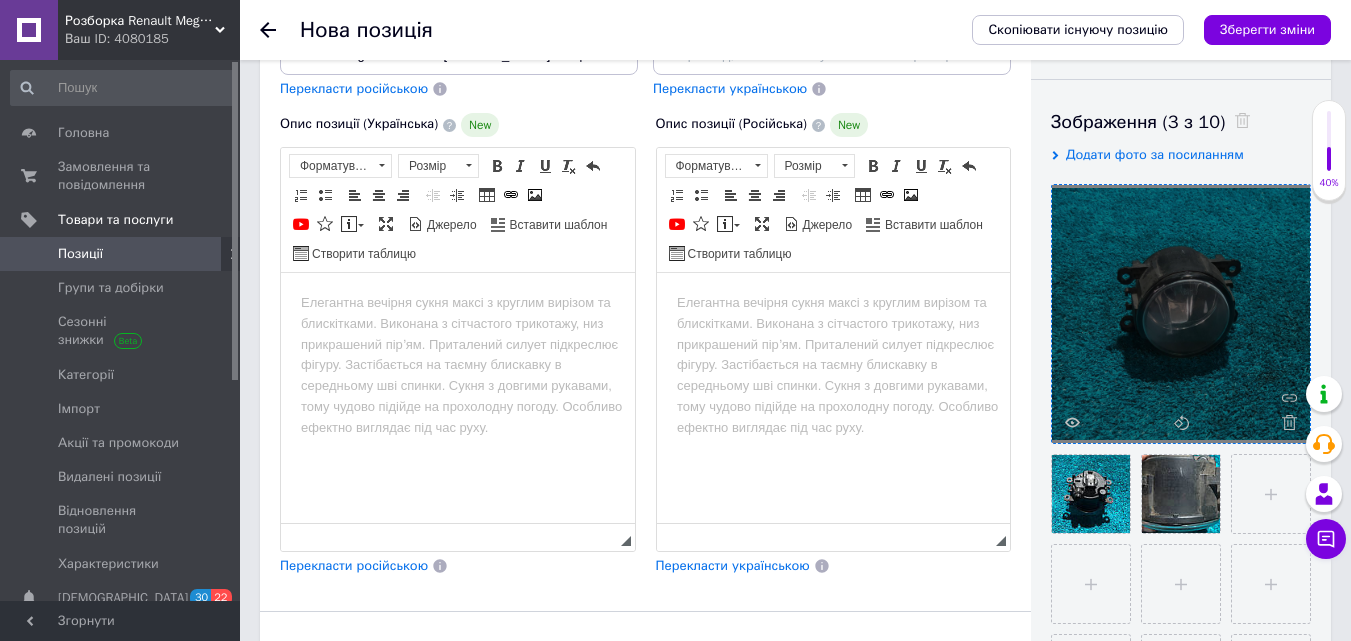 scroll, scrollTop: 0, scrollLeft: 0, axis: both 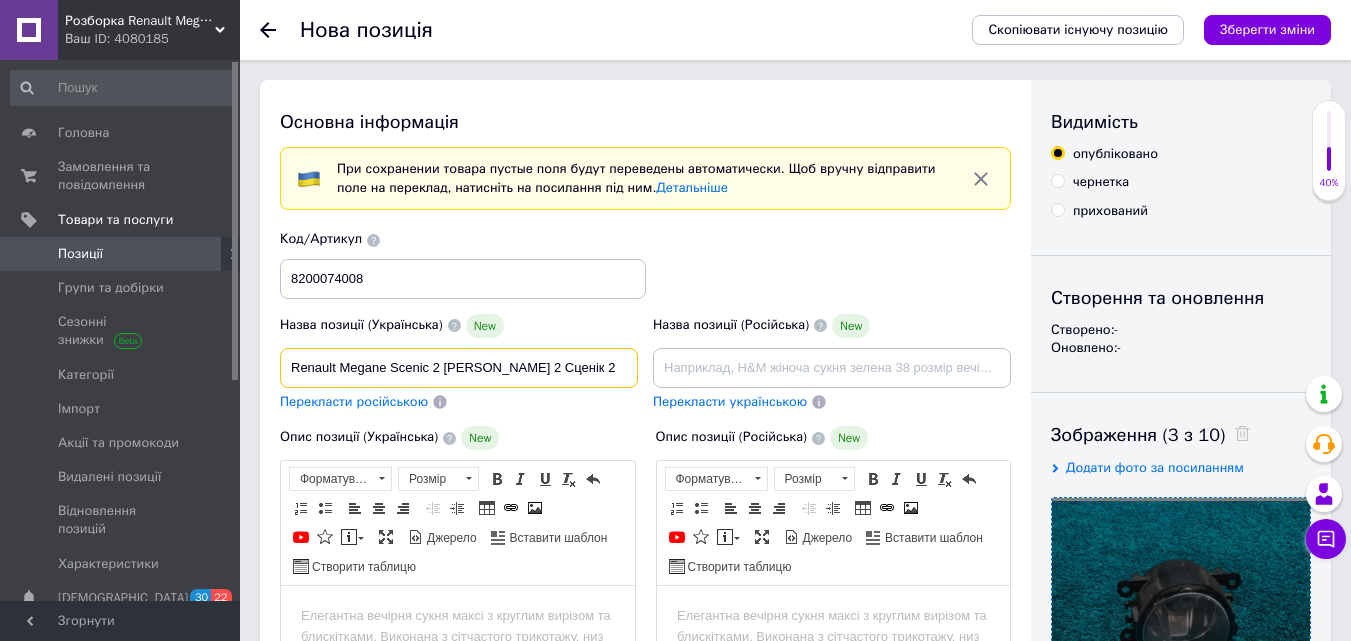 click on "Renault Megane Scenic 2 [PERSON_NAME] 2 Сценік 2" at bounding box center [459, 368] 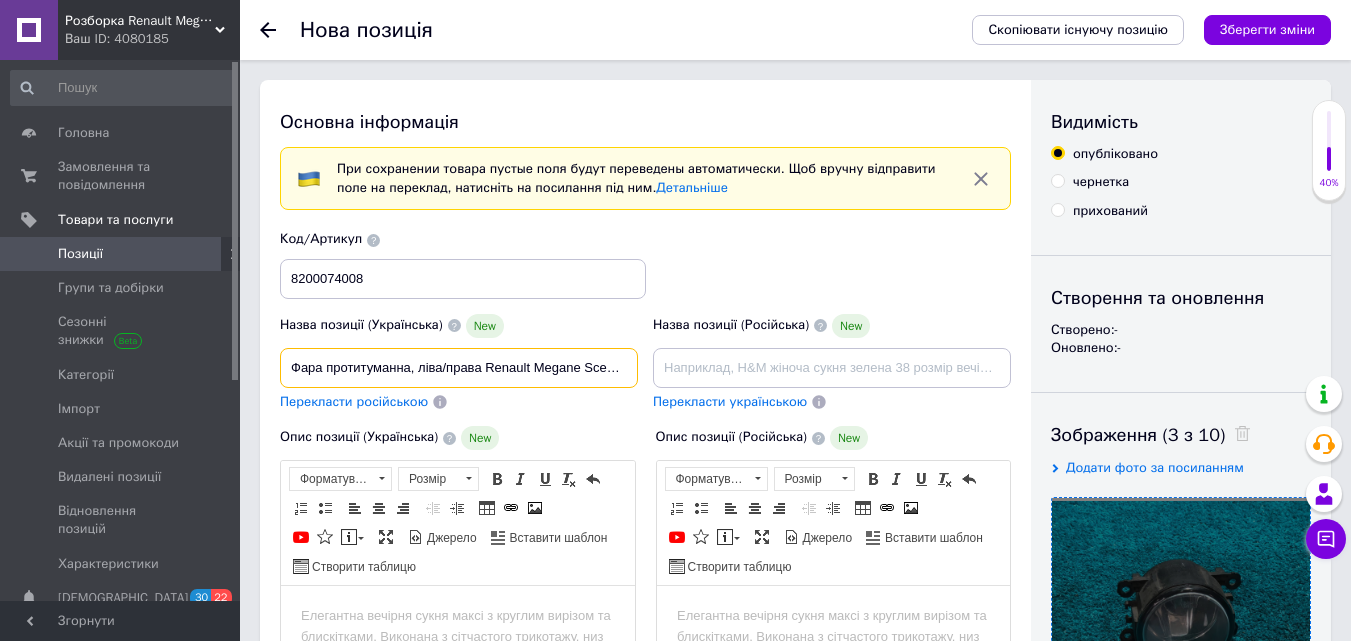 click on "Фара протитуманна, ліва/права Renault Megane Scenic 2 [PERSON_NAME] 2 Сценік 2" at bounding box center (459, 368) 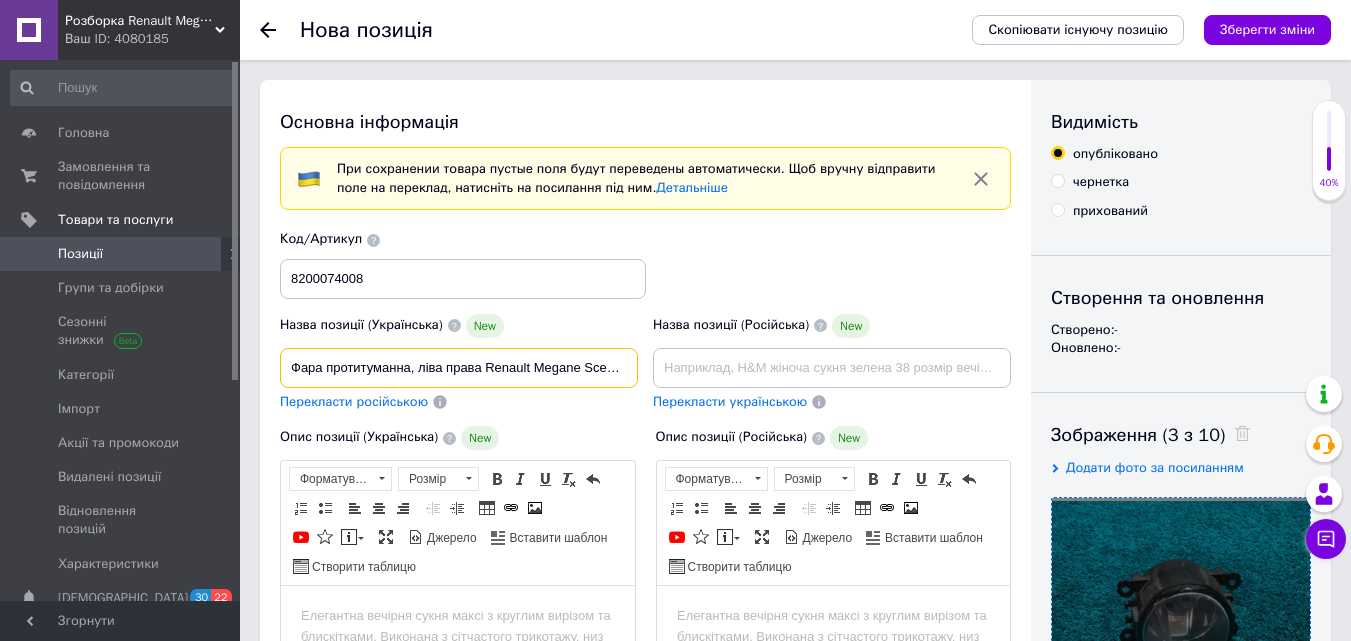 type on "Фара протитуманна, ліва права Renault Megane Scenic 2 [PERSON_NAME] 2 Сценік 2" 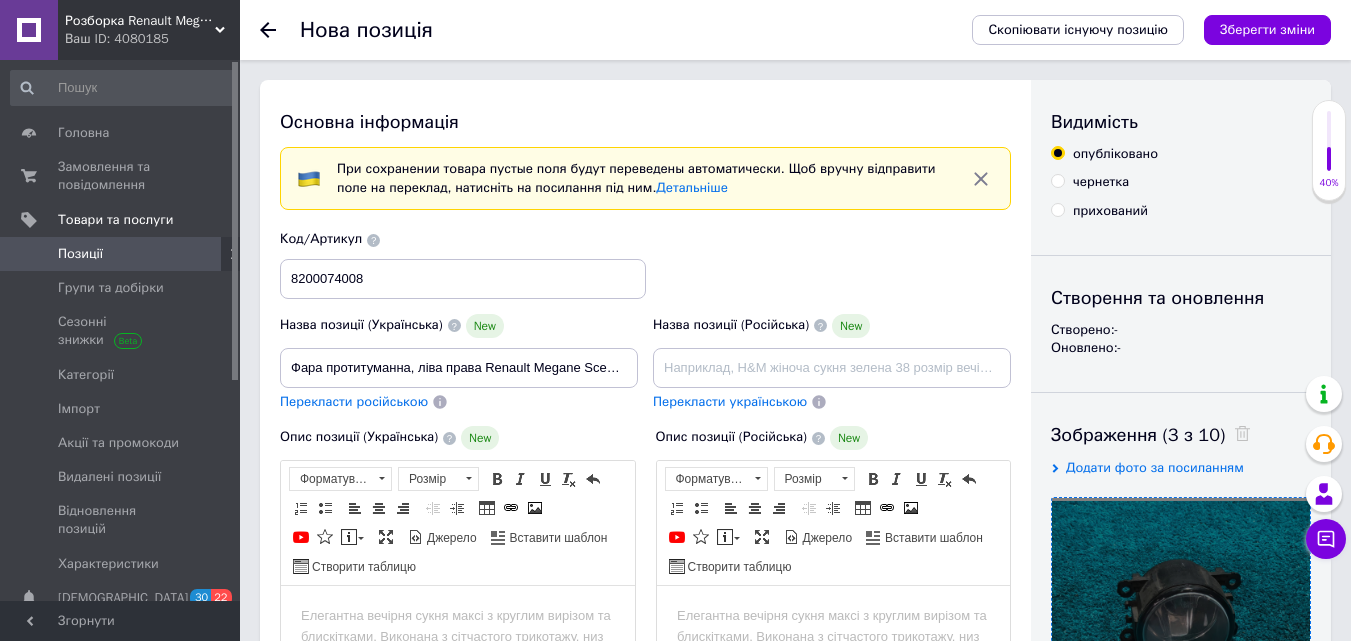 click on "Перекласти російською" at bounding box center [354, 401] 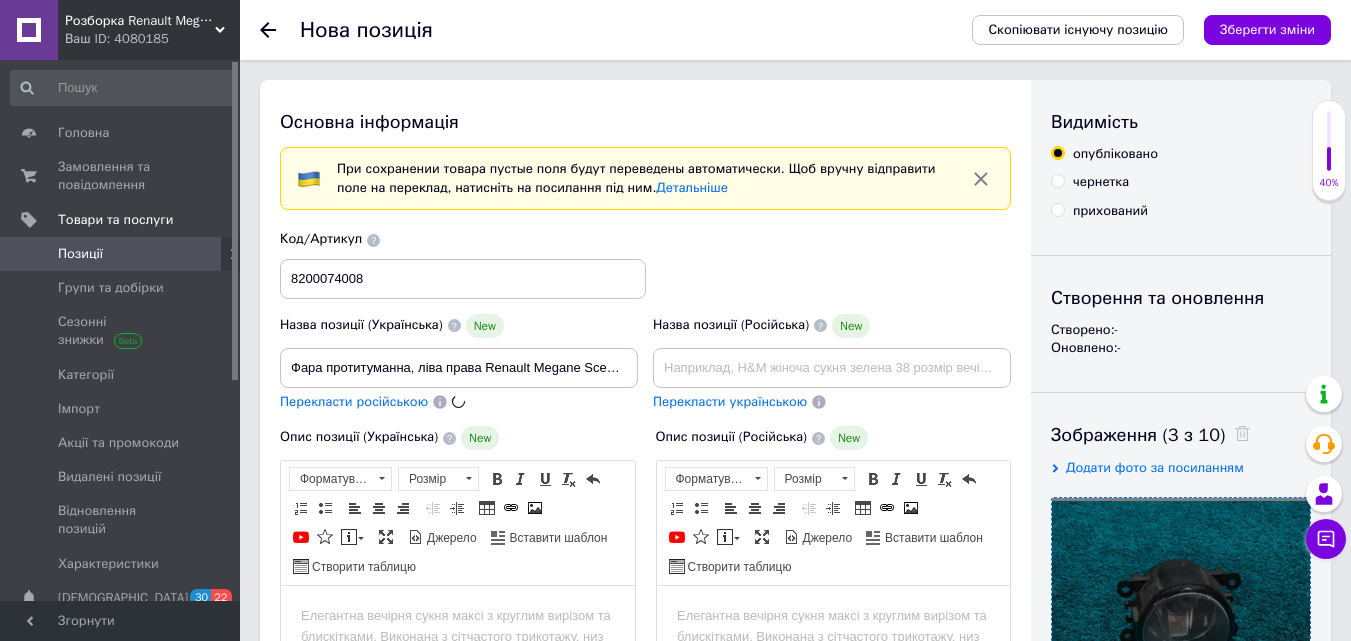 type on "Фара противотуманная, левая правая Renault Megane Scenic 2 [PERSON_NAME] 2 Сценик 2" 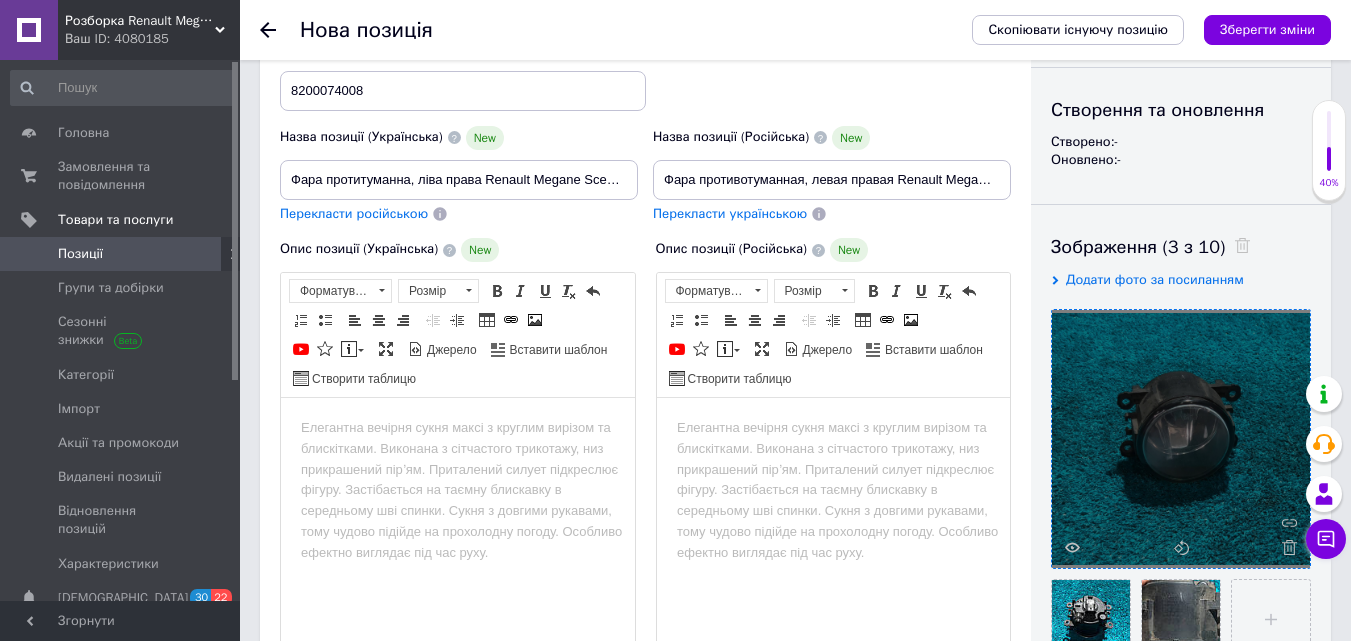 scroll, scrollTop: 300, scrollLeft: 0, axis: vertical 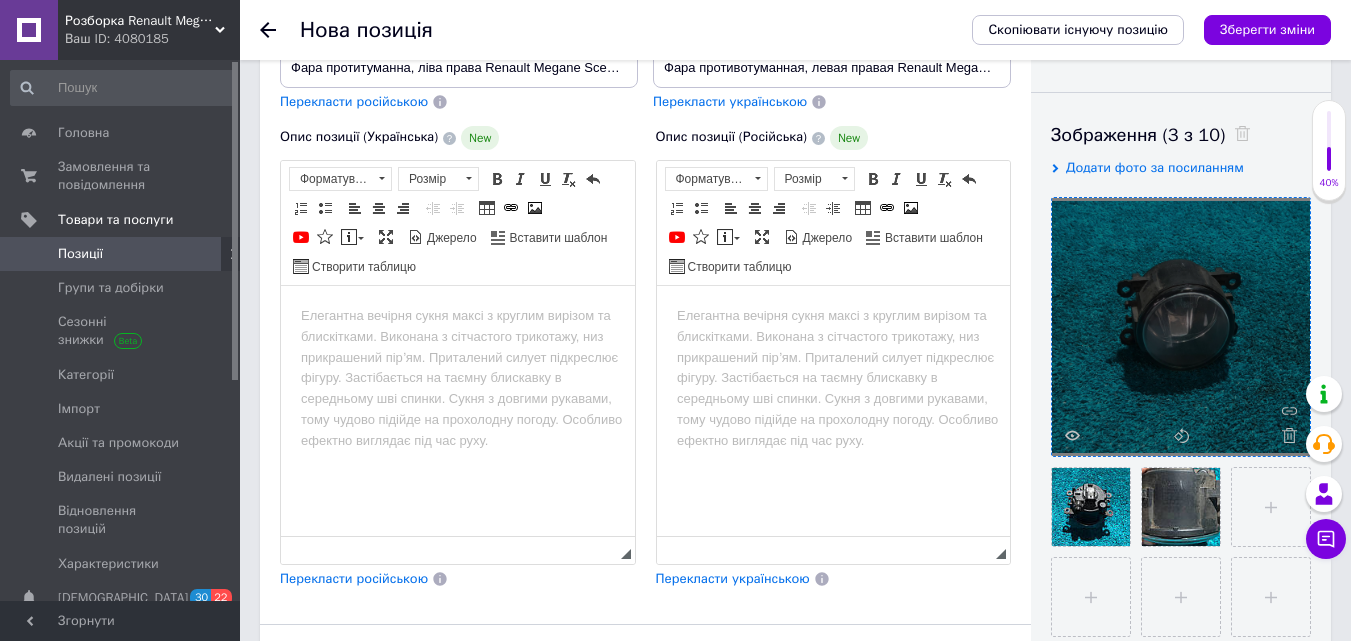 click at bounding box center [458, 316] 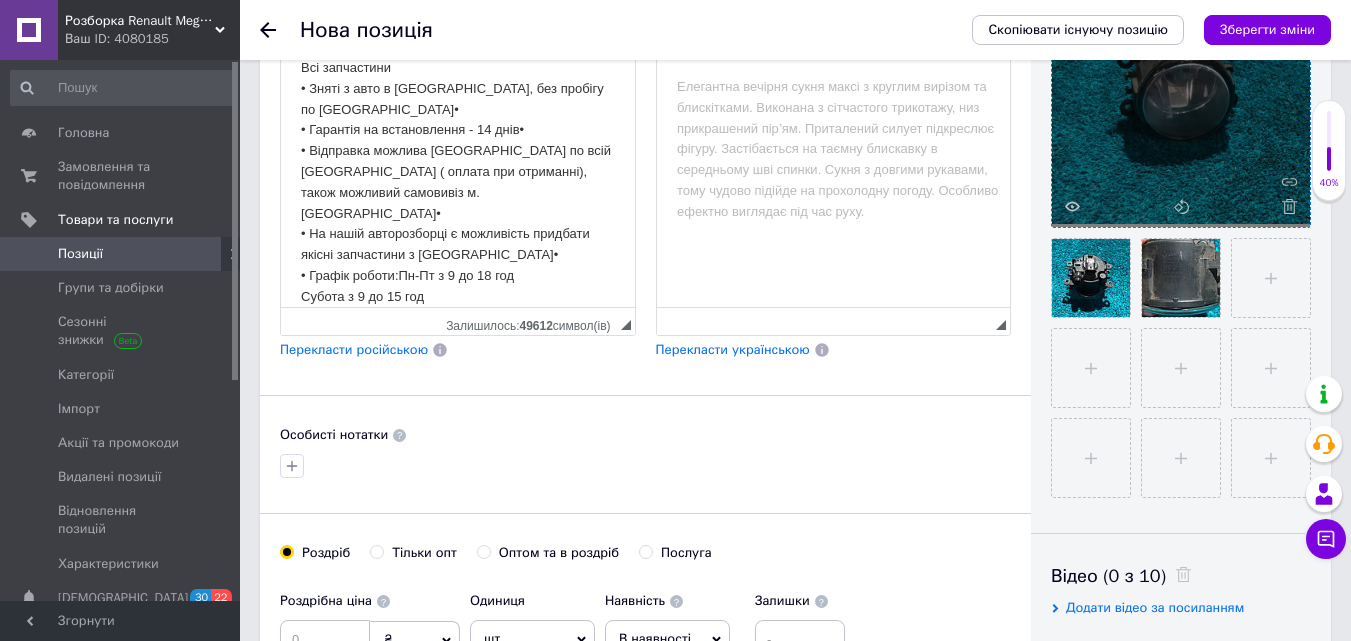 scroll, scrollTop: 600, scrollLeft: 0, axis: vertical 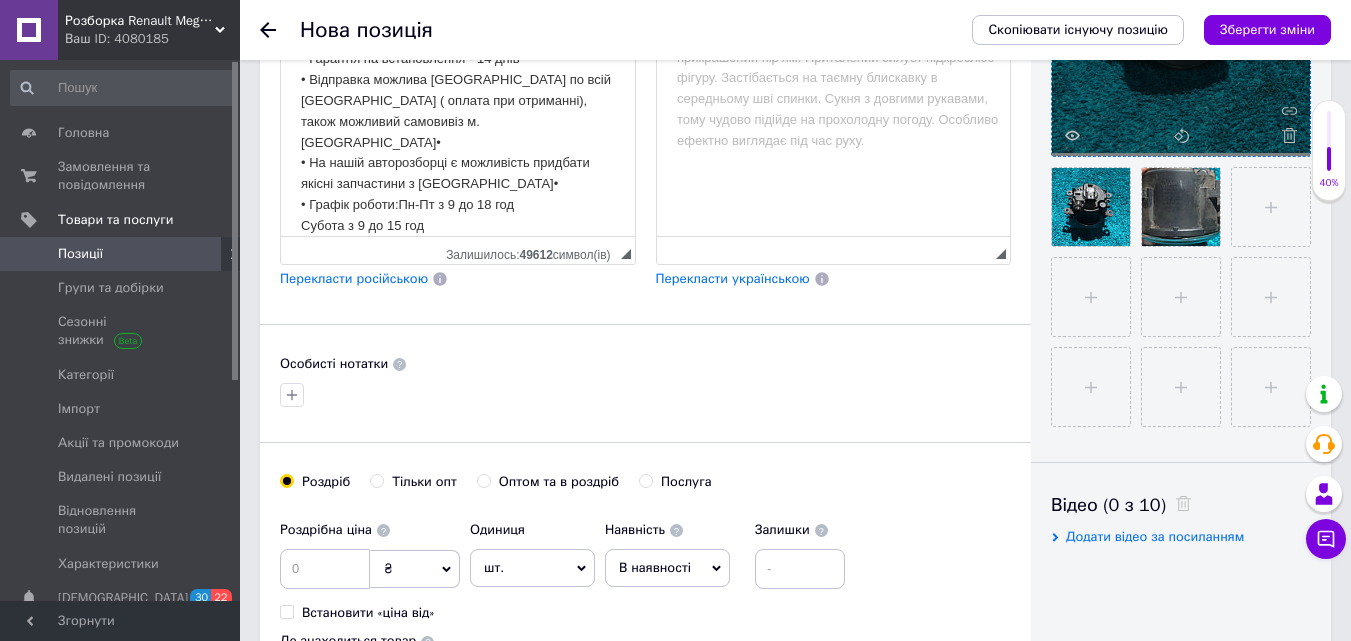 click on "Перекласти російською" at bounding box center [354, 278] 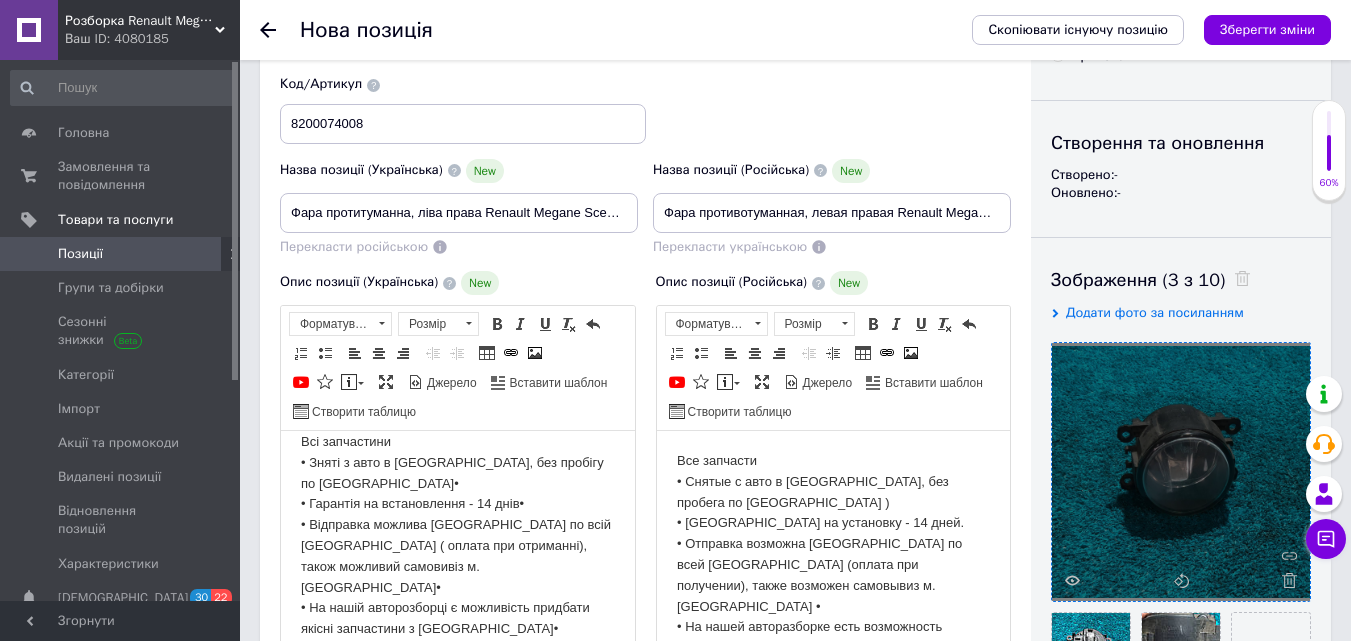 scroll, scrollTop: 0, scrollLeft: 0, axis: both 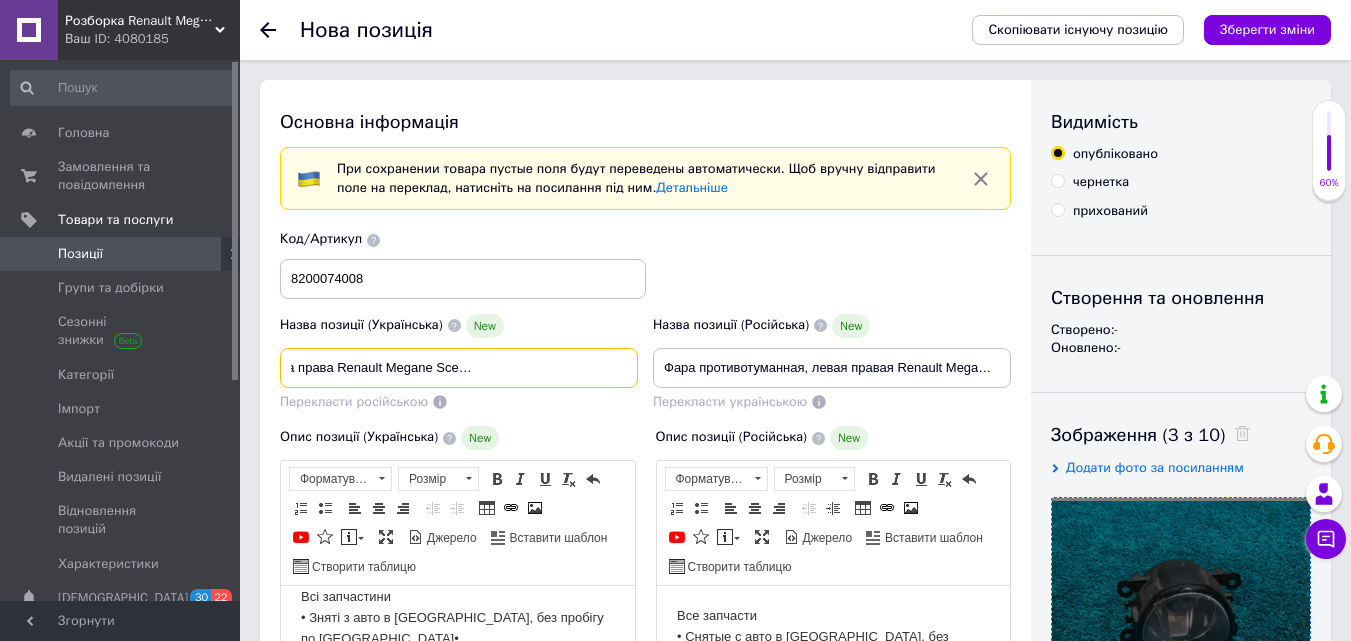 drag, startPoint x: 288, startPoint y: 366, endPoint x: 754, endPoint y: 367, distance: 466.00107 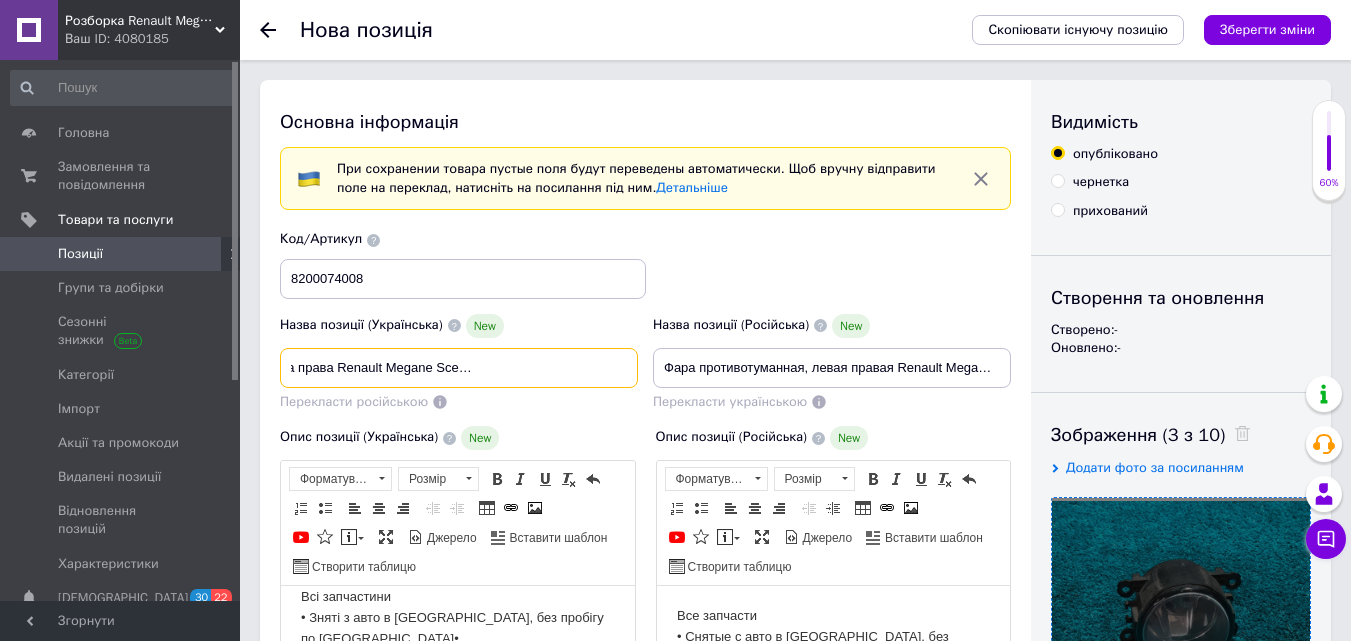 click on "Назва позиції (Українська) New Фара протитуманна, ліва права Renault Megane Scenic 2 [PERSON_NAME] 2 Сценік 2 Перекласти російською Код/Артикул 8200074008 Назва позиції (Російська) New Фара противотуманная, левая правая Renault Megane Scenic 2 [PERSON_NAME] 2 Сценик 2 Перекласти українською" at bounding box center (646, 321) 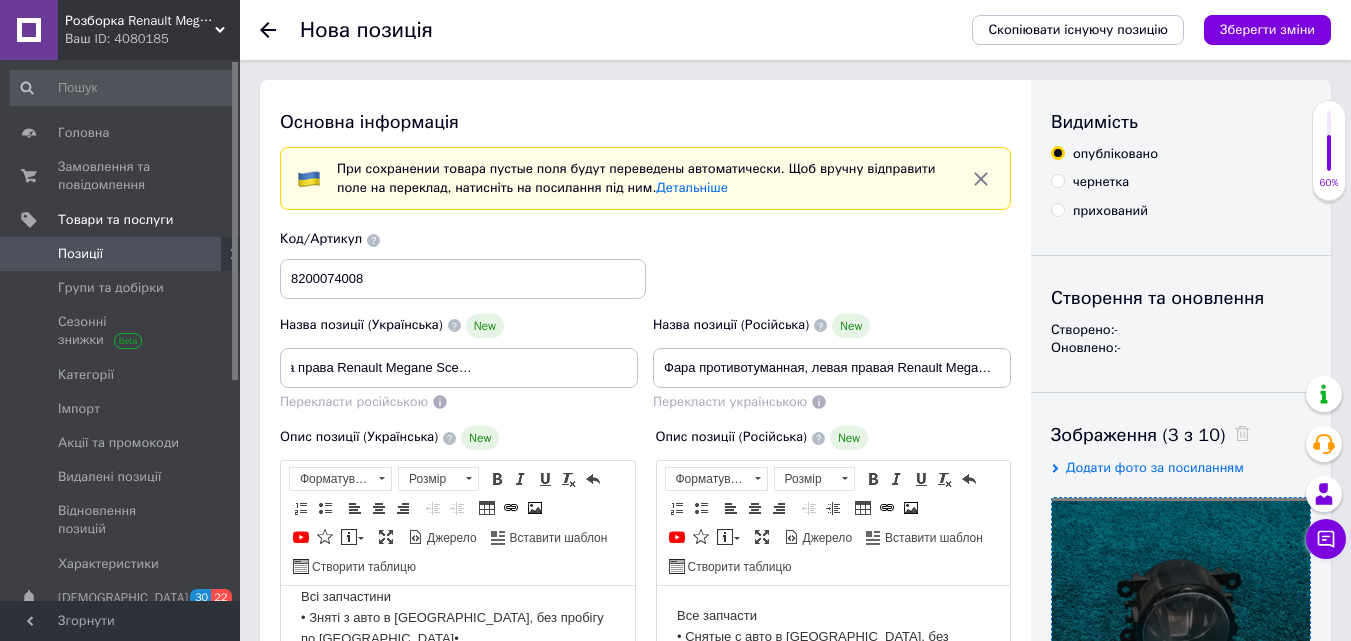 click on "Назва позиції (Українська) New" at bounding box center (459, 326) 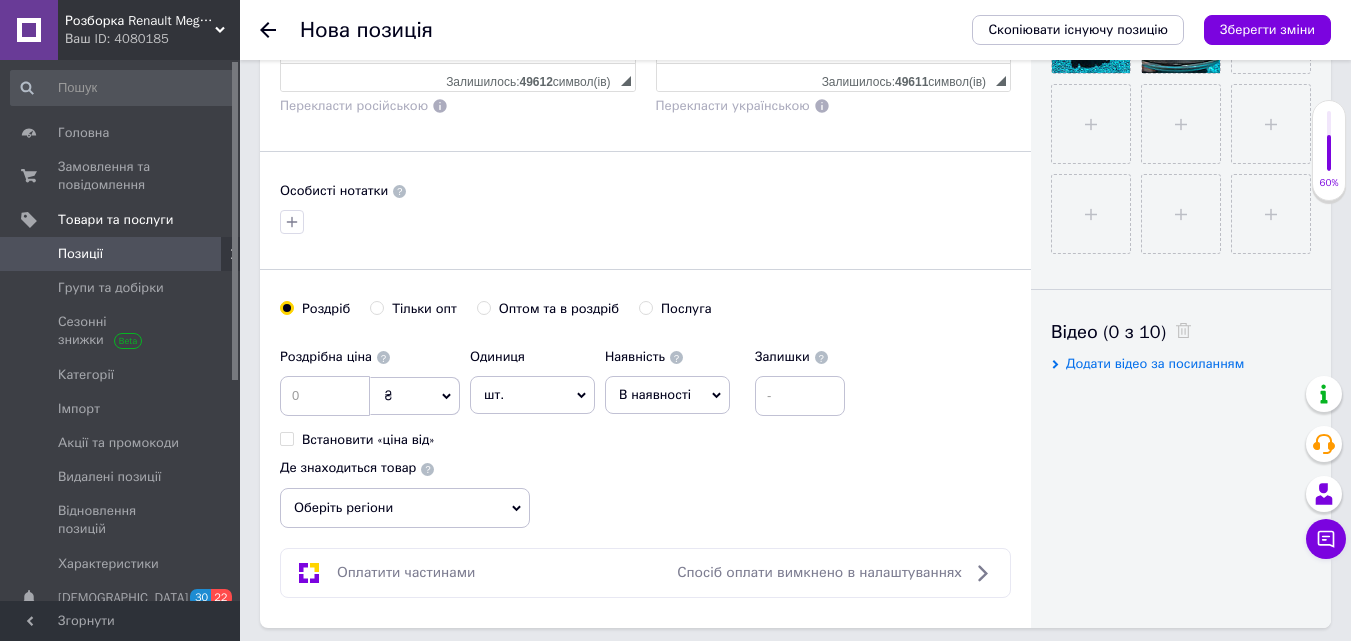 scroll, scrollTop: 800, scrollLeft: 0, axis: vertical 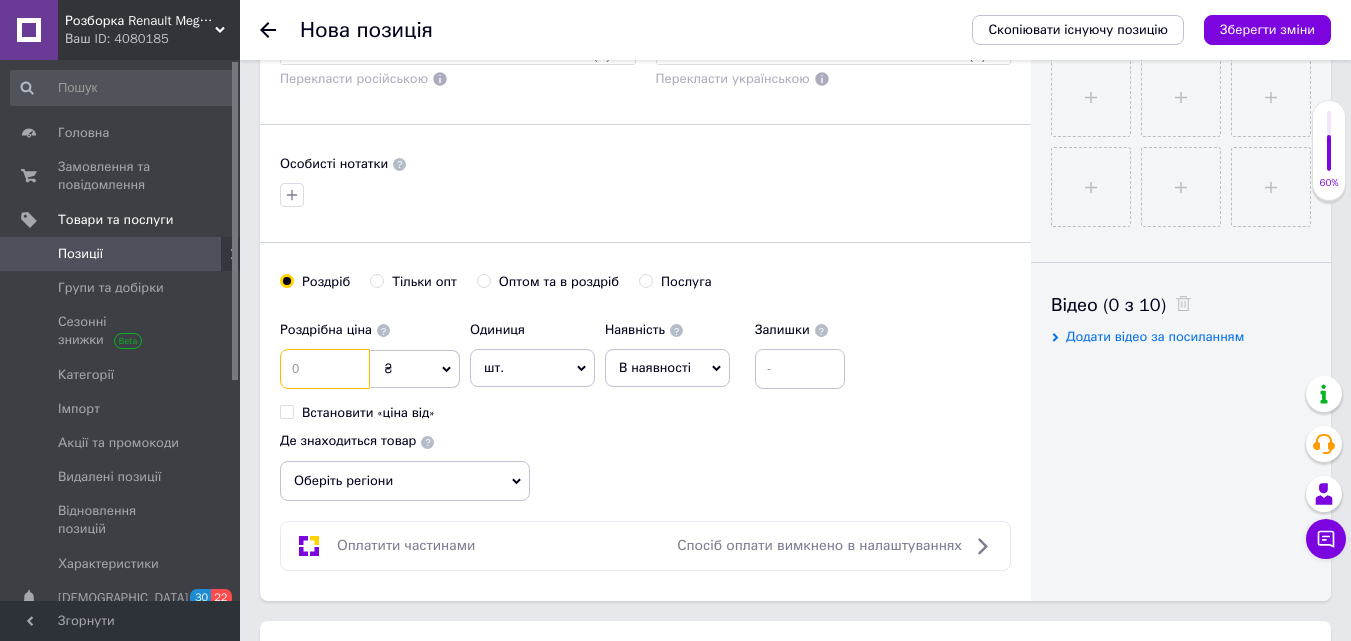 click at bounding box center (325, 369) 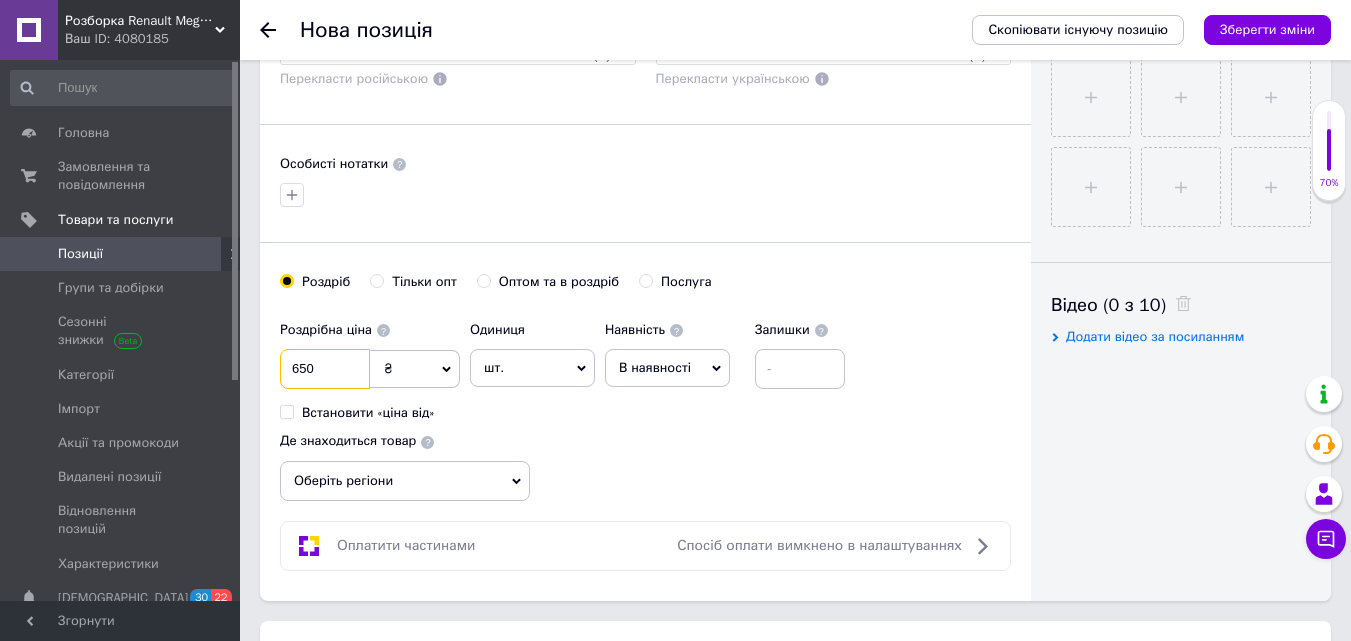type on "650" 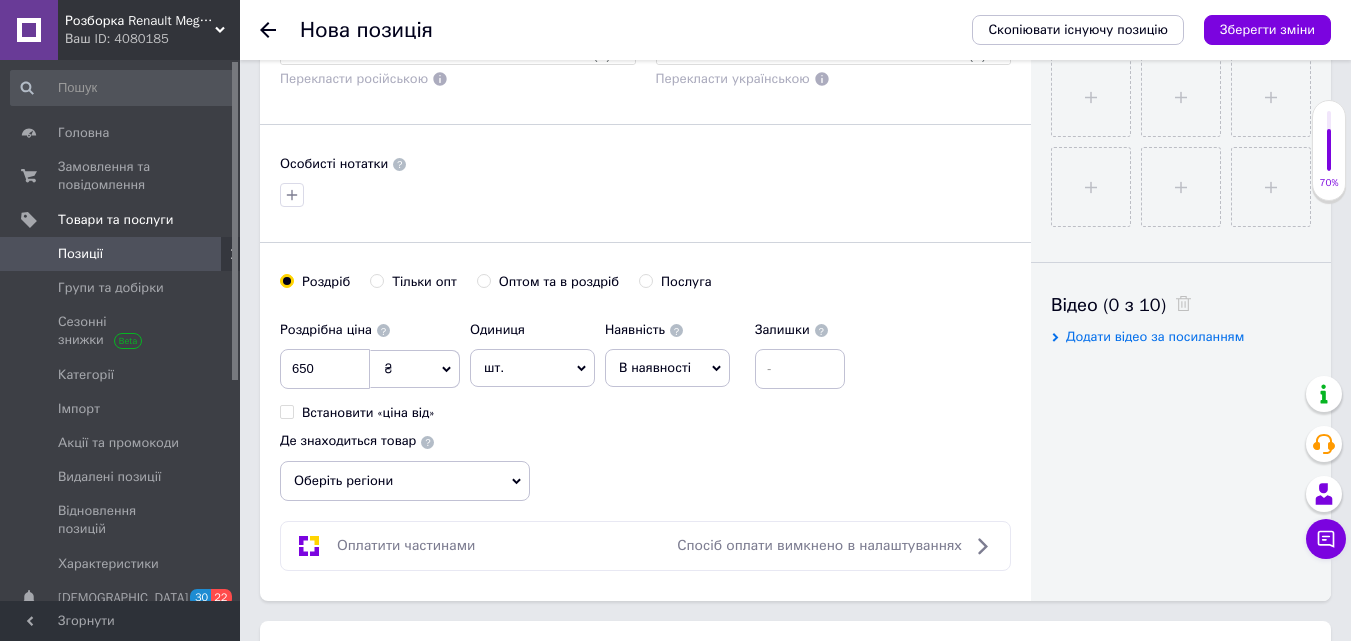 click on "Оберіть регіони" at bounding box center [405, 481] 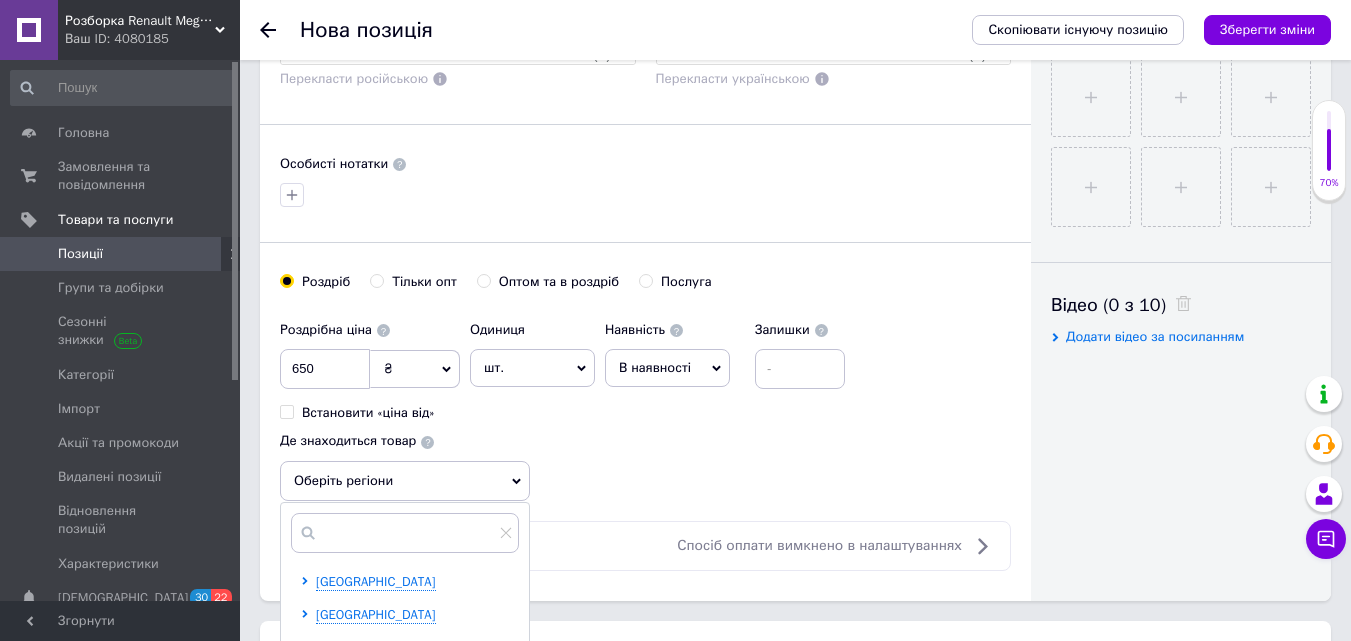 scroll, scrollTop: 1000, scrollLeft: 0, axis: vertical 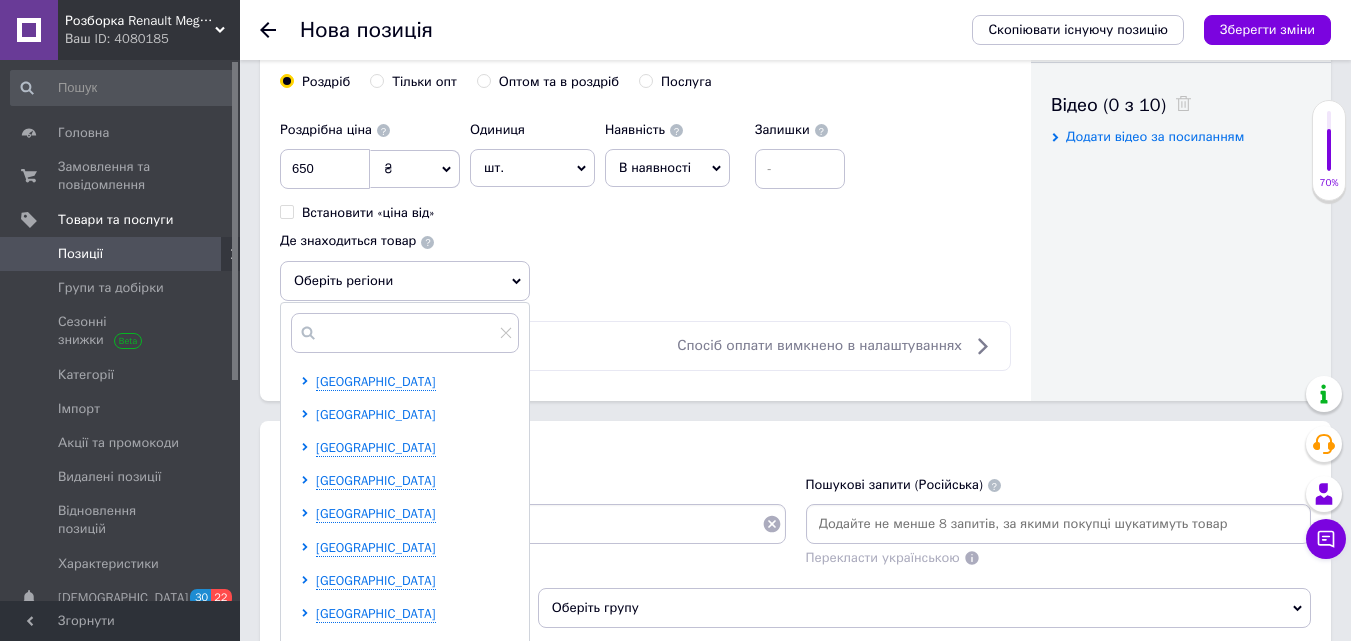 click on "[GEOGRAPHIC_DATA]" at bounding box center (376, 414) 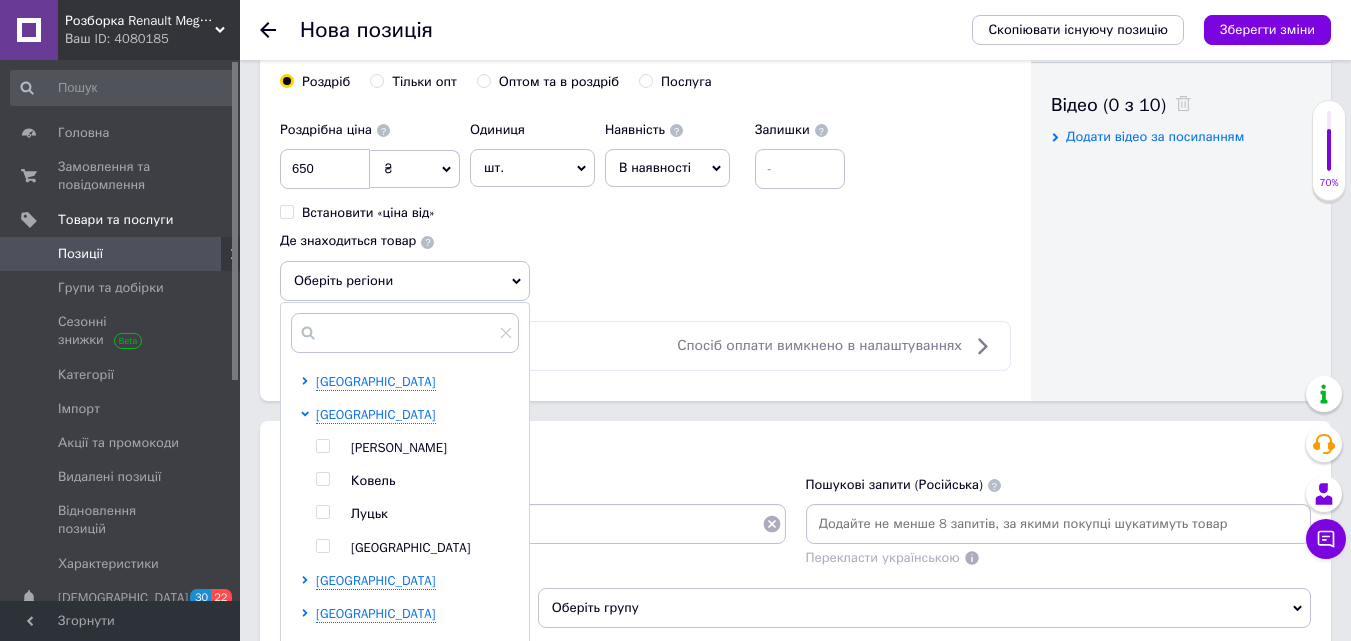 click at bounding box center [322, 512] 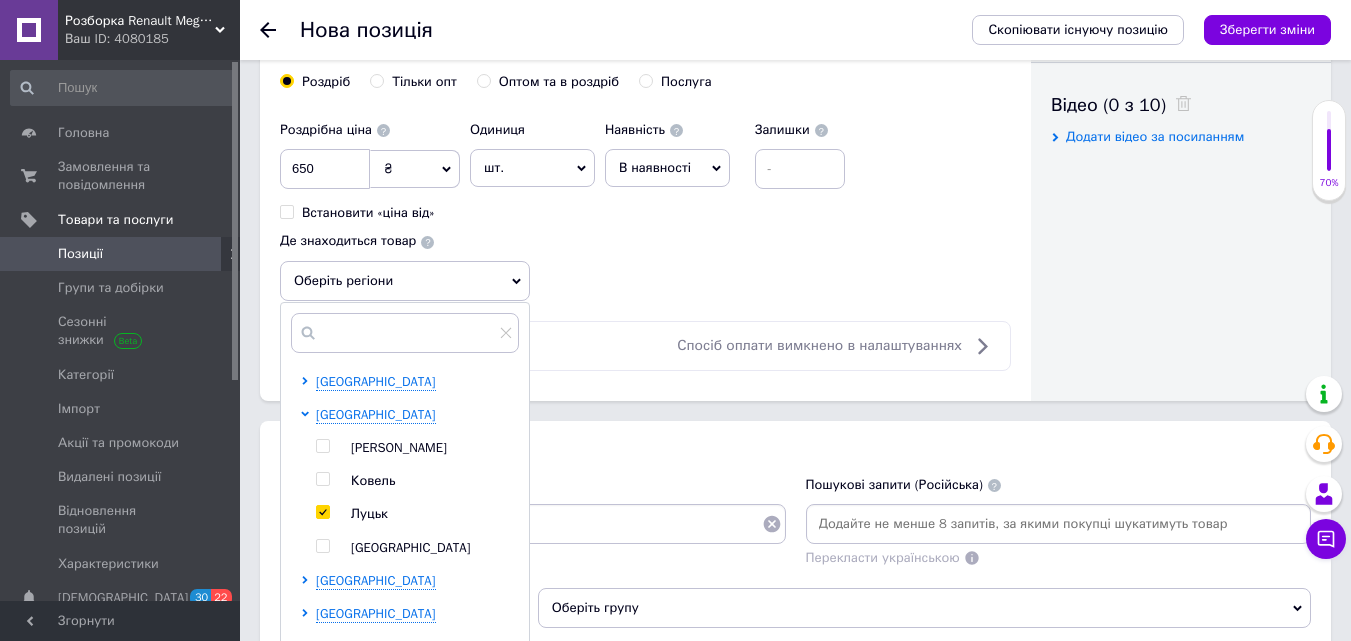checkbox on "true" 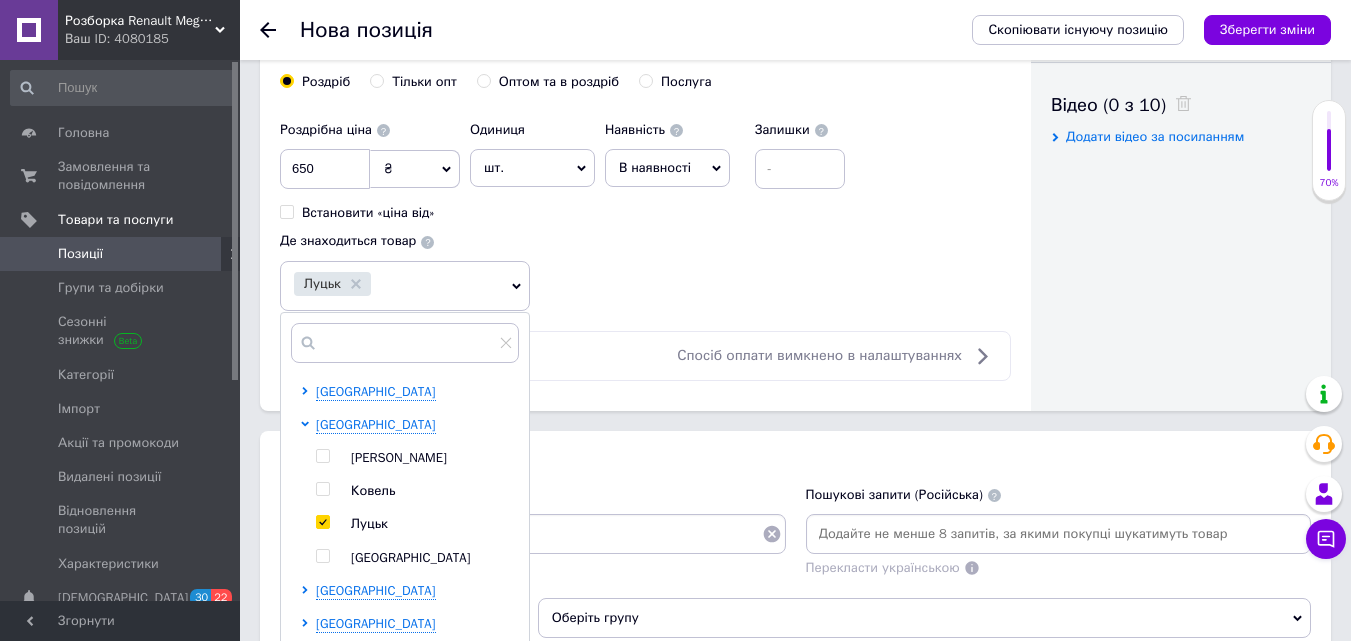 click on "Роздрібна ціна 650 ₴ $ EUR CHF GBP ¥ PLN ₸ MDL HUF KGS CNY TRY KRW lei Встановити «ціна від» Одиниця шт. Популярне комплект упаковка кв.м пара м кг пог.м послуга т а автоцистерна ампула б балон банка блістер бобіна бочка бут бухта в ват виїзд відро г г га година гр/кв.м гігакалорія д дав два місяці день доба доза є єврокуб з зміна к кВт каністра карат кв.дм кв.м кв.см кв.фут квартал кг кг/кв.м км колесо комплект коробка куб.дм куб.м л л лист м м мВт мл мм моток місяць мішок н набір номер о об'єкт од. п палетомісце пара партія пач пог.м послуга посівна одиниця птахомісце півроку пігулка" at bounding box center (645, 211) 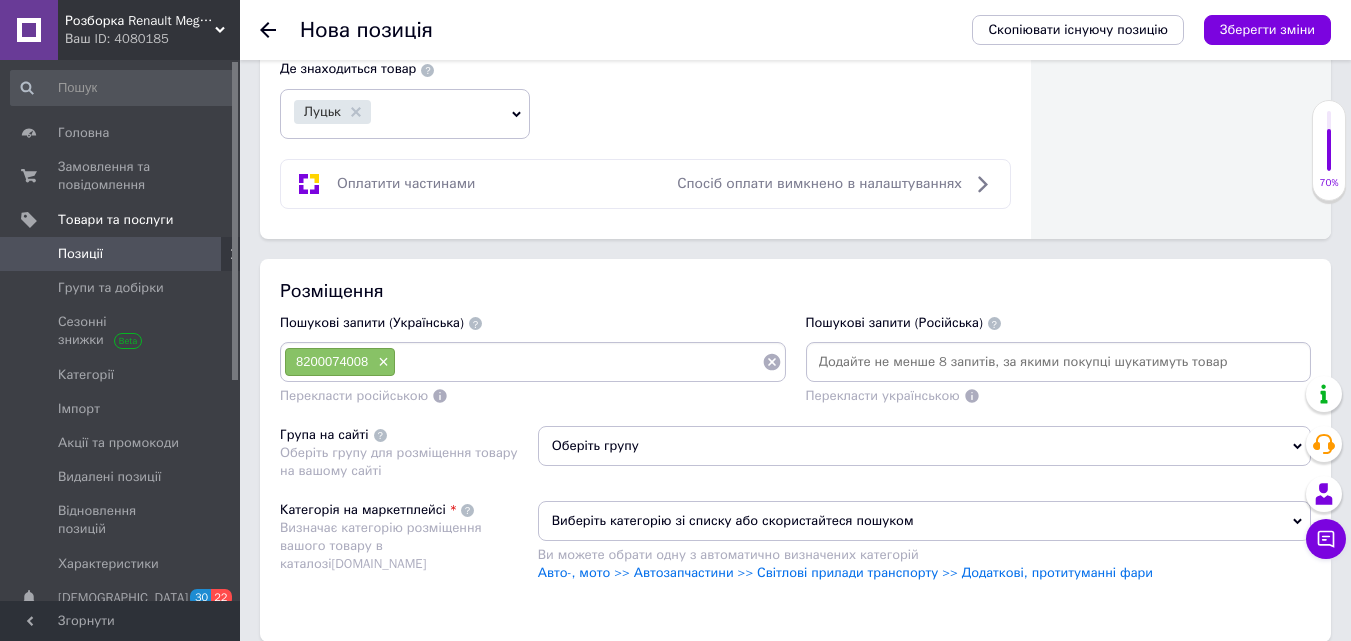 scroll, scrollTop: 1200, scrollLeft: 0, axis: vertical 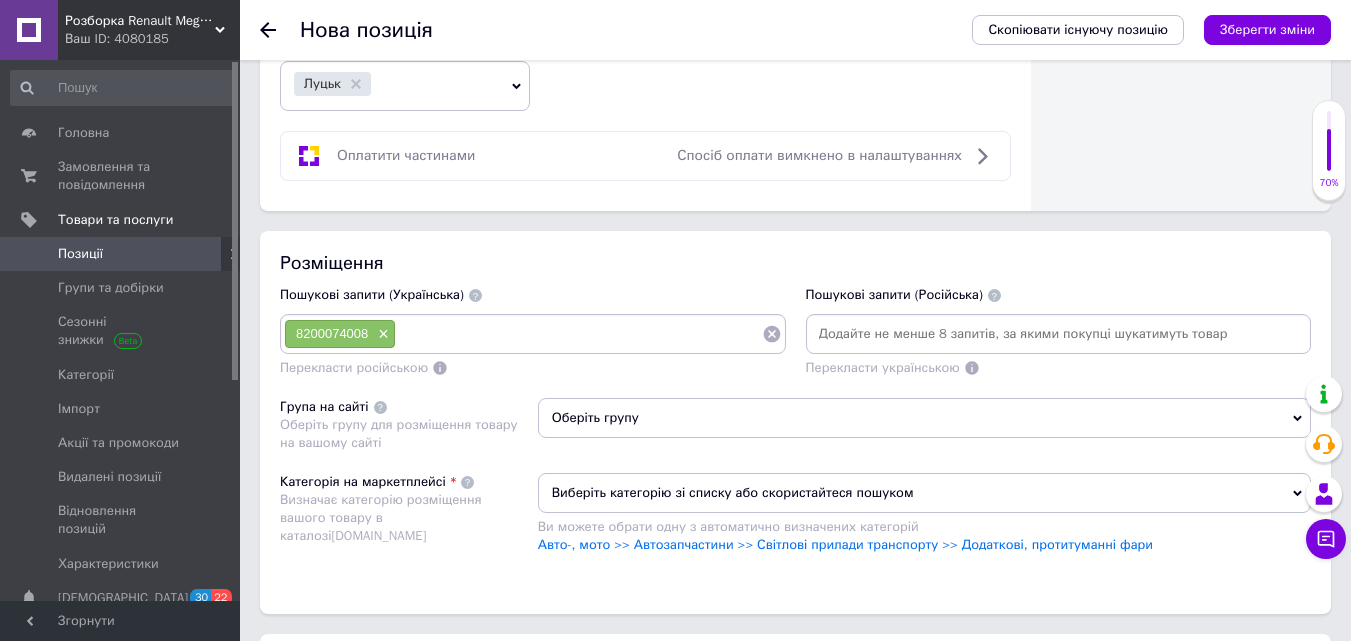 click at bounding box center (579, 334) 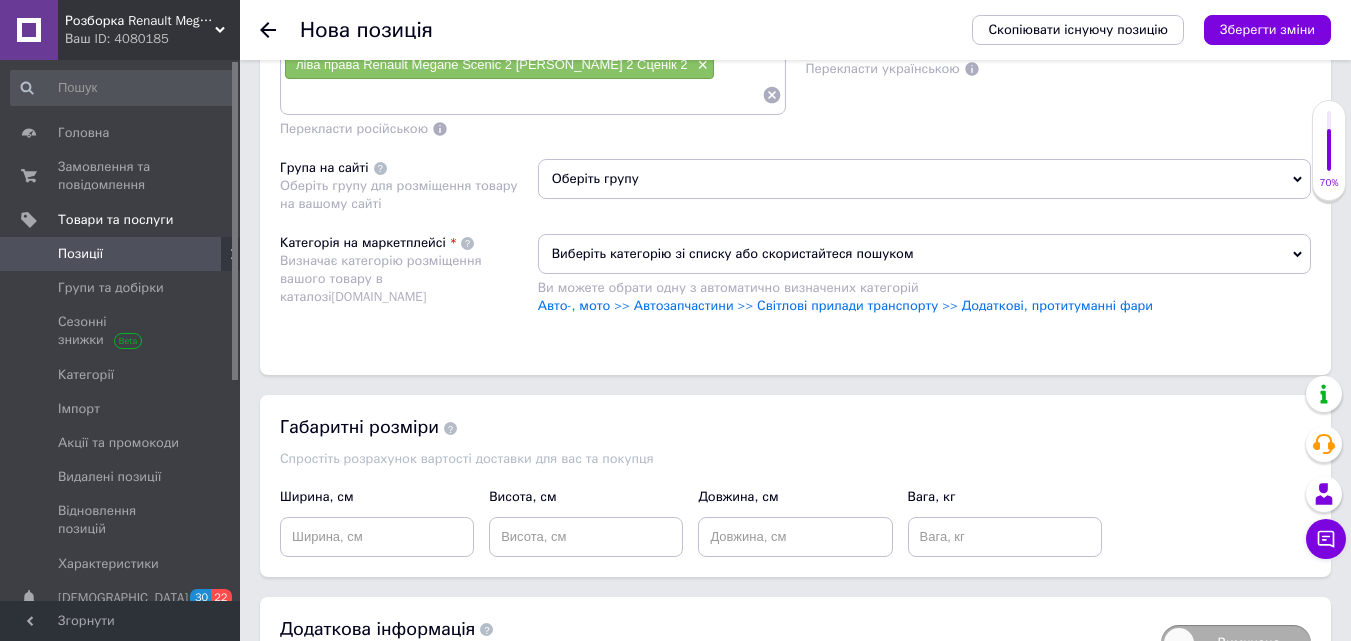 scroll, scrollTop: 1500, scrollLeft: 0, axis: vertical 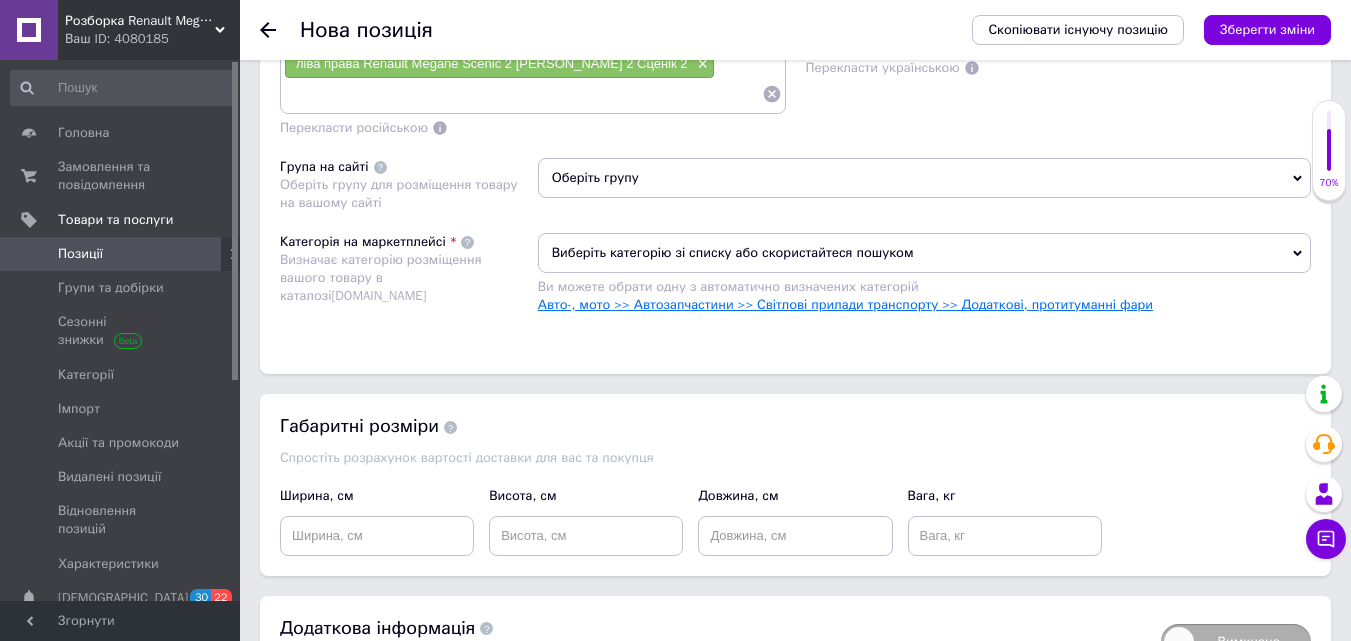click on "Авто-, мото >> Автозапчастини >> Світлові прилади транспорту >> Додаткові, протитуманні фари" at bounding box center [845, 304] 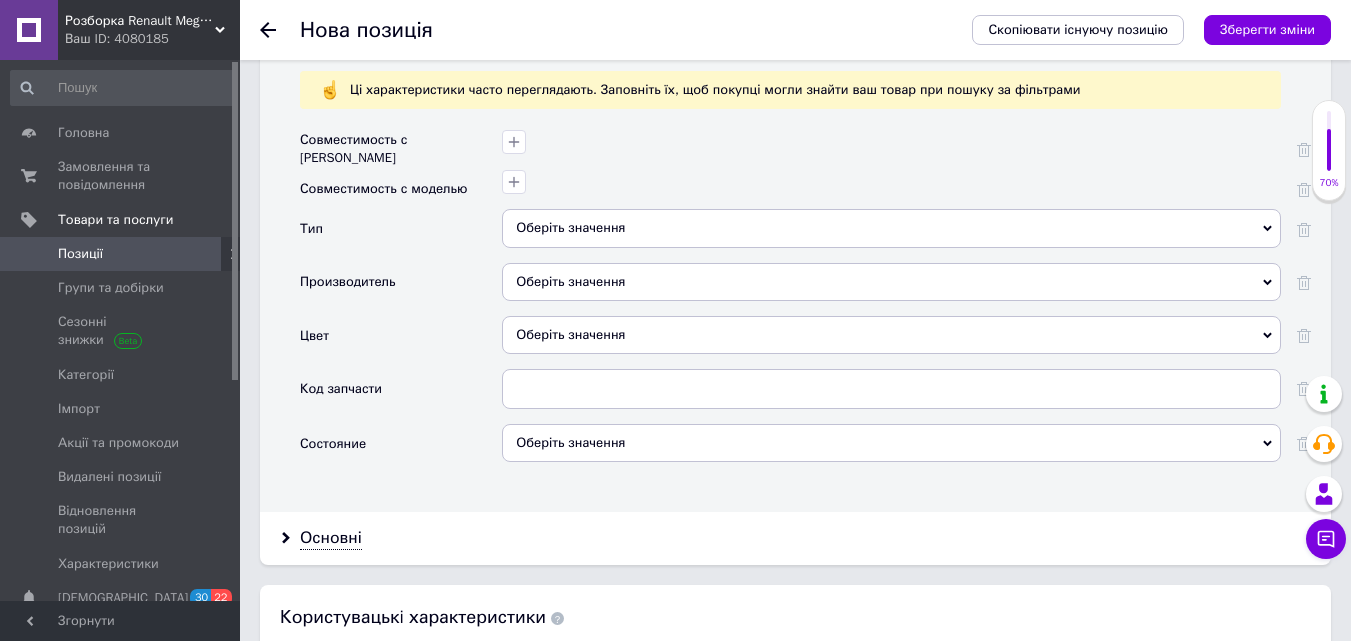 scroll, scrollTop: 2000, scrollLeft: 0, axis: vertical 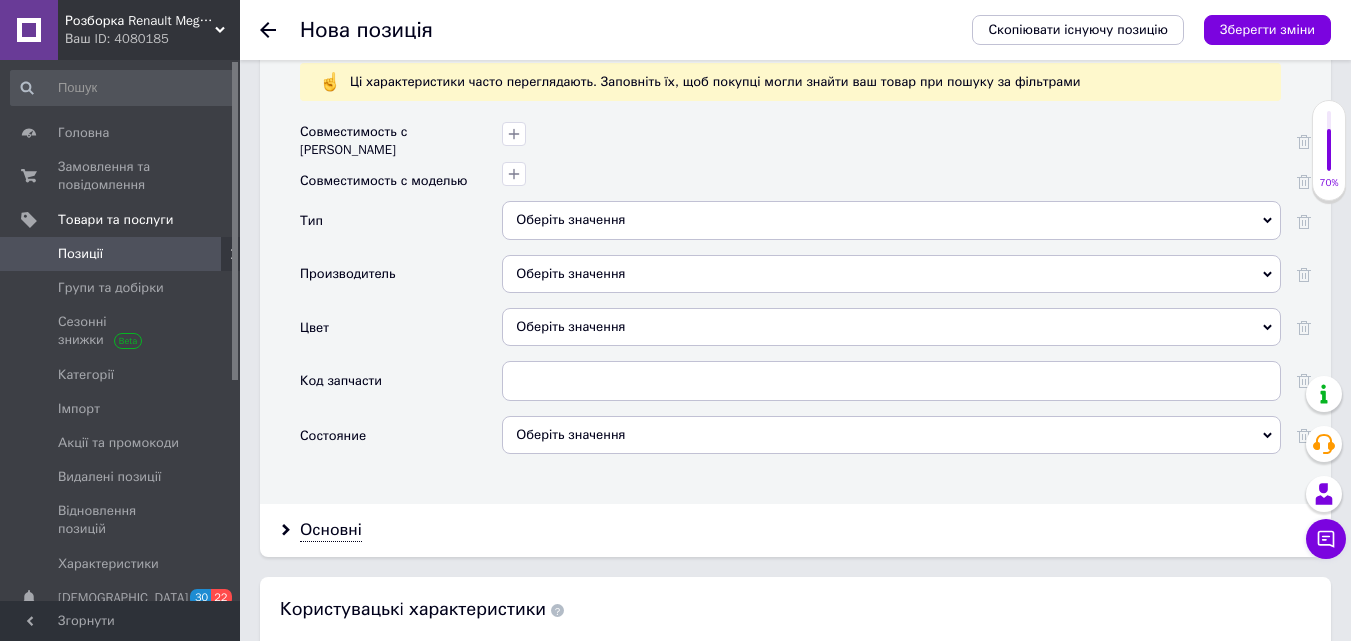 click on "Оберіть значення" at bounding box center (891, 435) 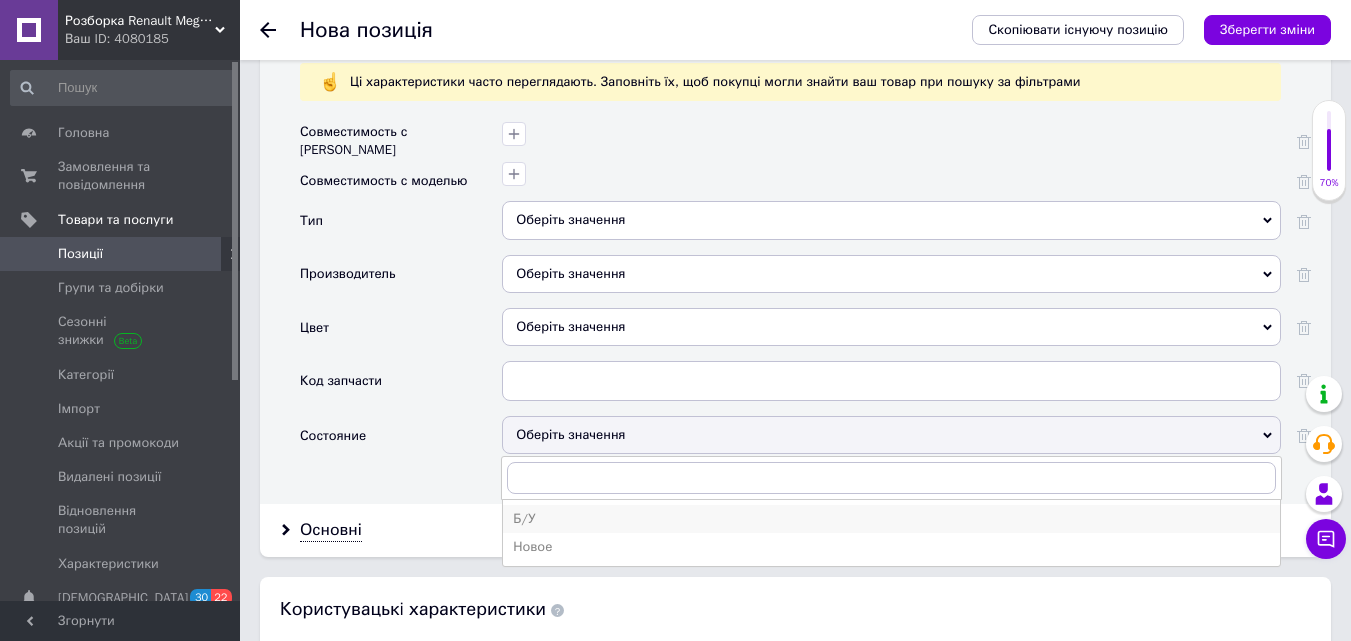 click on "Б/У" at bounding box center [891, 519] 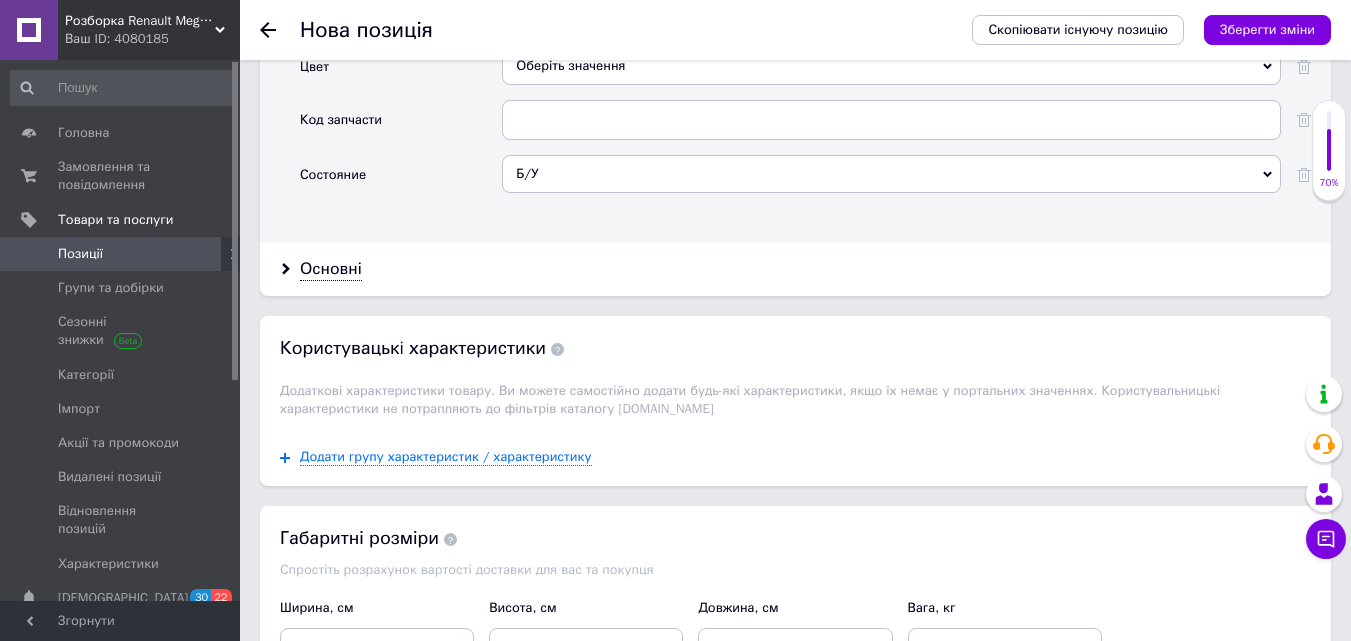 scroll, scrollTop: 2481, scrollLeft: 0, axis: vertical 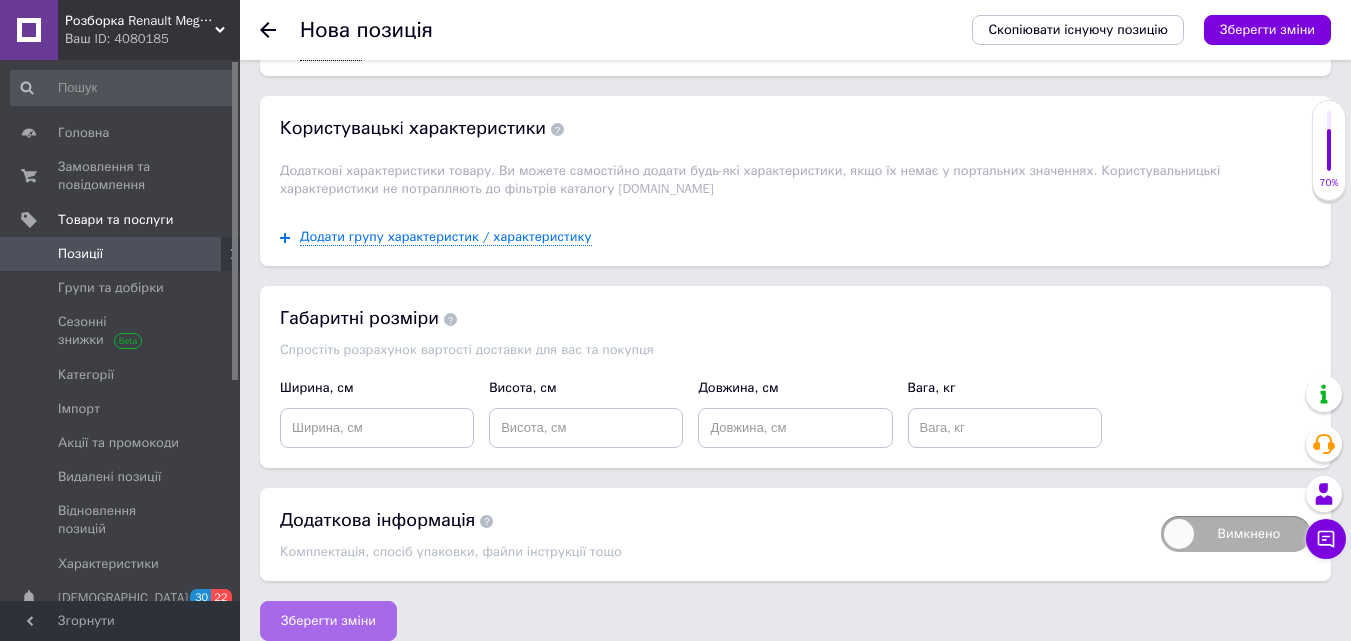 click on "Зберегти зміни" at bounding box center (328, 621) 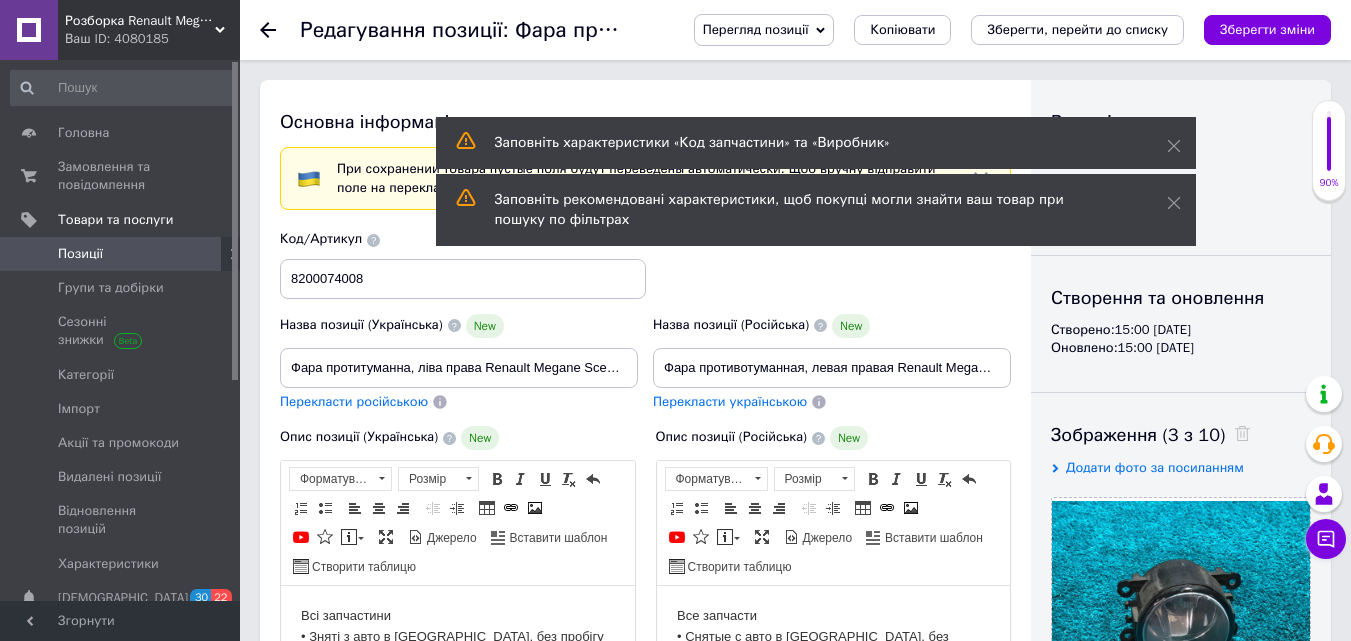 scroll, scrollTop: 0, scrollLeft: 0, axis: both 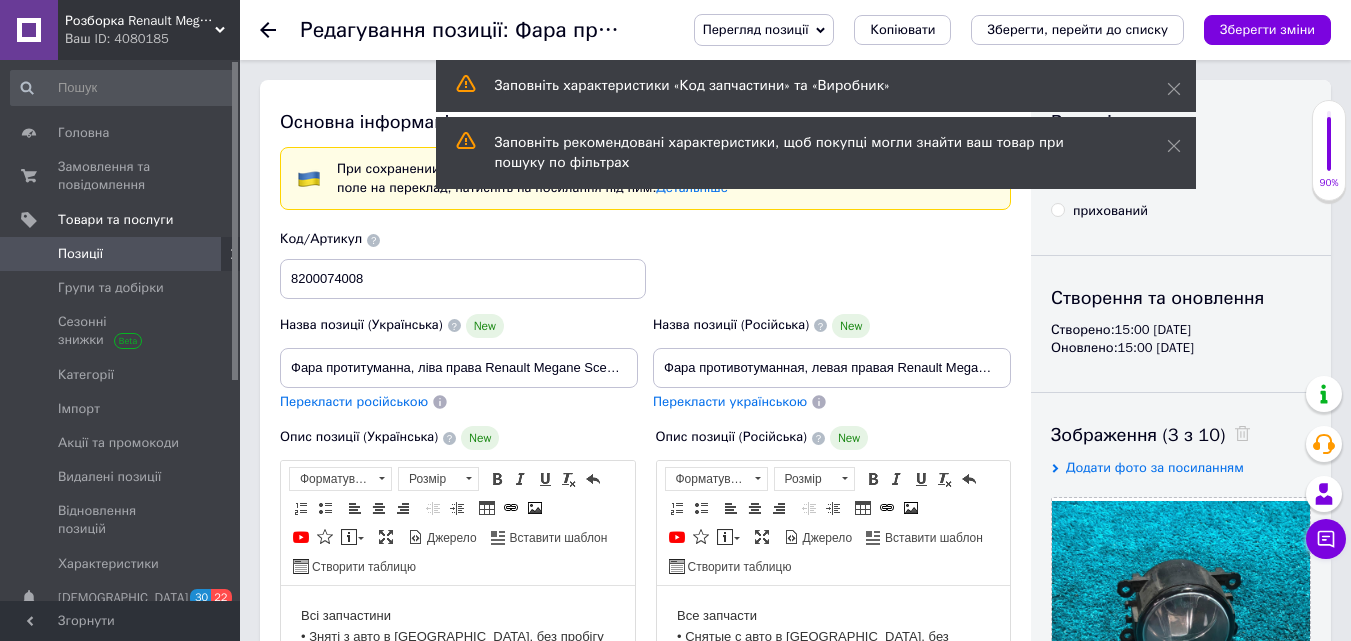 click 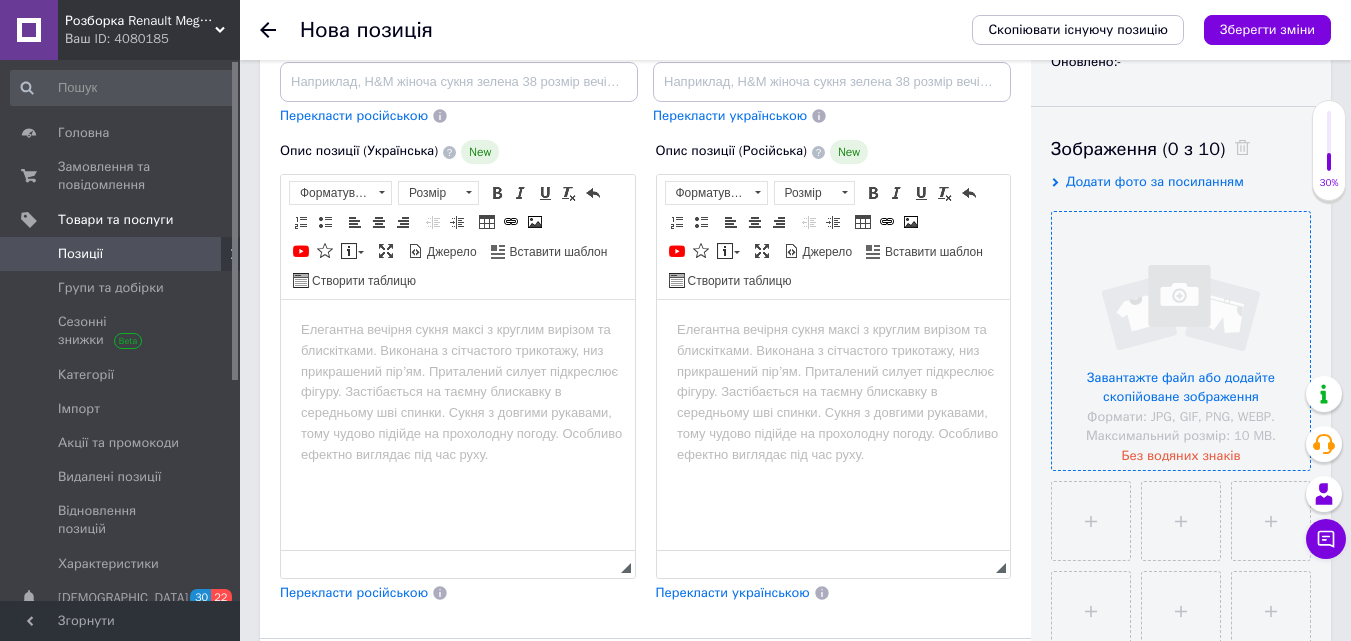 scroll, scrollTop: 300, scrollLeft: 0, axis: vertical 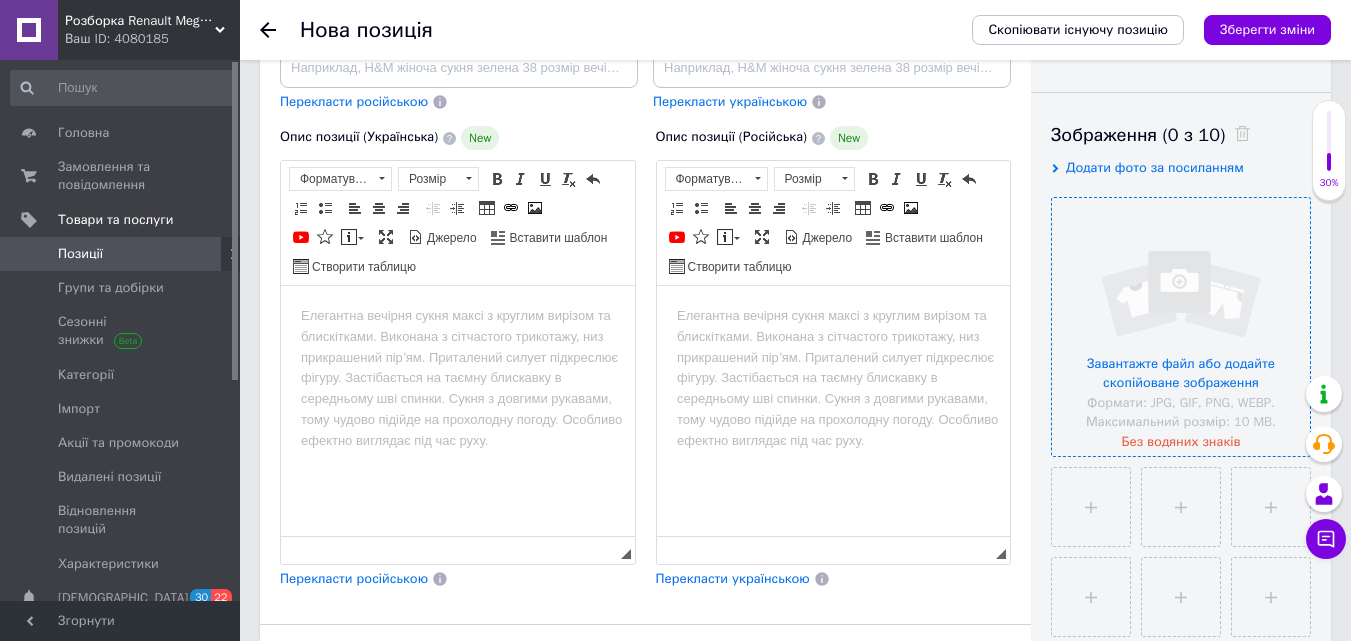 click at bounding box center [1181, 327] 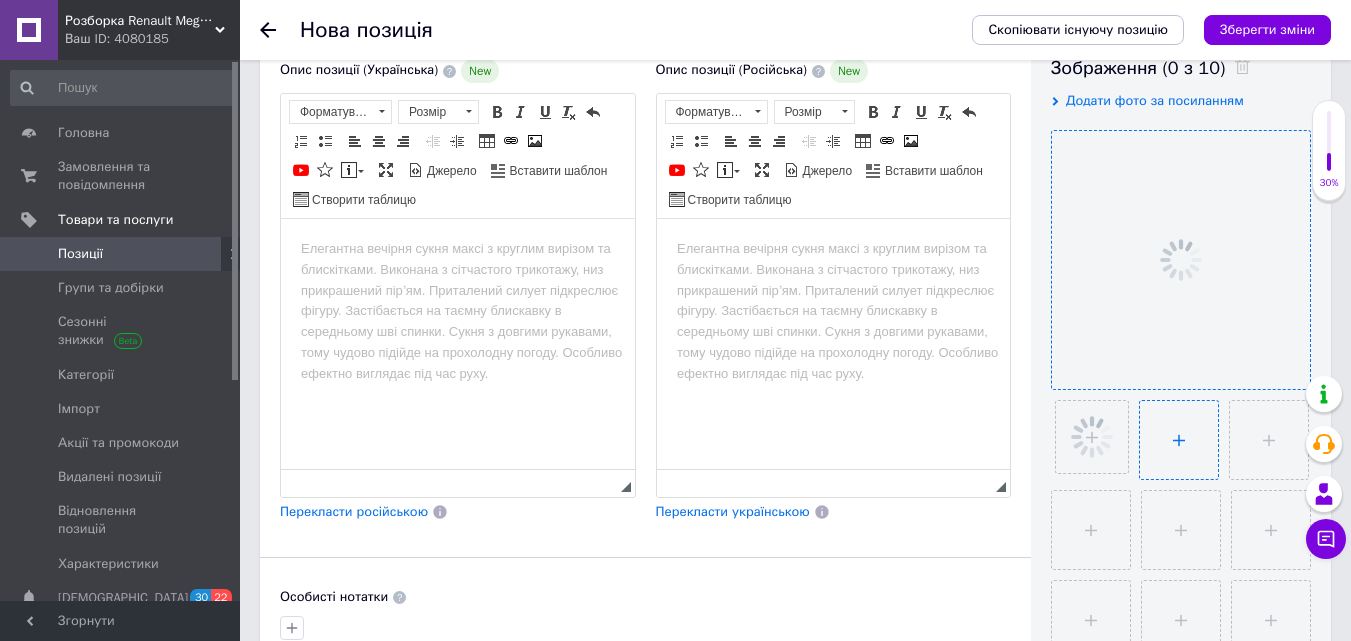 scroll, scrollTop: 400, scrollLeft: 0, axis: vertical 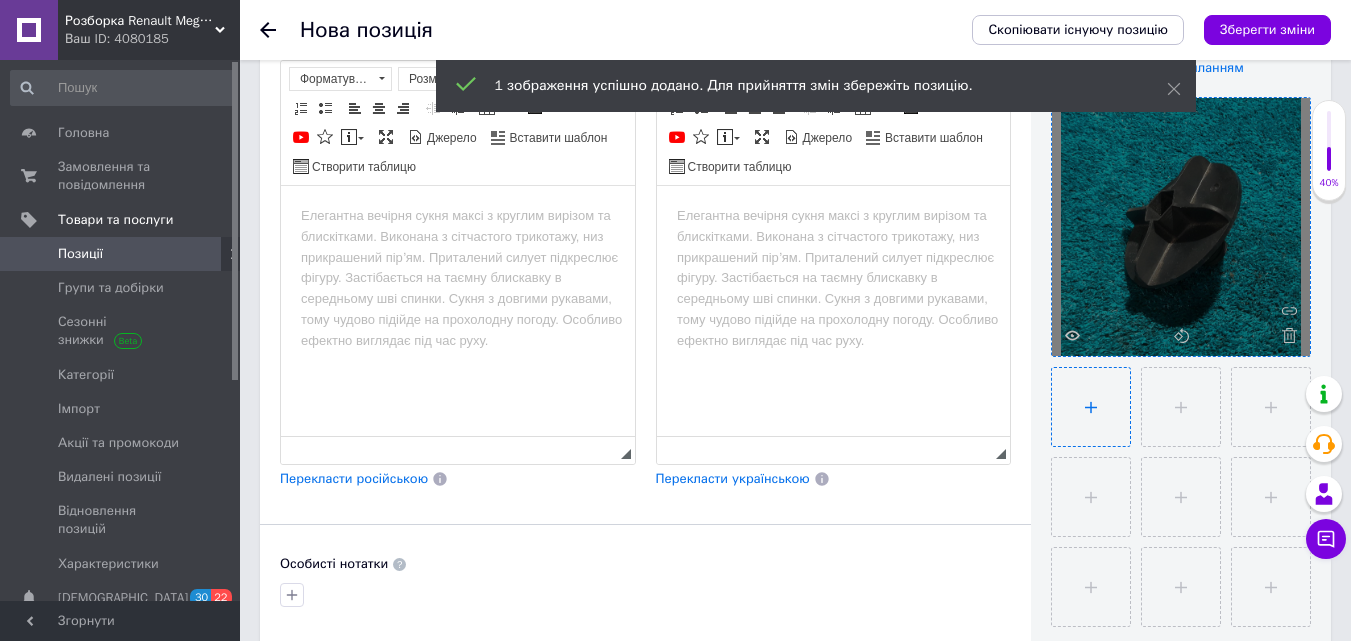 click at bounding box center (1091, 407) 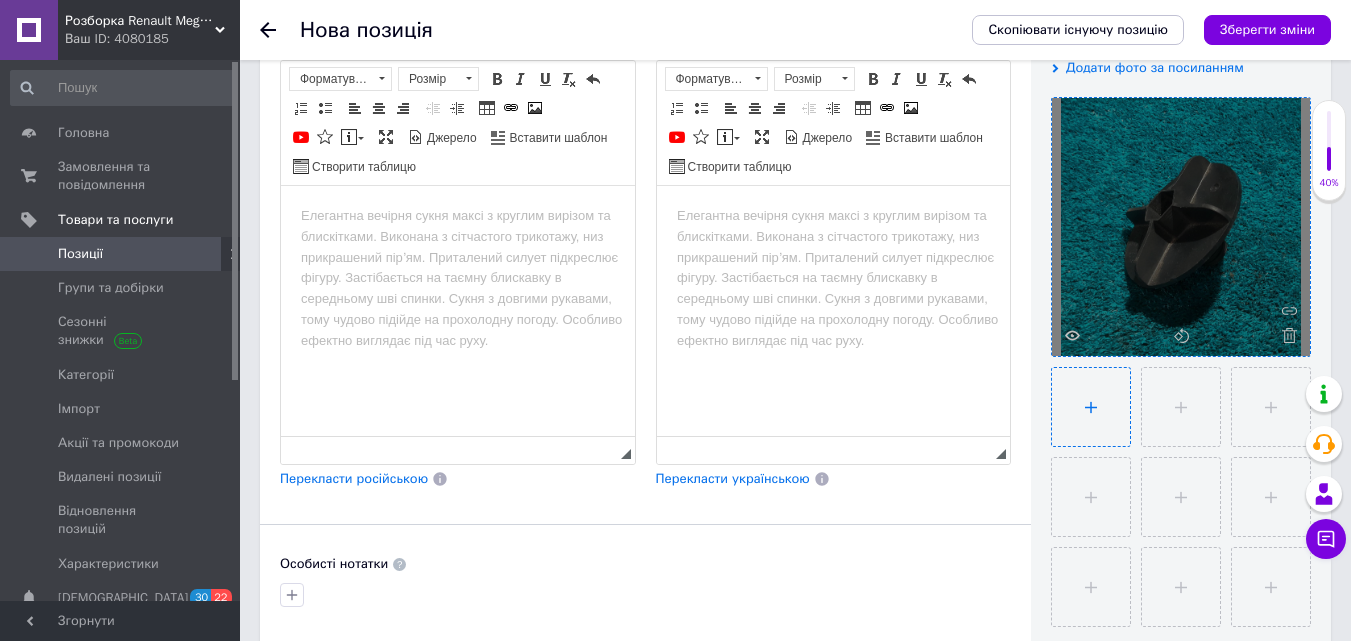 type on "C:\fakepath\photo_2025-07-10_12-08-21.jpg" 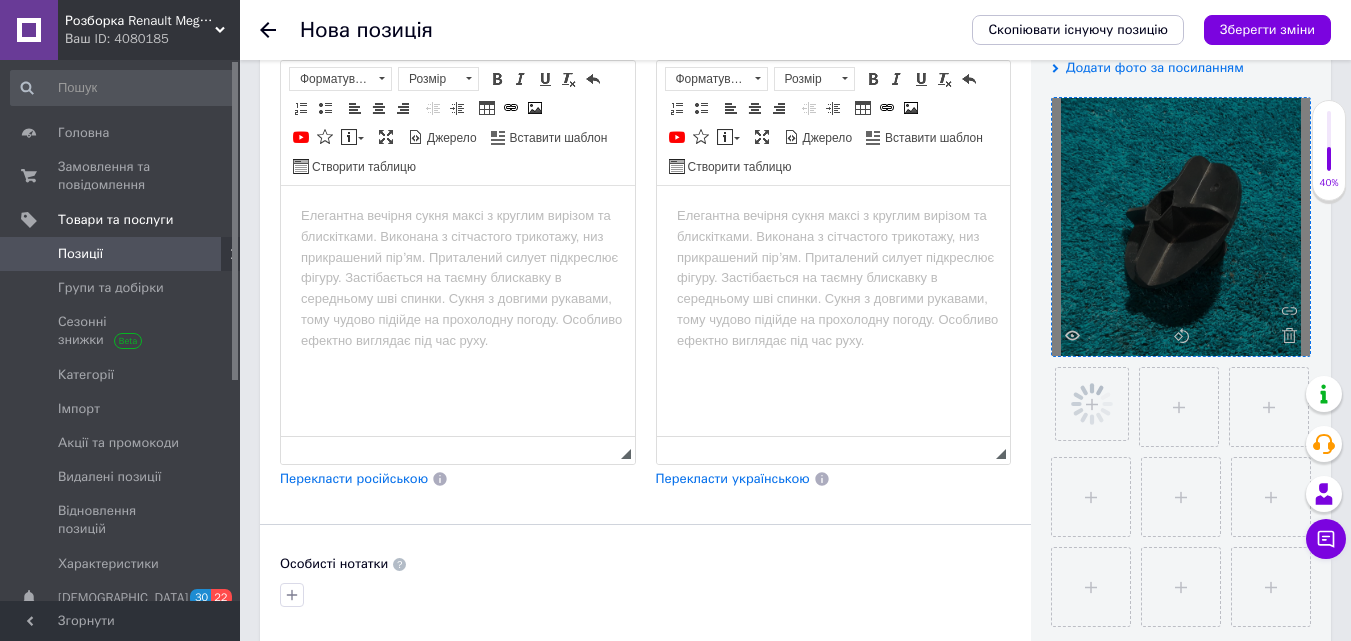 scroll, scrollTop: 100, scrollLeft: 0, axis: vertical 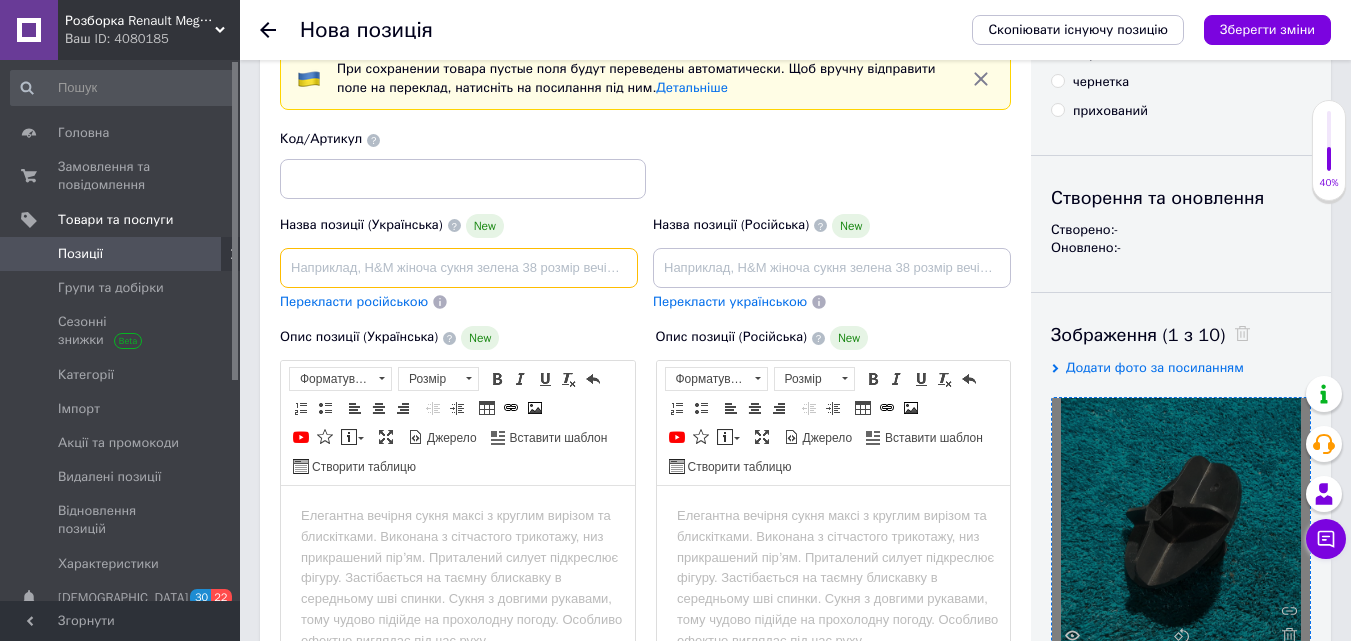 click at bounding box center [459, 268] 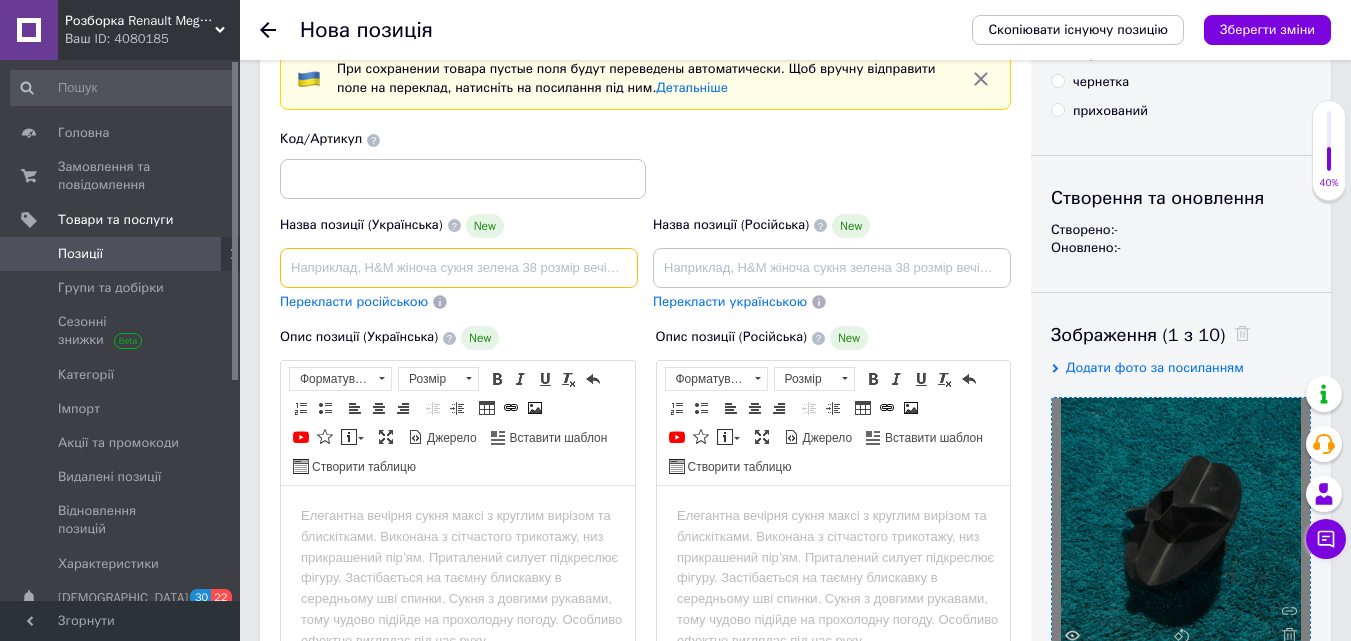 paste on "Фара протитуманна, ліва права Renault Megane Scenic 2 [PERSON_NAME] 2 Сценік 2" 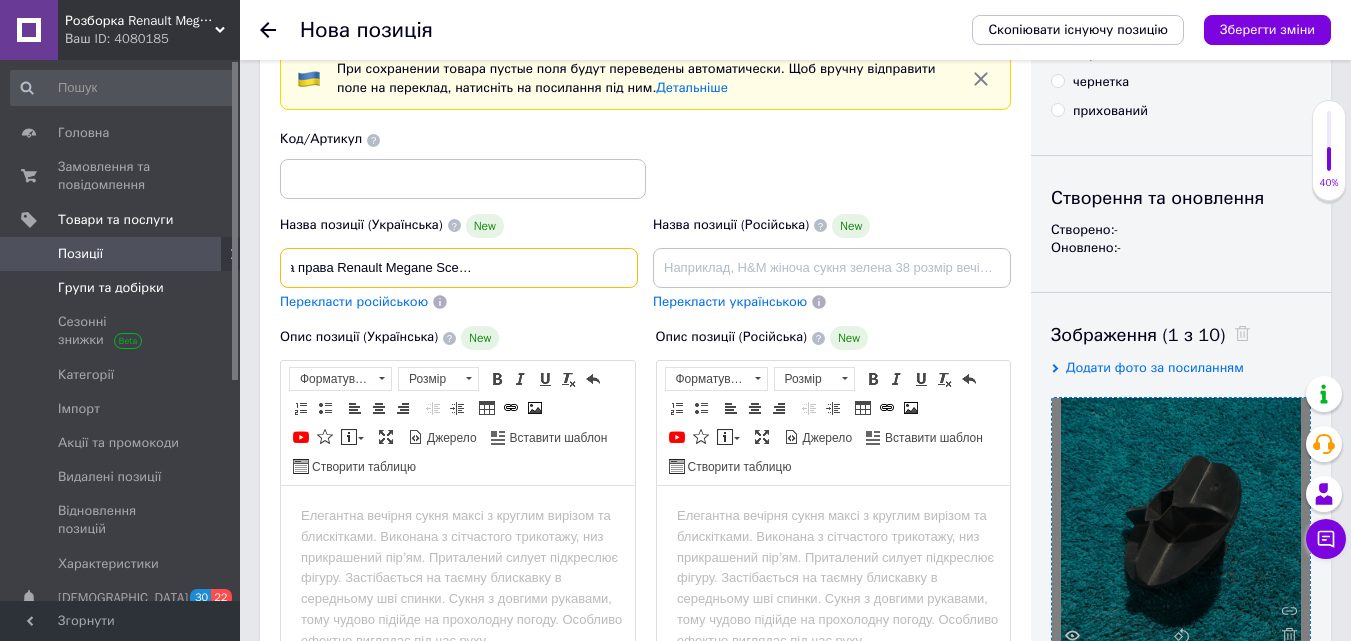 scroll, scrollTop: 0, scrollLeft: 0, axis: both 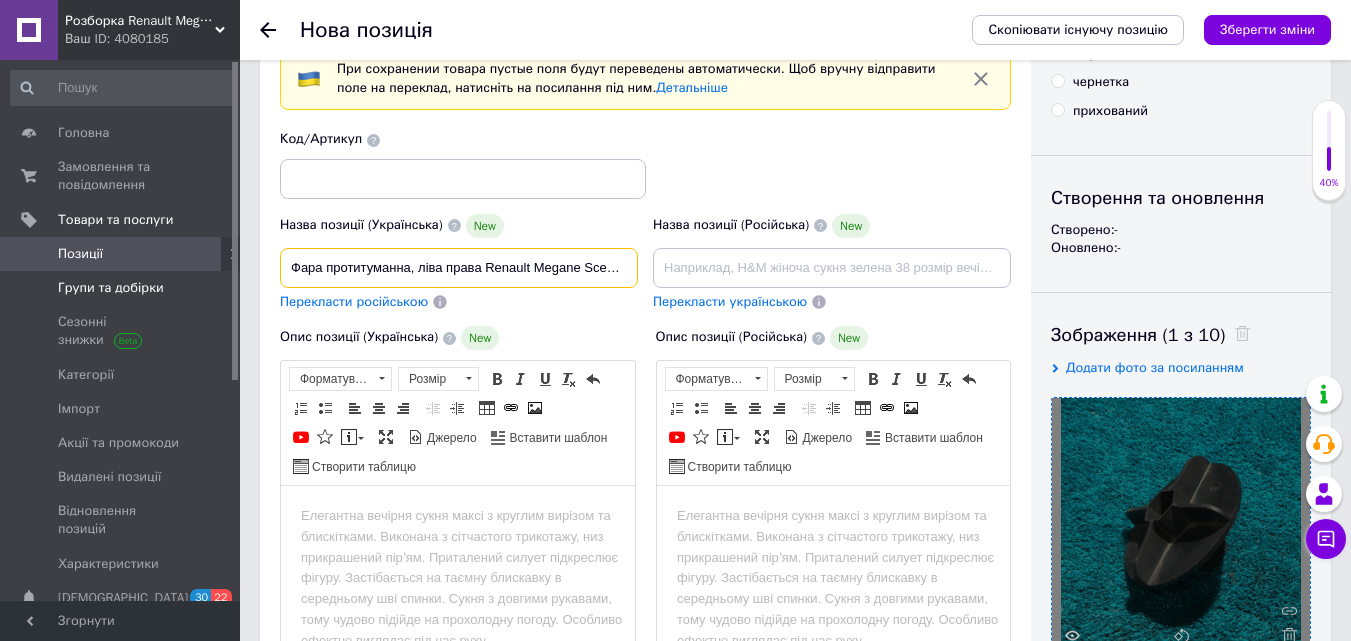 drag, startPoint x: 335, startPoint y: 276, endPoint x: 124, endPoint y: 274, distance: 211.00948 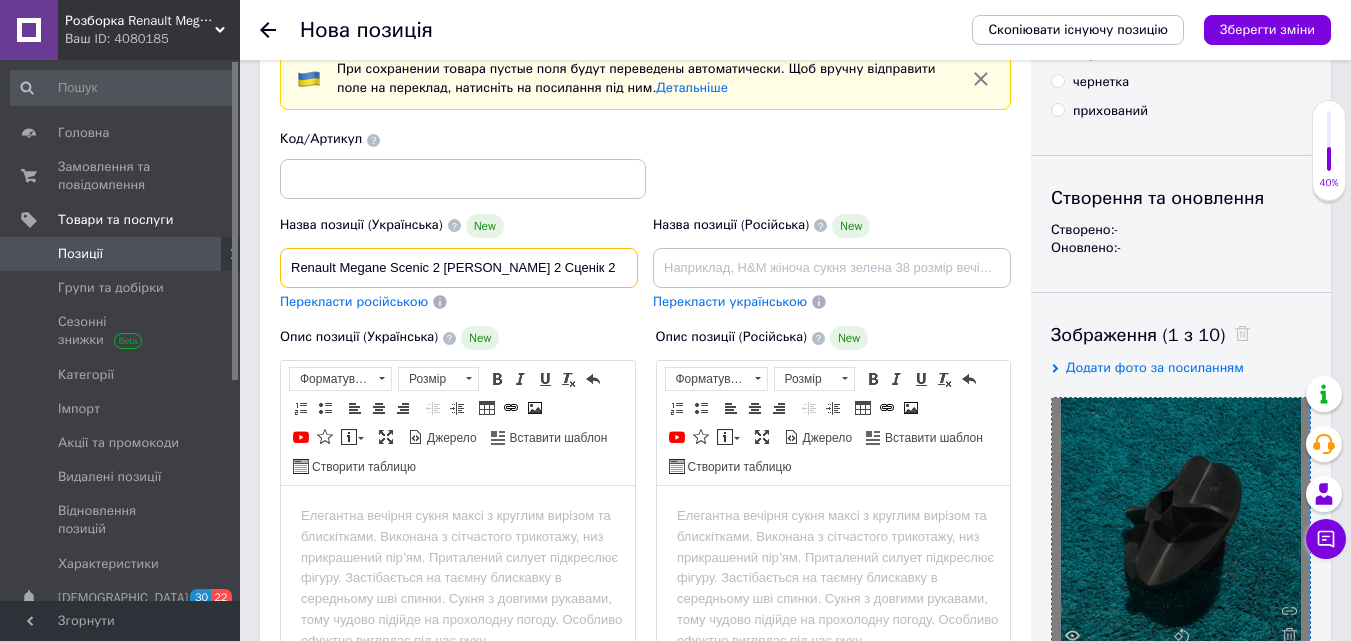 paste on "Болт кріплення запасного колеса" 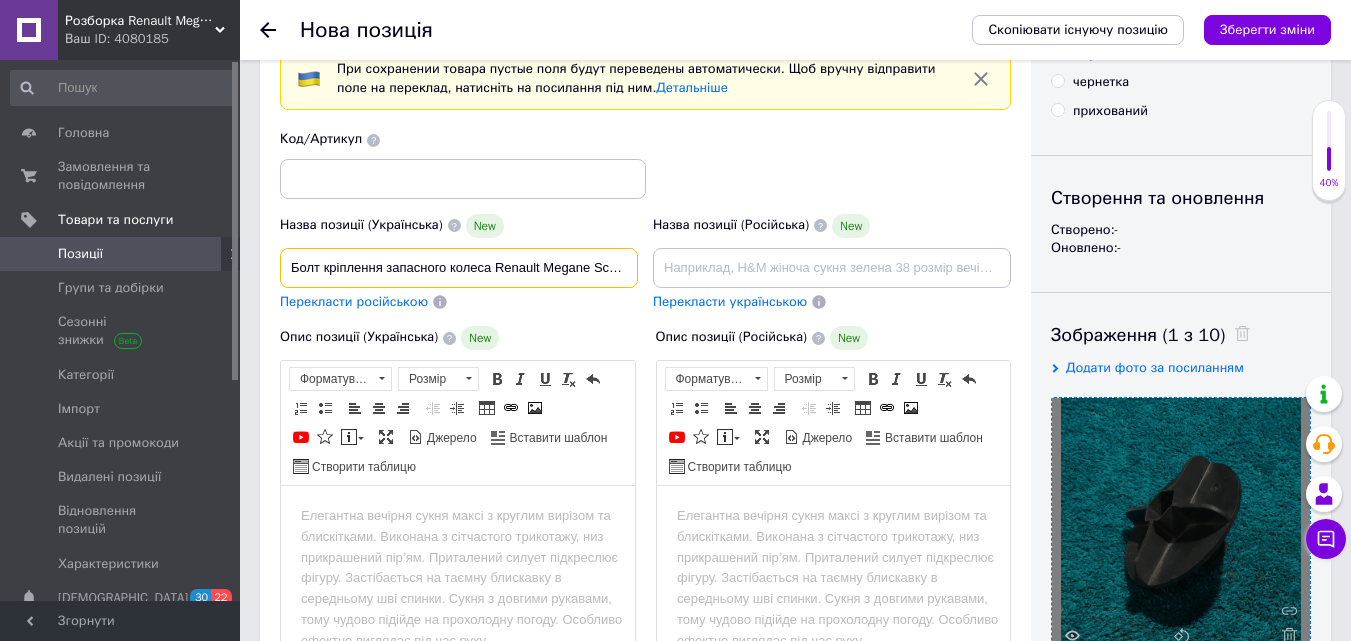 type on "Болт кріплення запасного колеса Renault Megane Scenic 2 [PERSON_NAME] 2 Сценік 2" 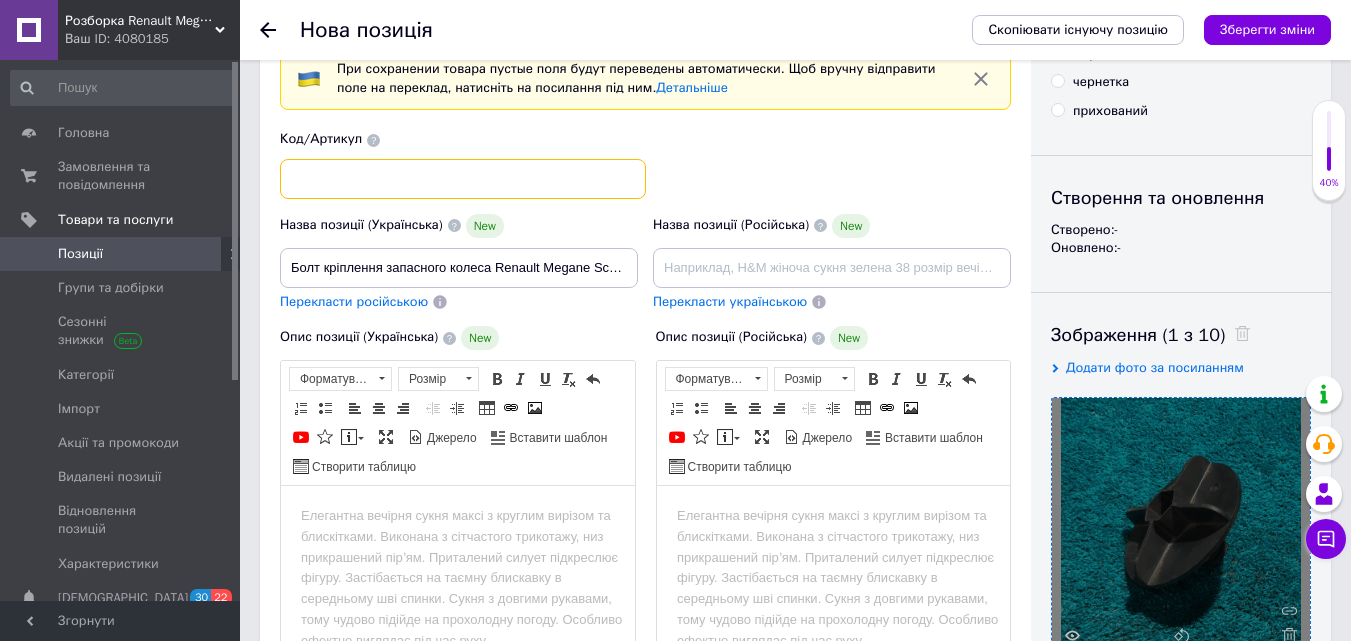 click at bounding box center [463, 179] 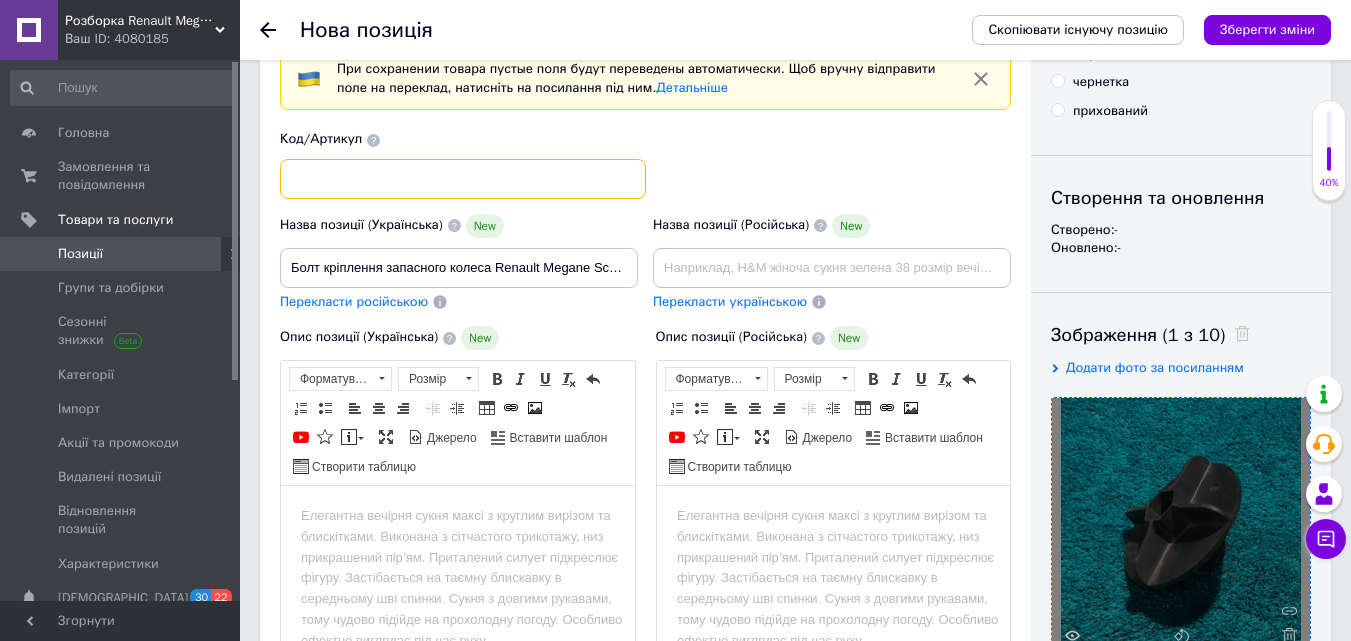 paste on "8200317791" 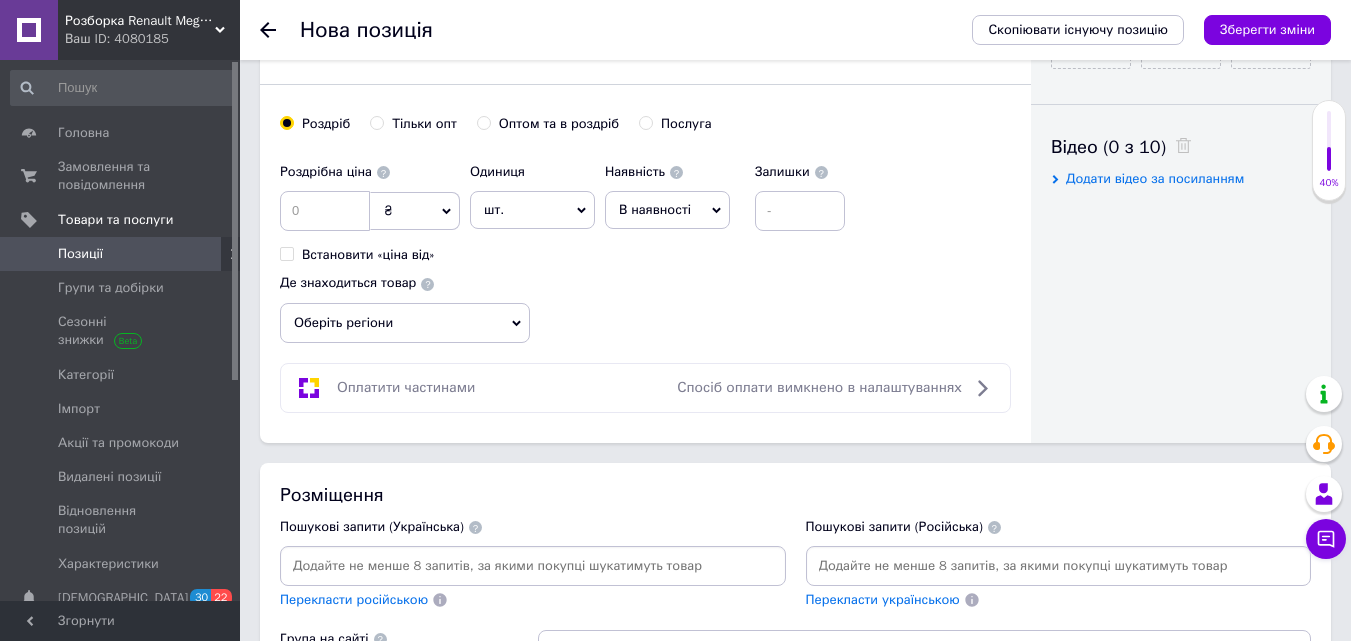 scroll, scrollTop: 1000, scrollLeft: 0, axis: vertical 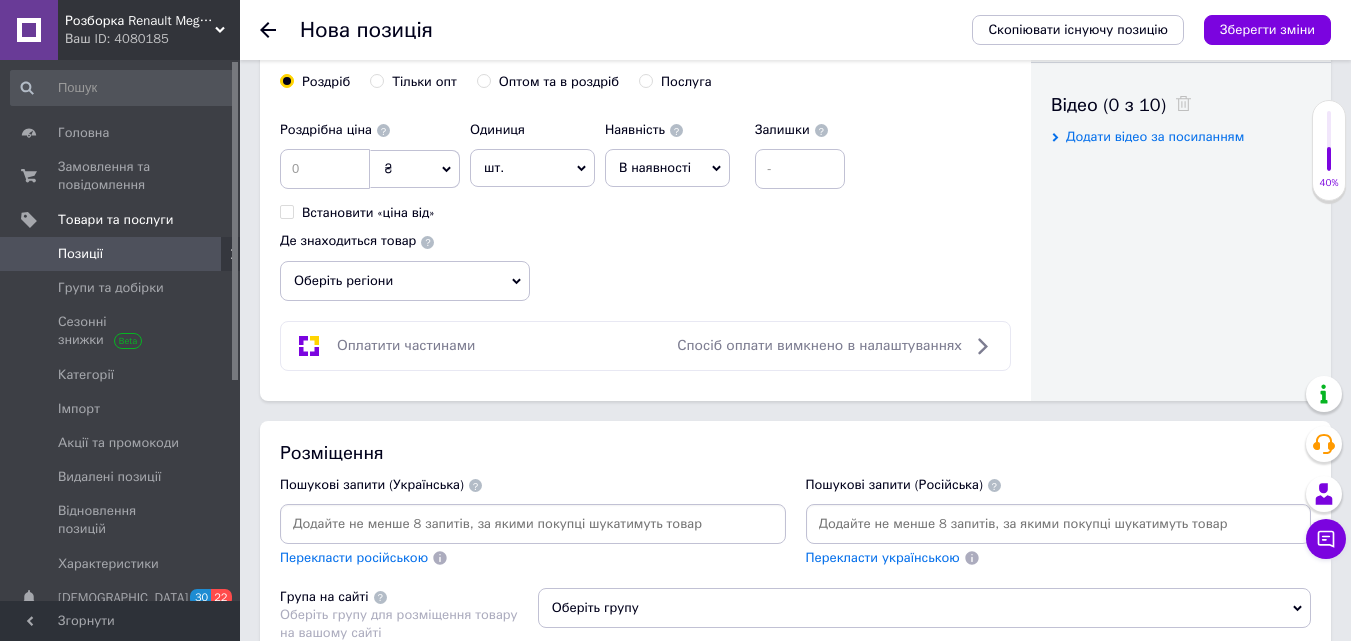 type on "8200317791" 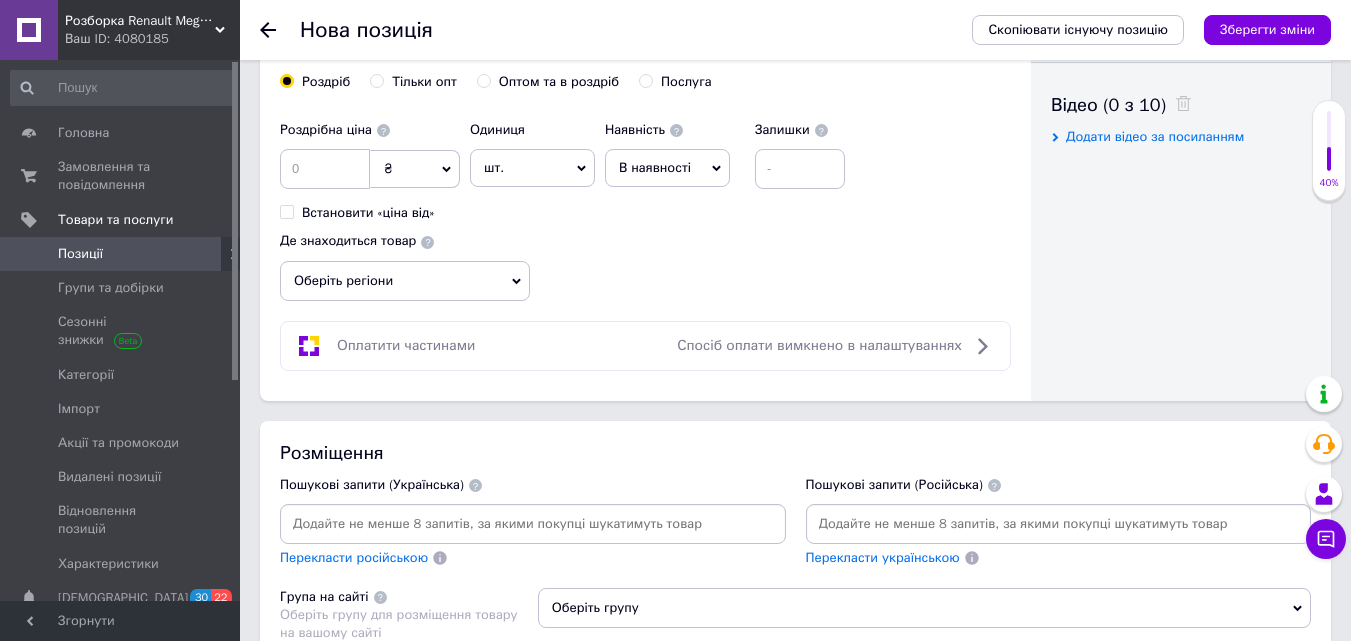 paste on "8200317791" 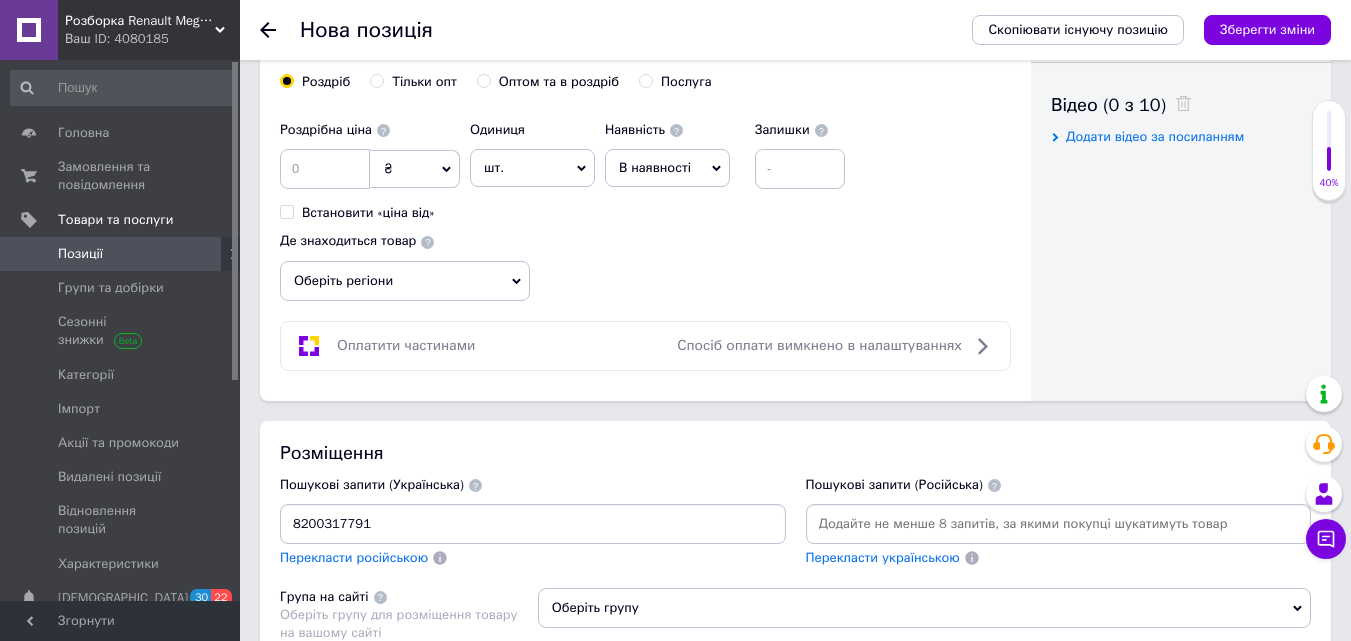 type 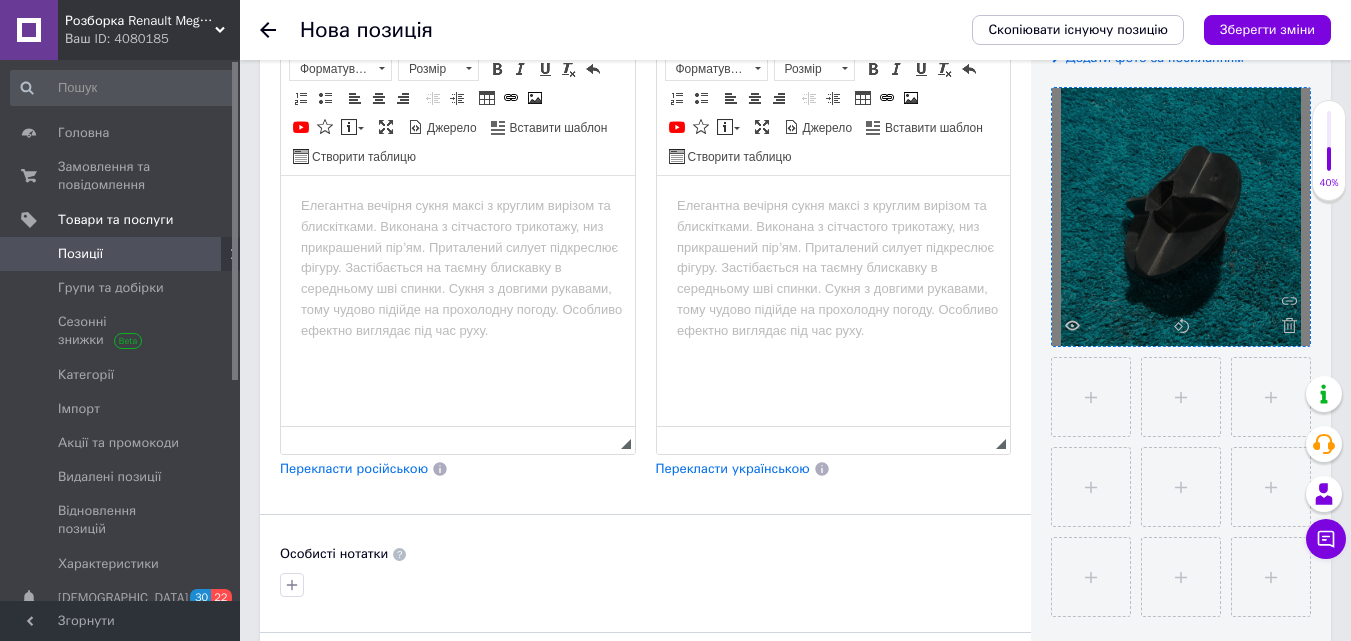 scroll, scrollTop: 400, scrollLeft: 0, axis: vertical 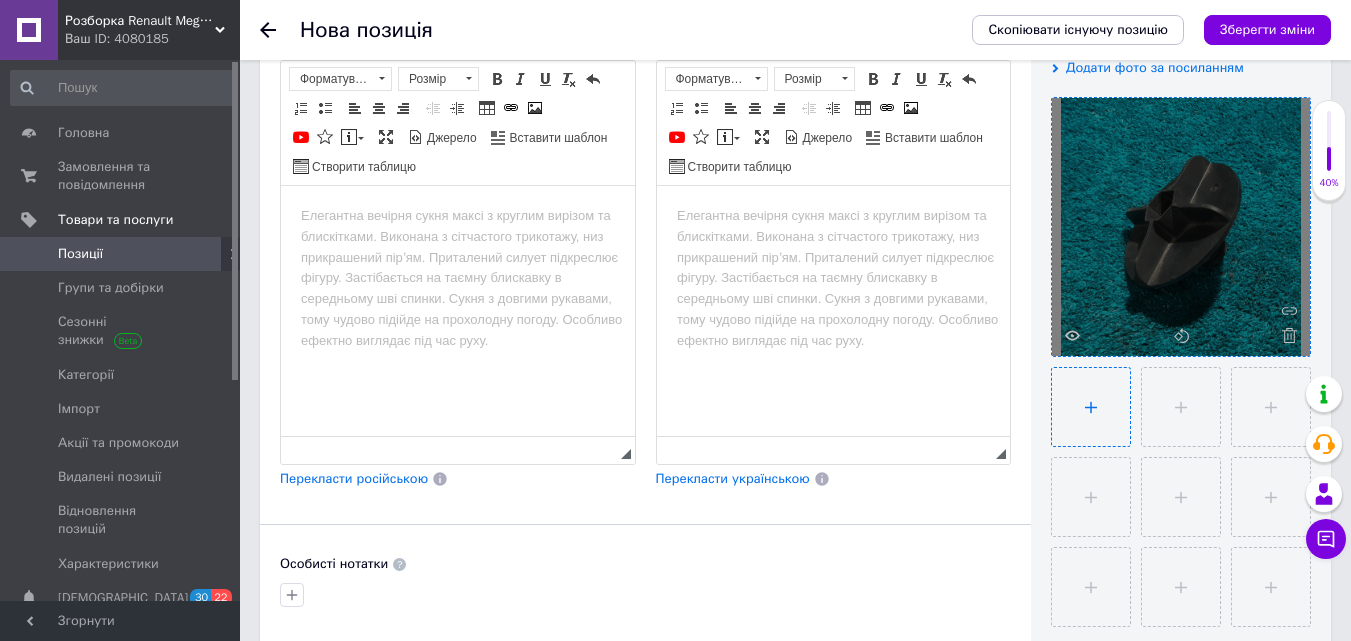 click at bounding box center (1091, 407) 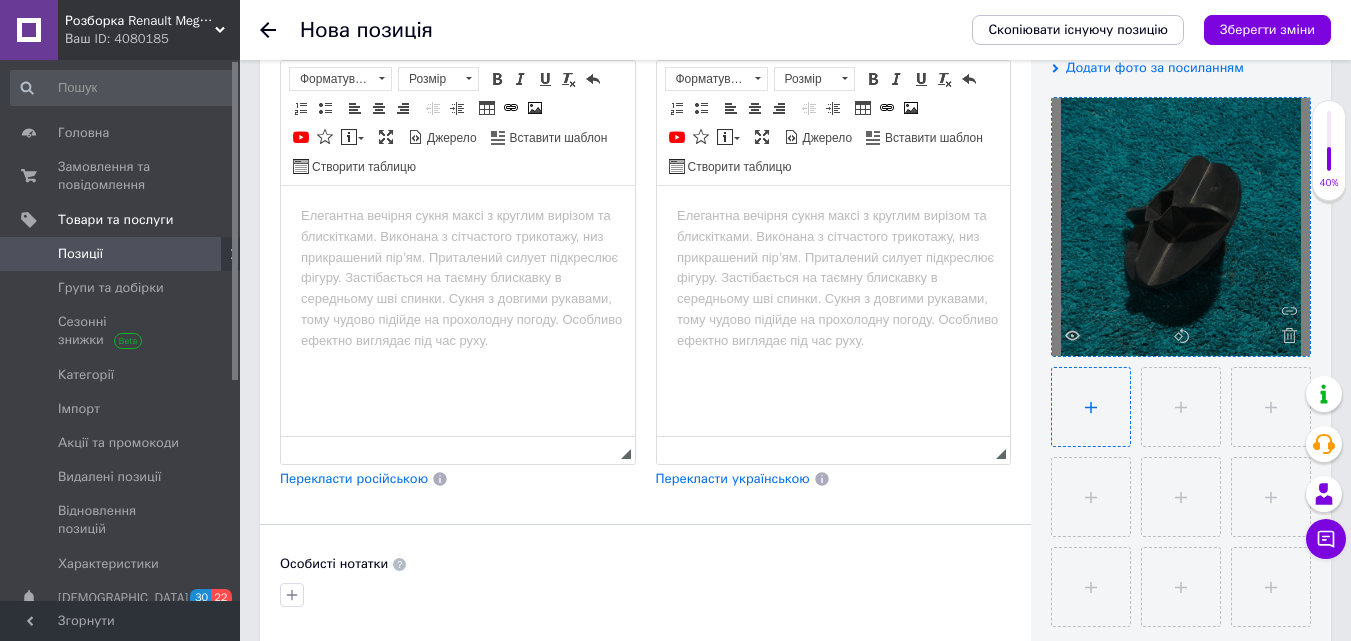 type on "C:\fakepath\photo_2025-07-10_12-08-21.jpg" 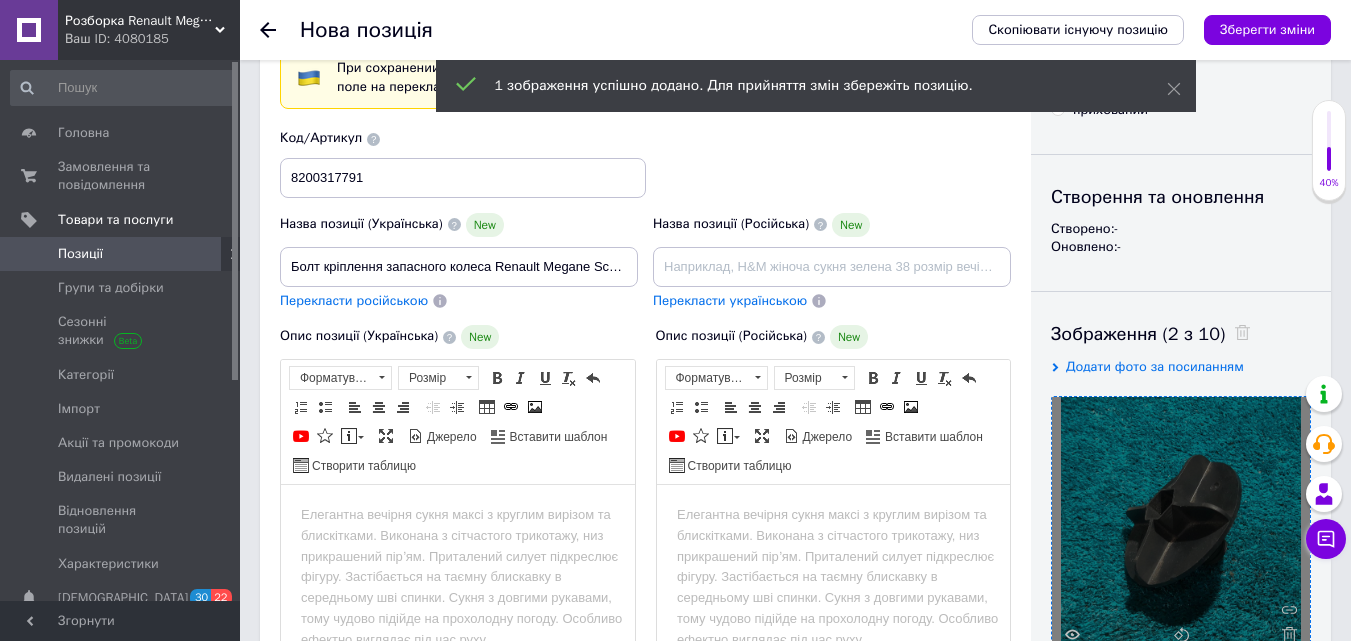 scroll, scrollTop: 100, scrollLeft: 0, axis: vertical 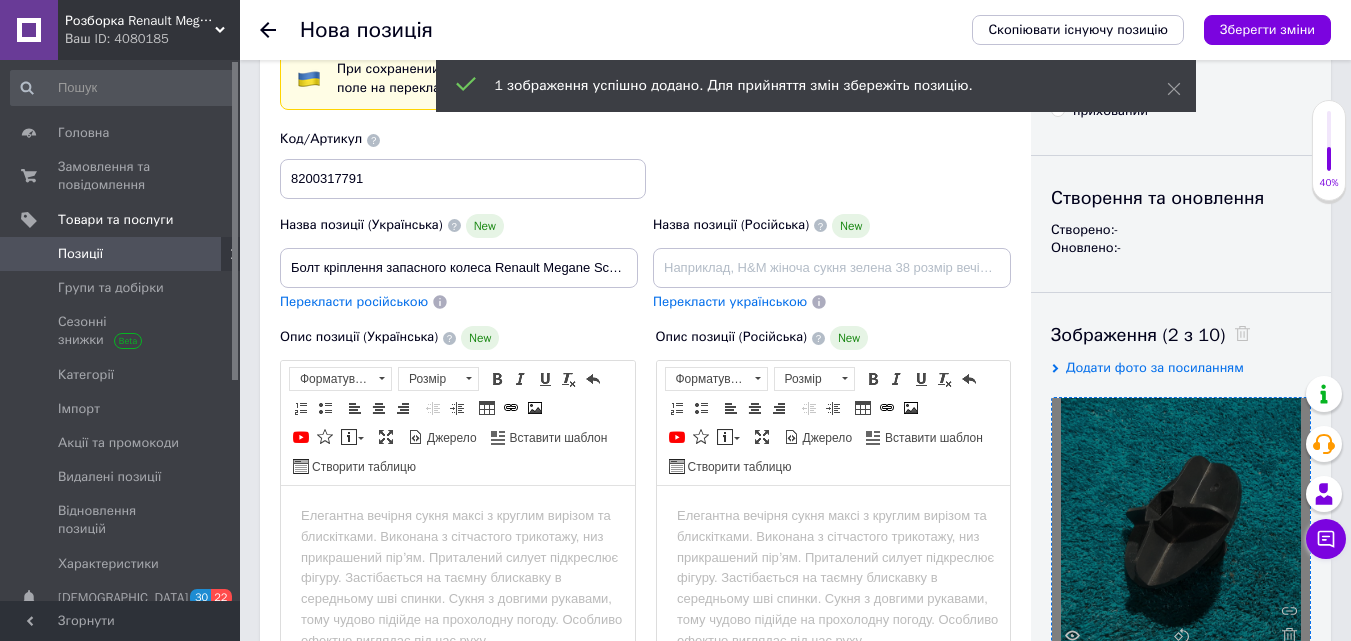 click on "Перекласти російською" at bounding box center (354, 301) 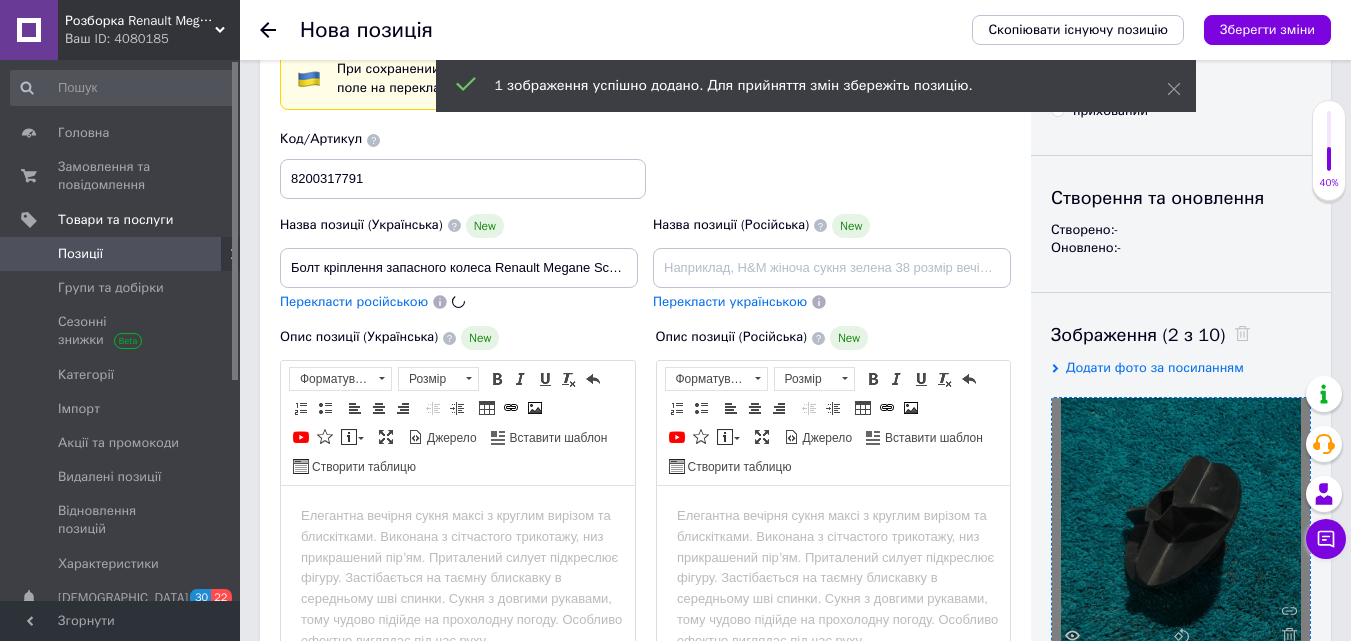 type on "Болт крепления запасного колеса Renault Megane Scenic 2 [PERSON_NAME] 2 Сценик 2" 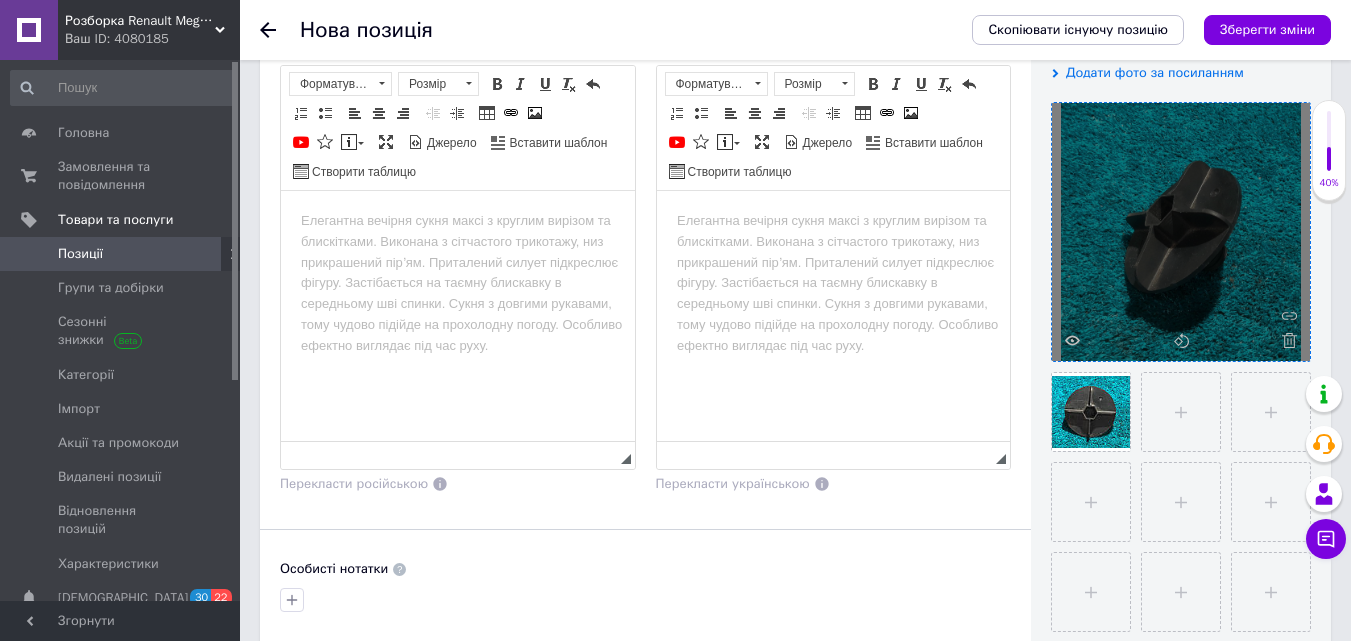 scroll, scrollTop: 400, scrollLeft: 0, axis: vertical 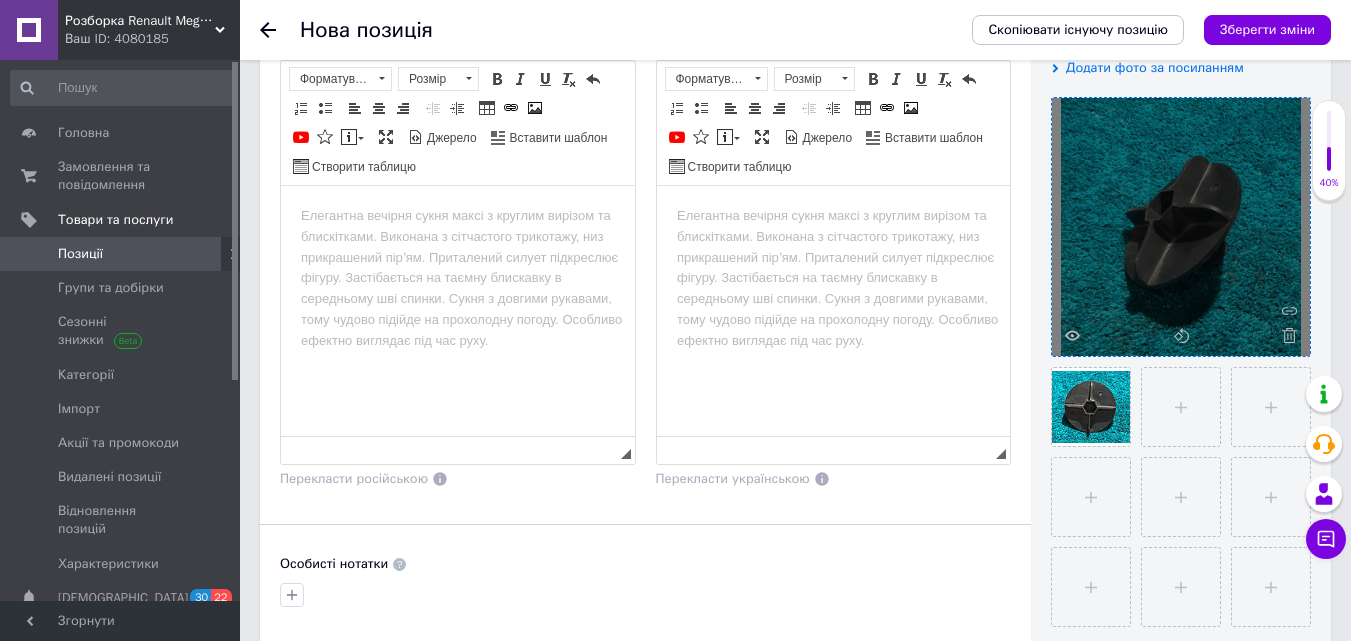 click on "Основна інформація При сохранении товара пустые поля будут переведены автоматически. Щоб вручну відправити поле на переклад, натисніть на посилання під ним.  Детальніше Назва позиції (Українська) New Болт кріплення запасного колеса Renault Megane Scenic 2 [PERSON_NAME] 2 Сценік 2 Перекласти російською Код/Артикул 8200317791 Назва позиції (Російська) New Болт крепления запасного колеса Renault Megane Scenic 2 [PERSON_NAME] 2 Сценик 2 Перекласти українською Опис позиції (Українська) New Розширений текстовий редактор, E872BA3A-720F-45DE-B081-933084122D58 Панель інструментів редактора Форматування Розмір" at bounding box center [645, 340] 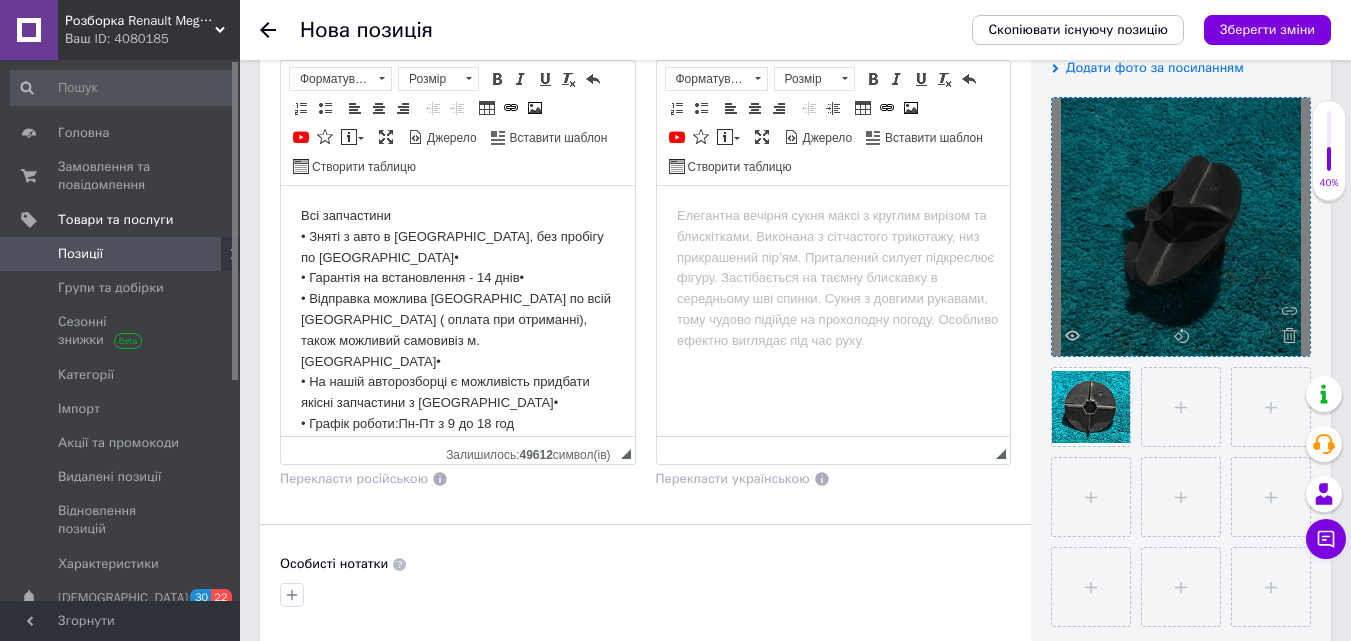 scroll, scrollTop: 100, scrollLeft: 0, axis: vertical 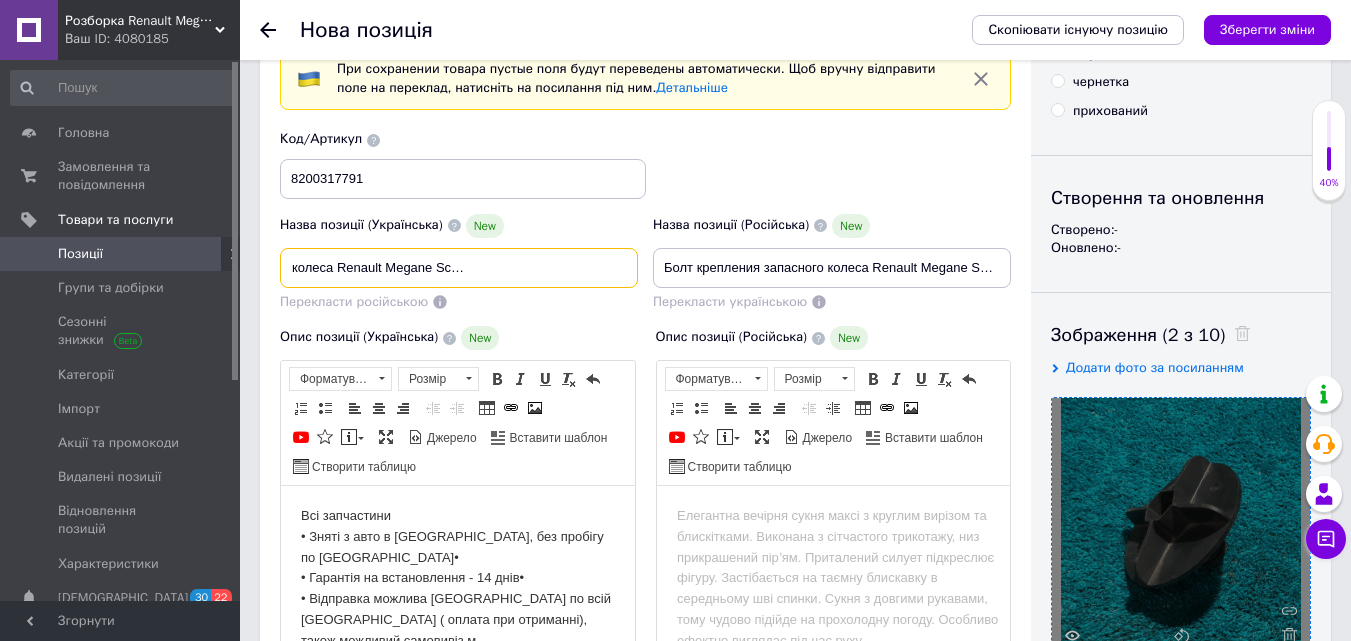 drag, startPoint x: 287, startPoint y: 260, endPoint x: 686, endPoint y: 254, distance: 399.0451 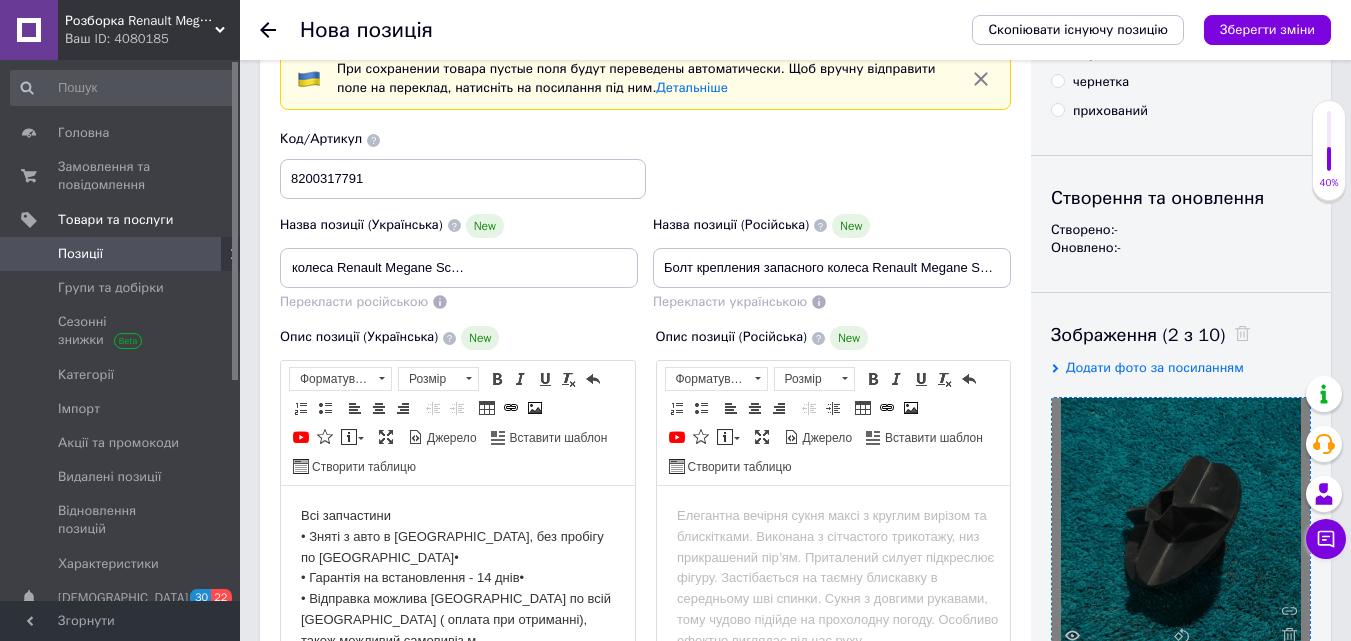 click on "Код/Артикул 8200317791" at bounding box center (646, 164) 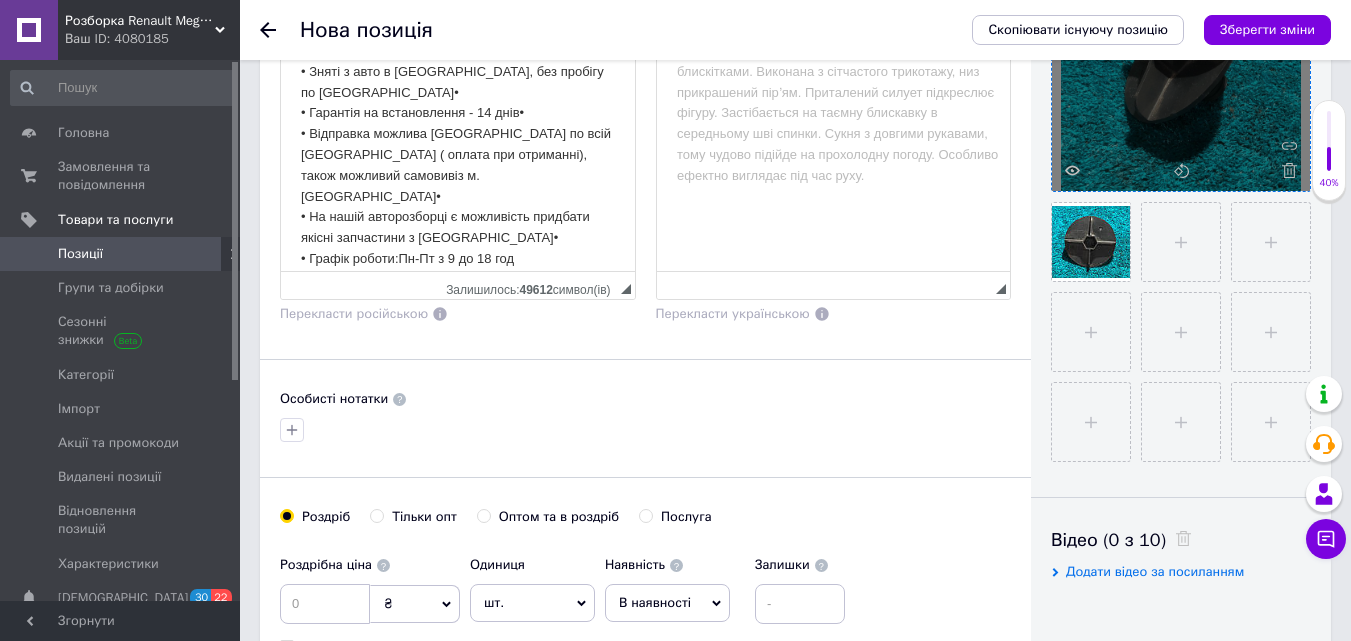 scroll, scrollTop: 600, scrollLeft: 0, axis: vertical 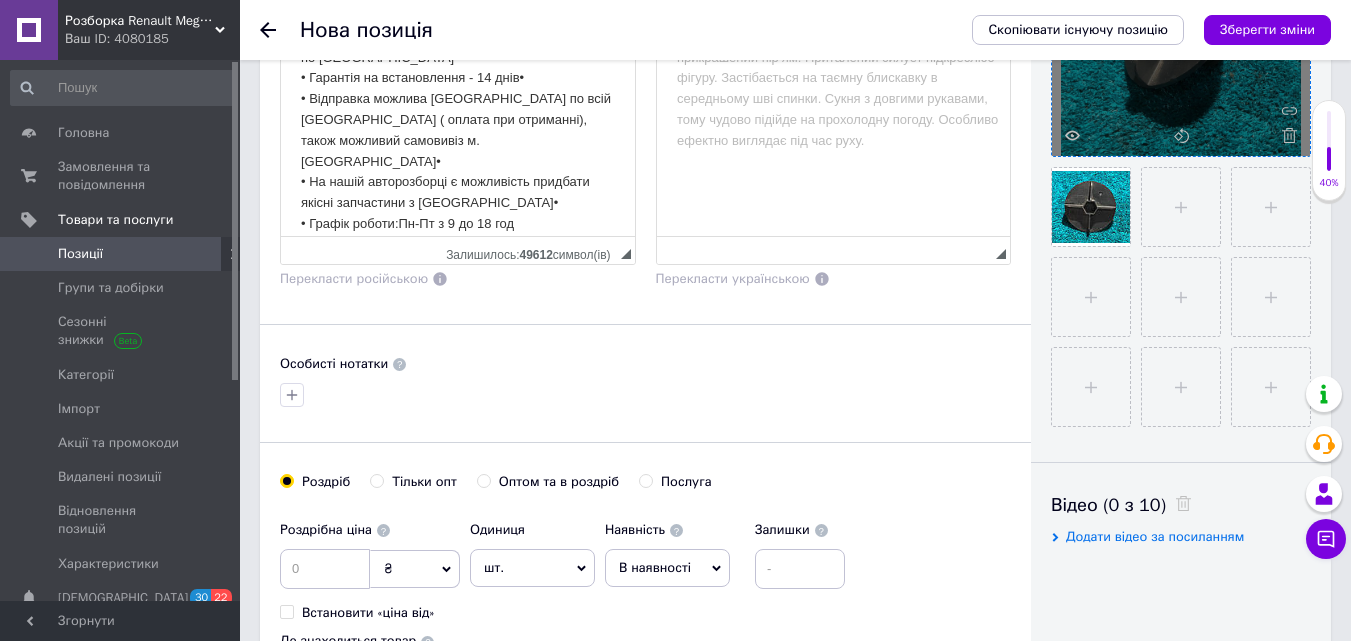 click on "Основна інформація При сохранении товара пустые поля будут переведены автоматически. Щоб вручну відправити поле на переклад, натисніть на посилання під ним.  Детальніше Назва позиції (Українська) New Болт кріплення запасного колеса Renault Megane Scenic 2 [PERSON_NAME] 2 Сценік 2 Перекласти російською Код/Артикул 8200317791 Назва позиції (Російська) New Болт крепления запасного колеса Renault Megane Scenic 2 [PERSON_NAME] 2 Сценик 2 Перекласти українською Опис позиції (Українська) New Всі запчастини
• Зняті з авто в [GEOGRAPHIC_DATA], без пробігу по [GEOGRAPHIC_DATA]•
• Гарантія на встановлення - 14 днів• $" at bounding box center (645, 140) 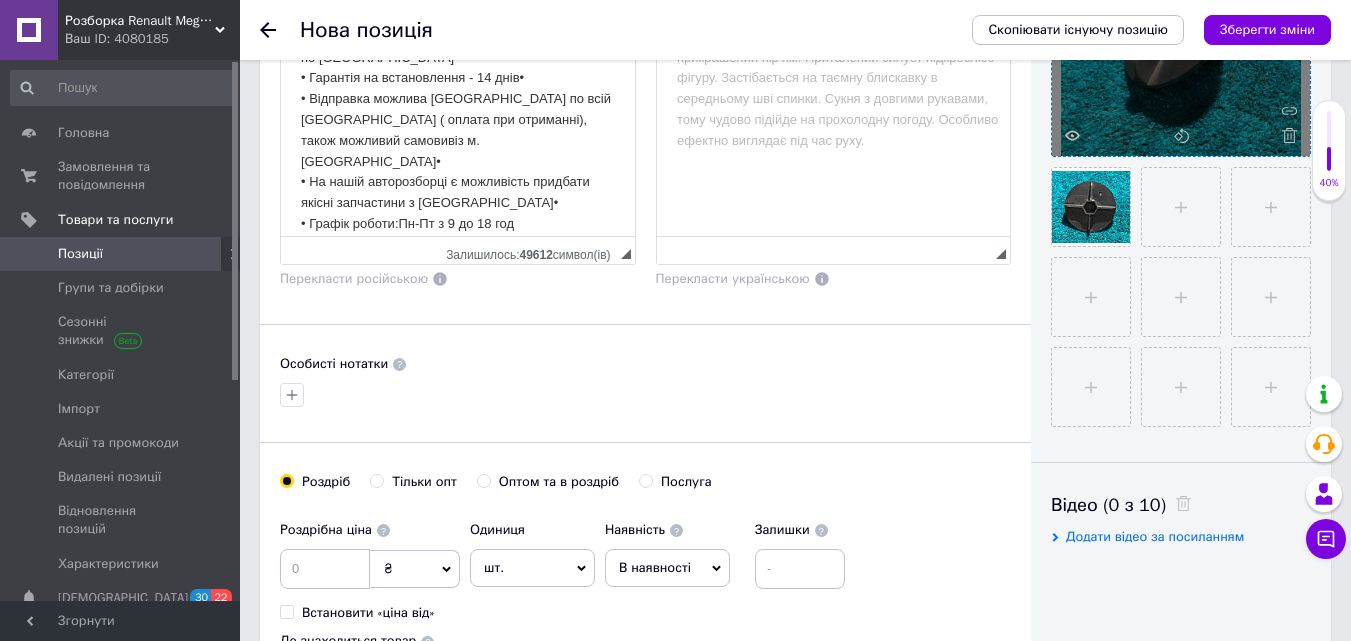 click on "Всі запчастини  • Зняті з авто в [GEOGRAPHIC_DATA], без пробігу по [GEOGRAPHIC_DATA]• • Гарантія на встановлення - 14 днів• • Відправка можлива [GEOGRAPHIC_DATA] по всій [GEOGRAPHIC_DATA] ( оплата при отриманні), також можливий самовивіз м. [GEOGRAPHIC_DATA][PERSON_NAME] нашій авторозборці є можливість придбати якісні запчастини з [GEOGRAPHIC_DATA]• • Графік роботи:Пн-Пт з 9 до 18 год Субота з 9 до 15 год • Всім гарного дня та хороших покупок•" at bounding box center (458, 142) 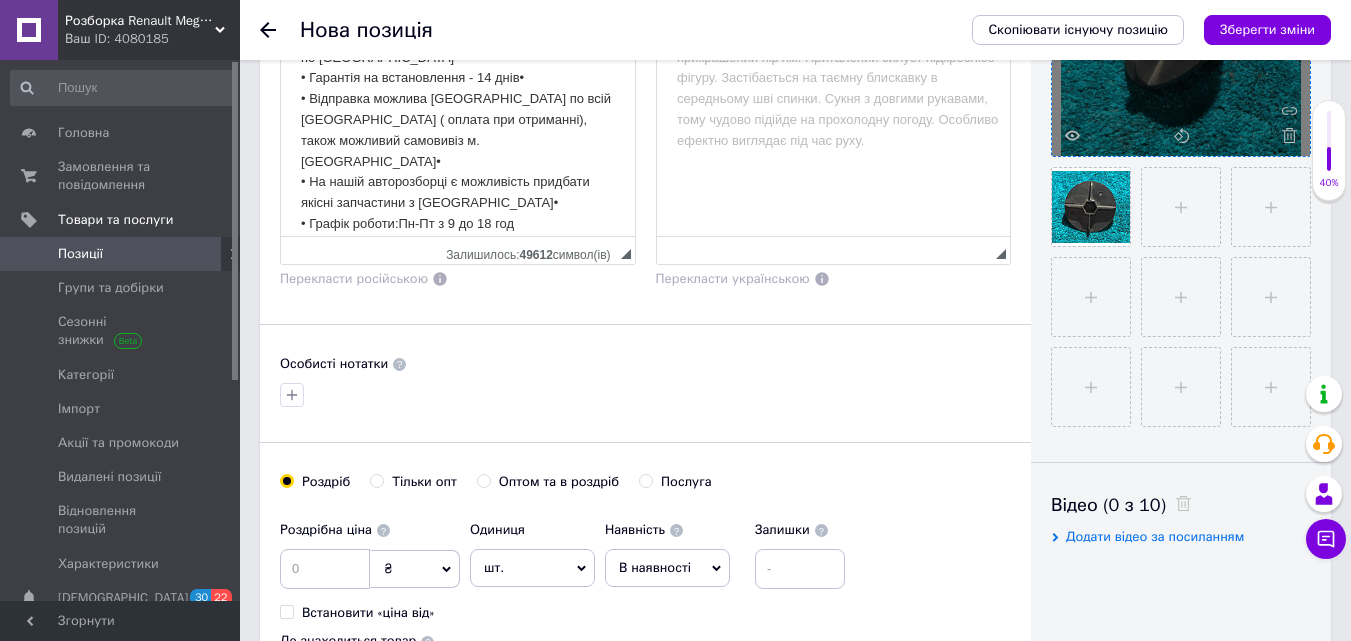 click on "Опис позиції (Українська) New Всі запчастини
• Зняті з авто в [GEOGRAPHIC_DATA], без пробігу по [GEOGRAPHIC_DATA]•
• Гарантія на встановлення - 14 днів•
• Відправка можлива [GEOGRAPHIC_DATA] по всій [GEOGRAPHIC_DATA] ( оплата при отриманні), також можливий самовивіз м. [GEOGRAPHIC_DATA][PERSON_NAME] нашій авторозборці є можливість придбати якісні запчастини з [GEOGRAPHIC_DATA]•
• Графік роботи:Пн-Пт з 9 до 18 год
Субота з 9 до 15 год
• Всім гарного дня та хороших покупок• Розширений текстовий редактор, E872BA3A-720F-45DE-B081-933084122D58 Панель інструментів редактора Форматування Форматування Розмір [PERSON_NAME]   [PERSON_NAME]" at bounding box center (458, 57) 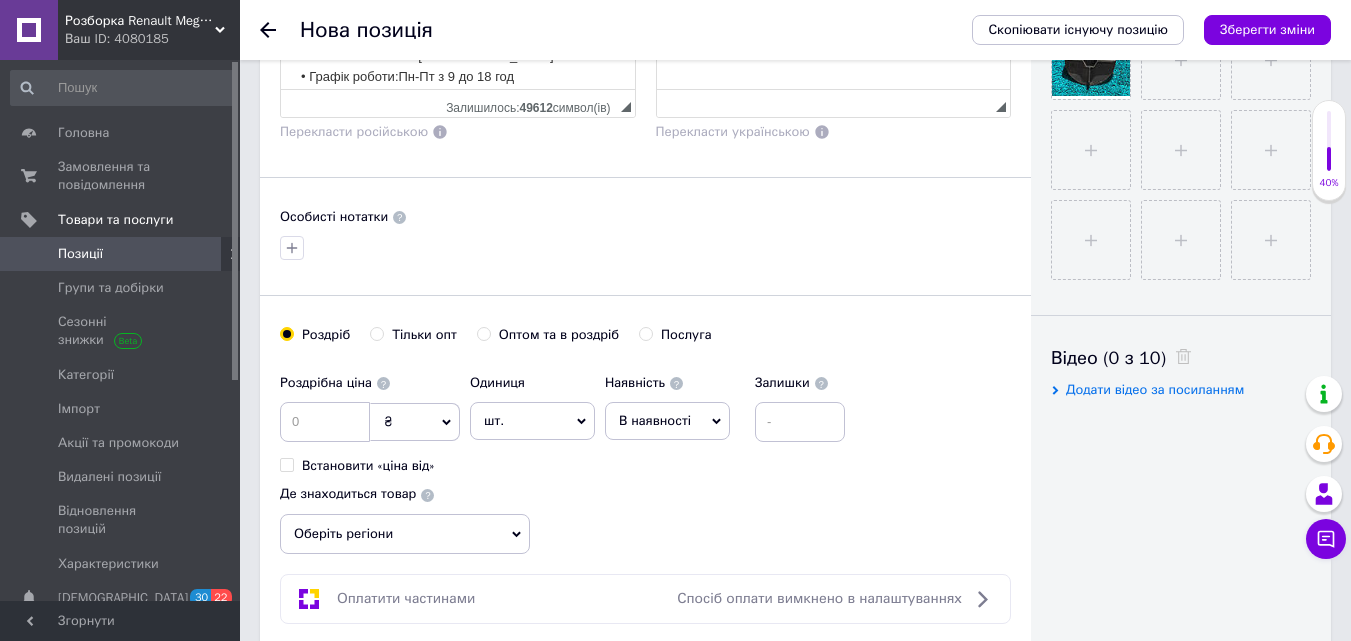 scroll, scrollTop: 800, scrollLeft: 0, axis: vertical 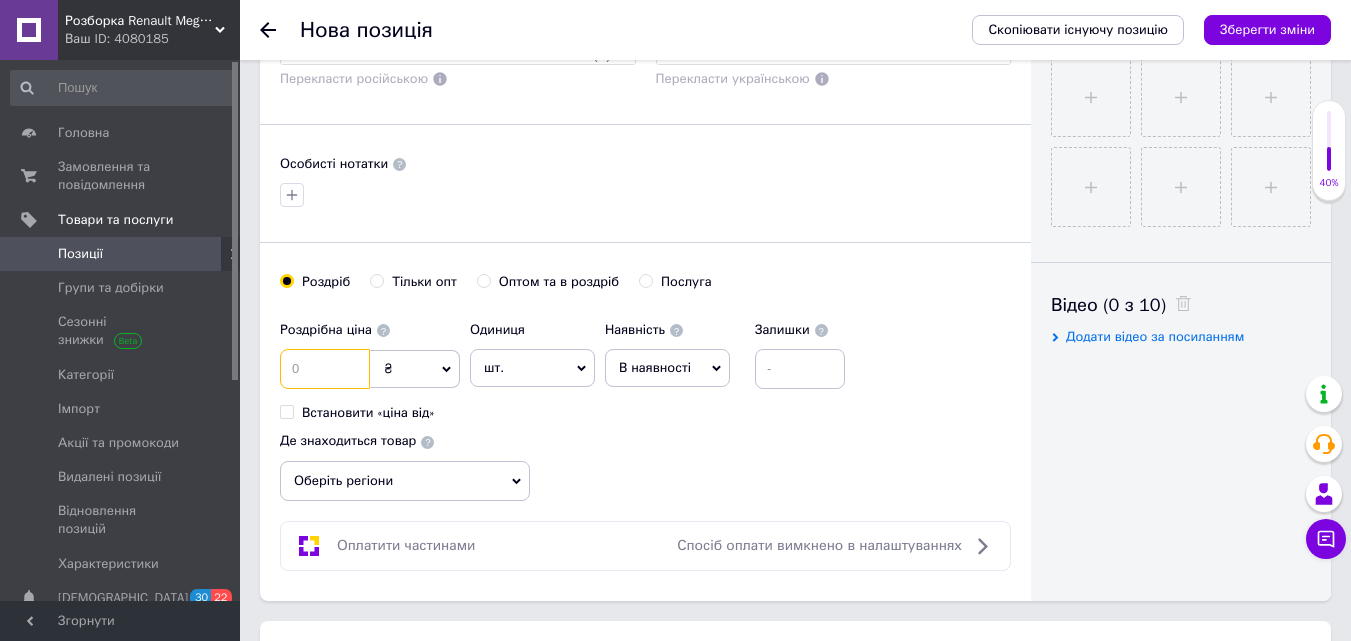 click at bounding box center [325, 369] 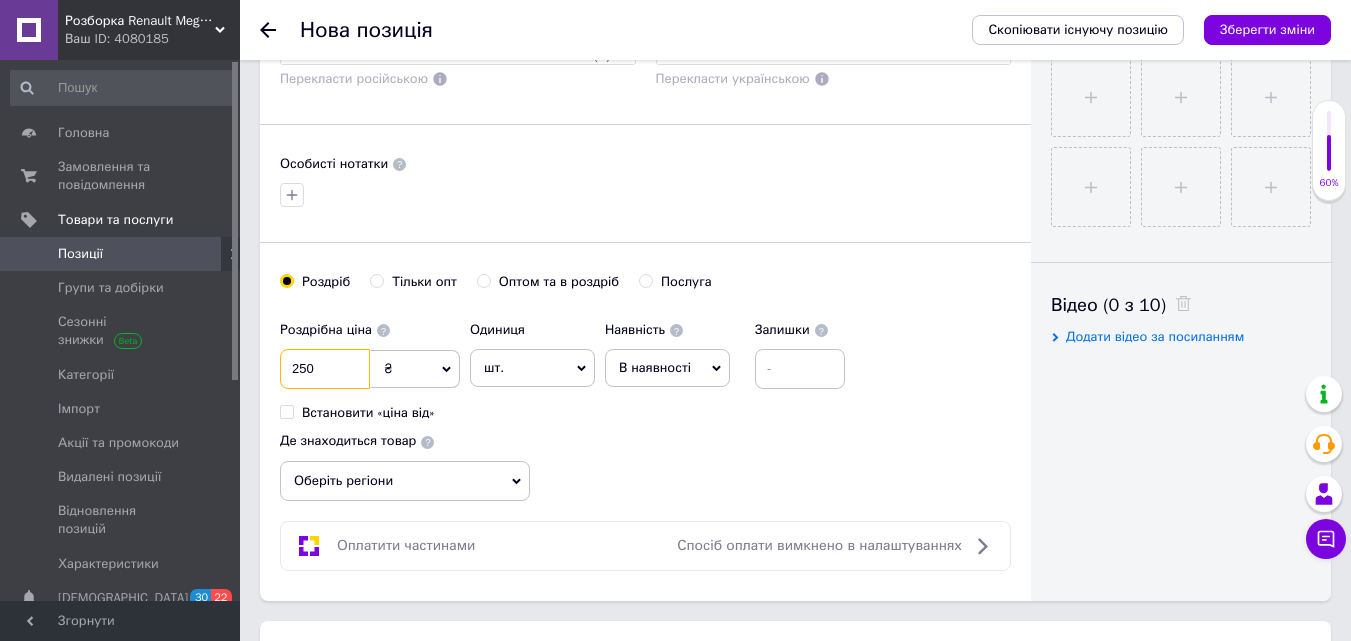 type on "250" 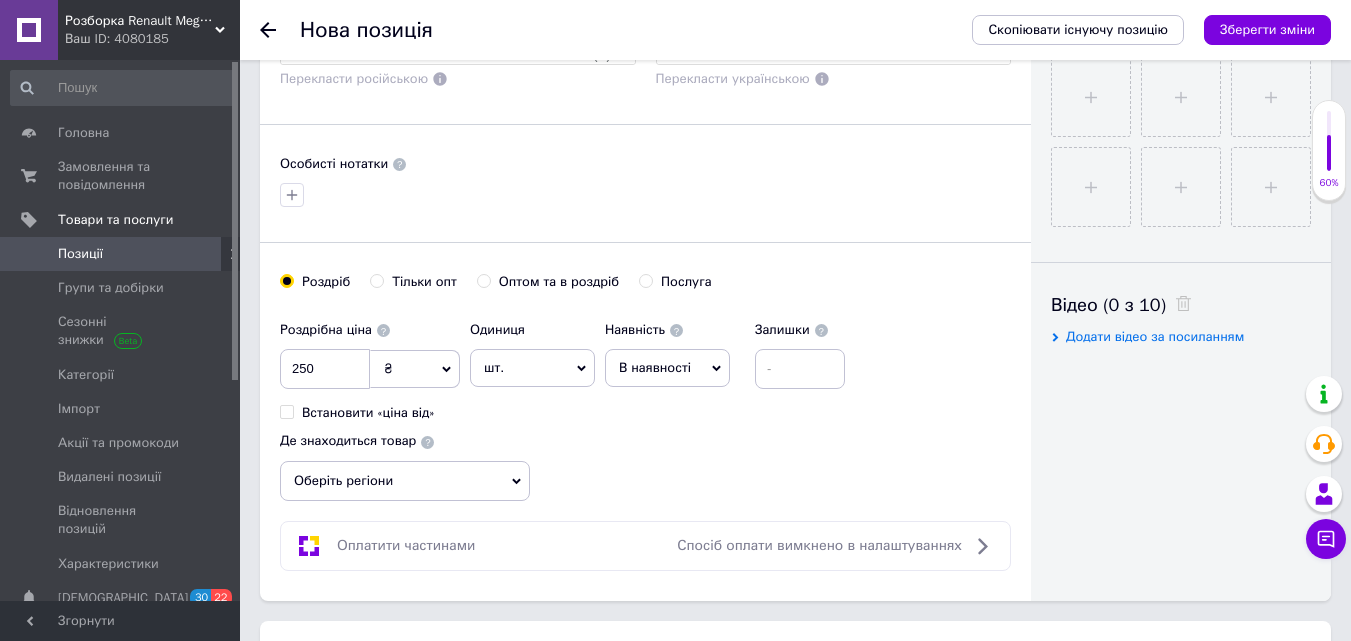 click on "Оберіть регіони" at bounding box center (405, 481) 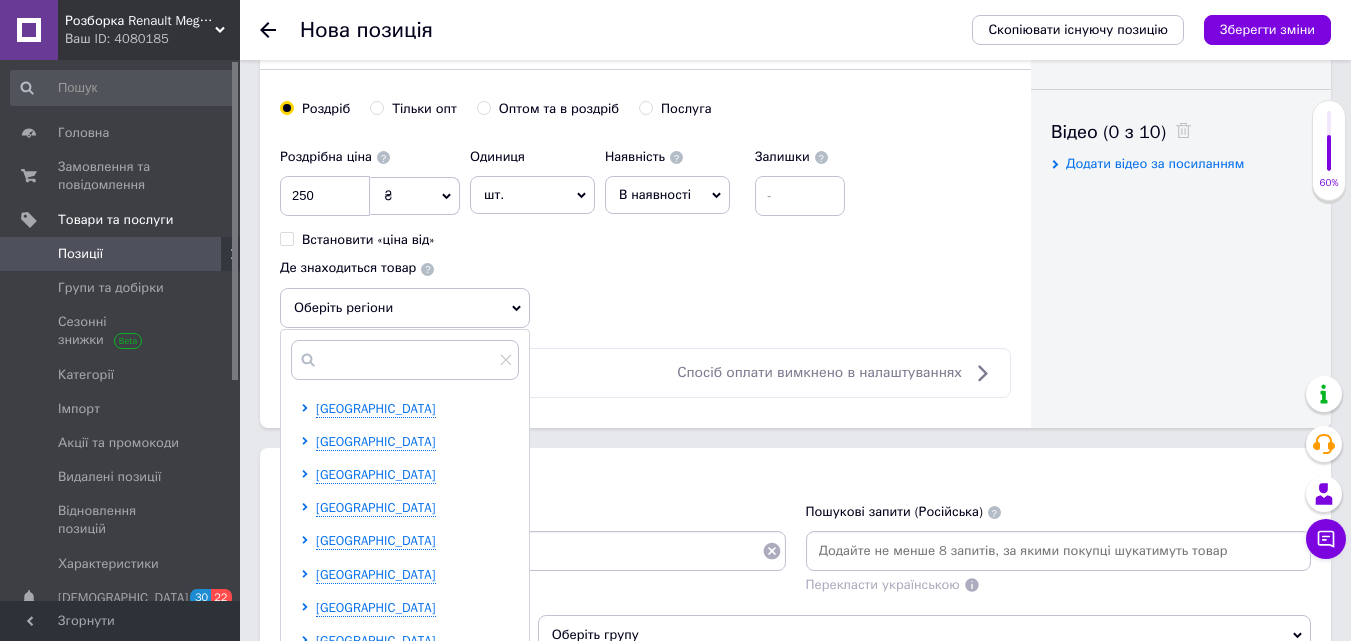scroll, scrollTop: 1000, scrollLeft: 0, axis: vertical 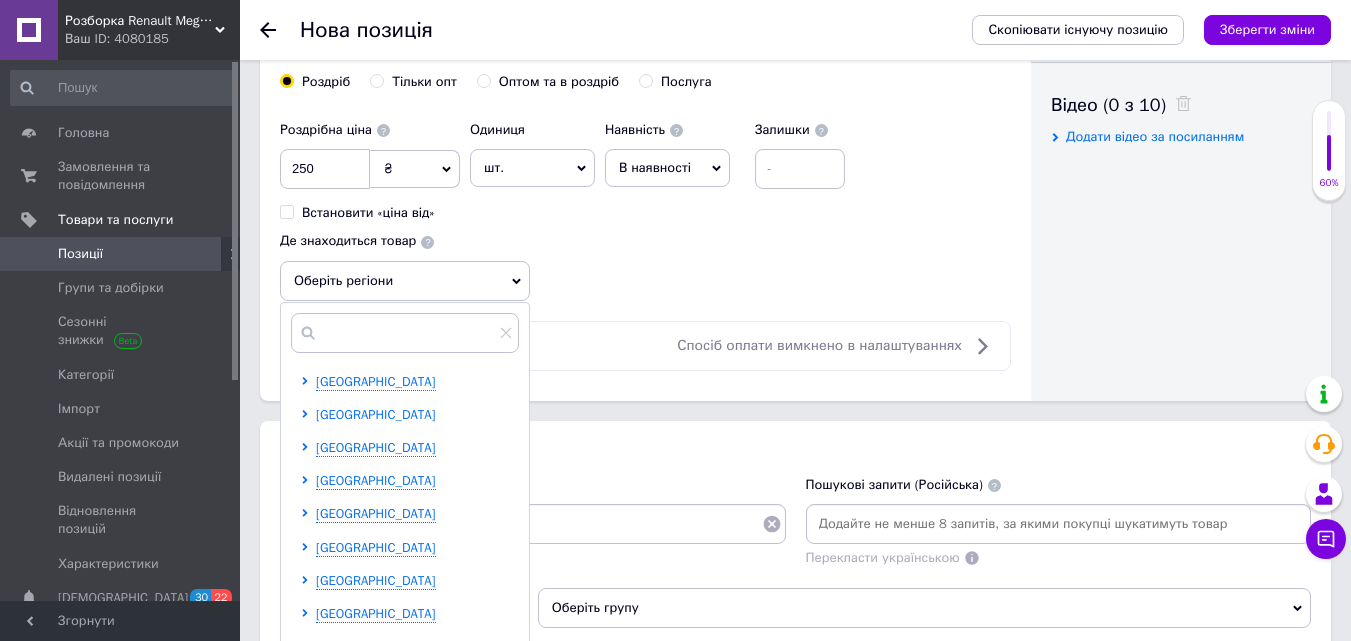 click on "[GEOGRAPHIC_DATA]" at bounding box center [376, 414] 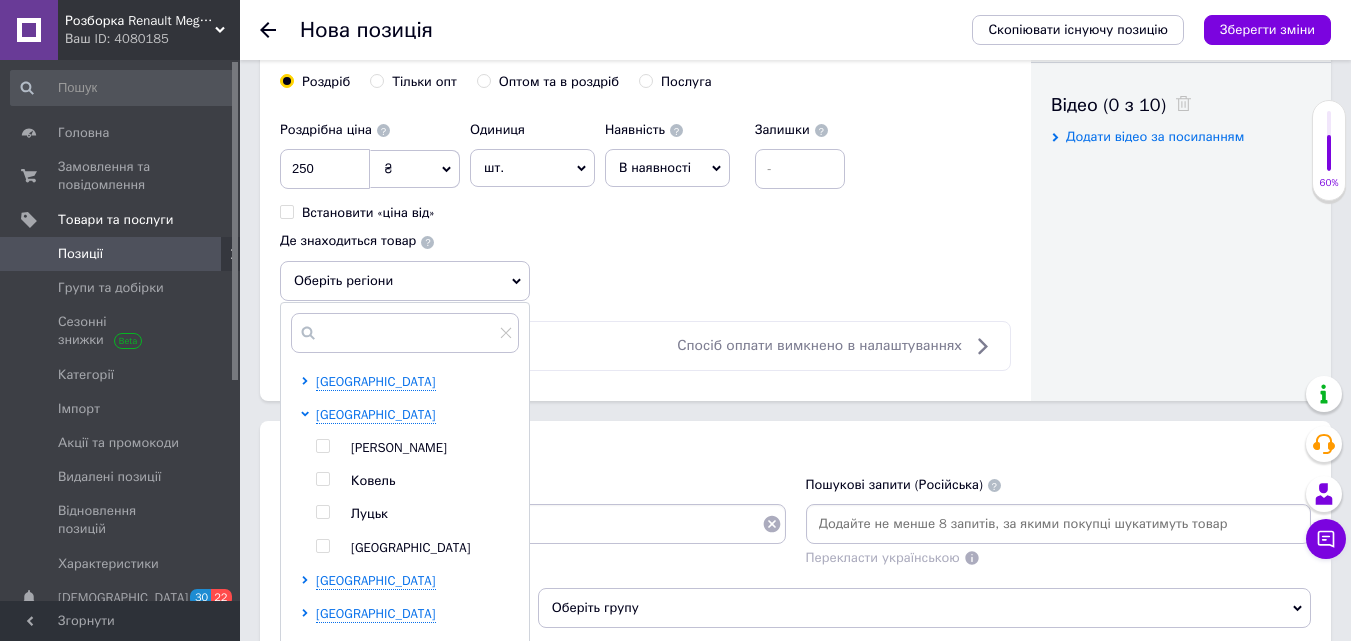 click at bounding box center (322, 512) 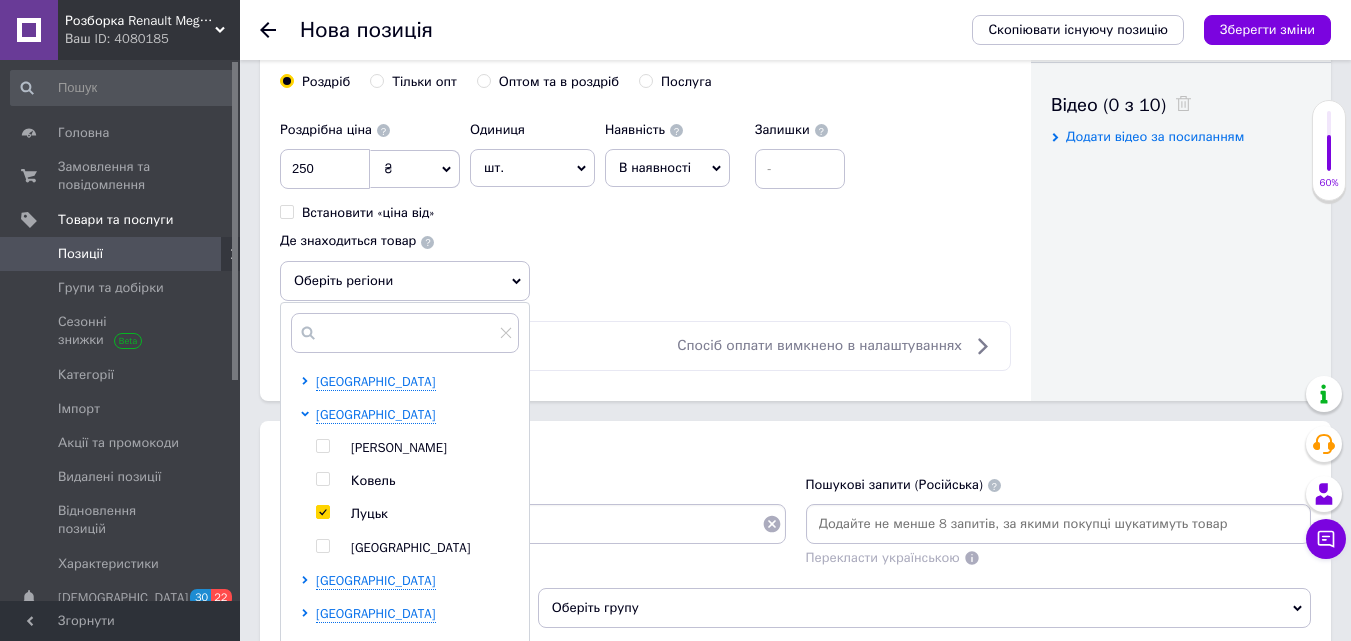 checkbox on "true" 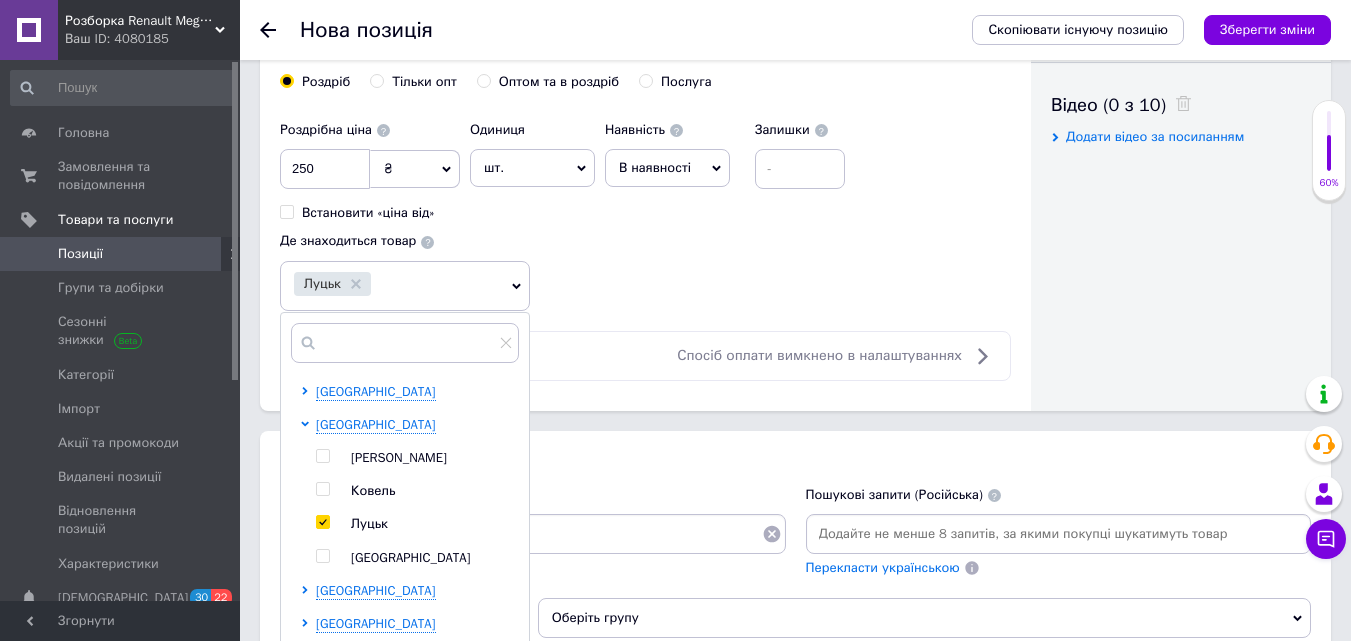 click on "Роздрібна ціна 250 ₴ $ EUR CHF GBP ¥ PLN ₸ MDL HUF KGS CNY TRY KRW lei Встановити «ціна від» Одиниця шт. Популярне комплект упаковка кв.м пара м кг пог.м послуга т а автоцистерна ампула б балон банка блістер бобіна бочка [PERSON_NAME] бухта в ват виїзд відро г г га година гр/кв.м гігакалорія д дав два місяці день доба доза є єврокуб з зміна к кВт каністра карат кв.дм кв.м кв.см кв.фут квартал кг кг/кв.м км колесо комплект коробка куб.дм куб.м л л лист м м мВт мл мм моток місяць мішок н набір номер о об'єкт од. п палетомісце пара партія пач пог.м послуга посівна одиниця птахомісце півроку пігулка" at bounding box center [645, 211] 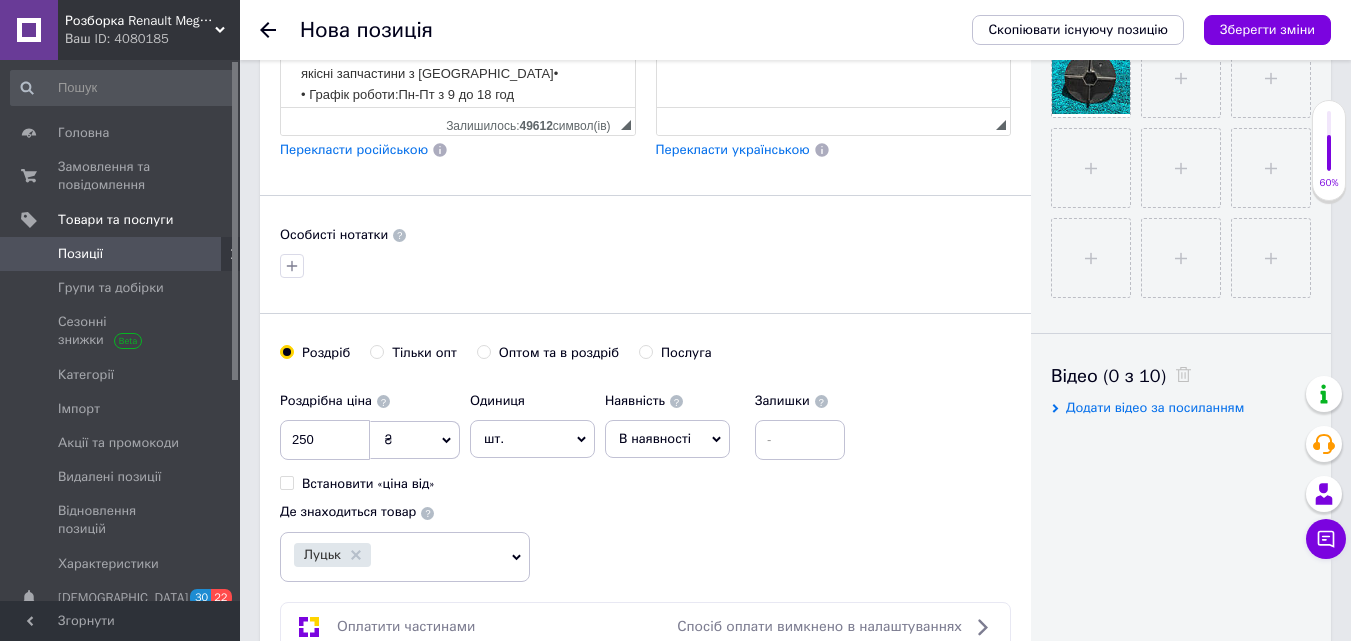 scroll, scrollTop: 700, scrollLeft: 0, axis: vertical 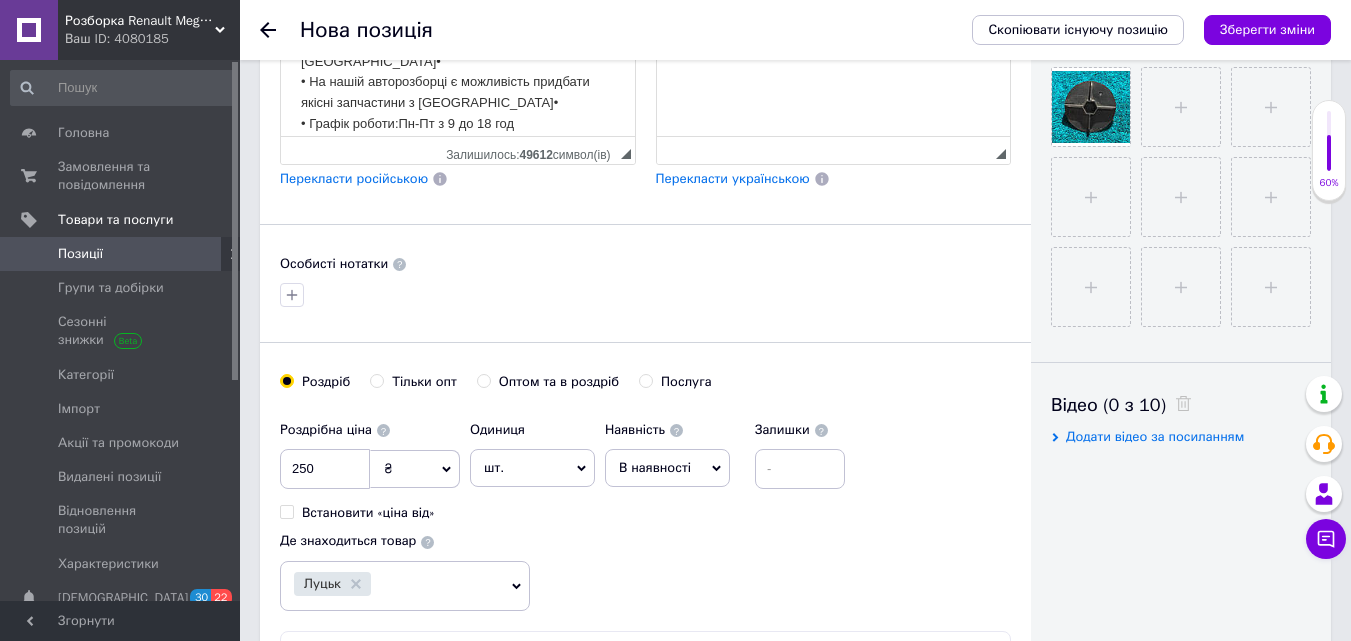 click on "Перекласти російською" at bounding box center [354, 178] 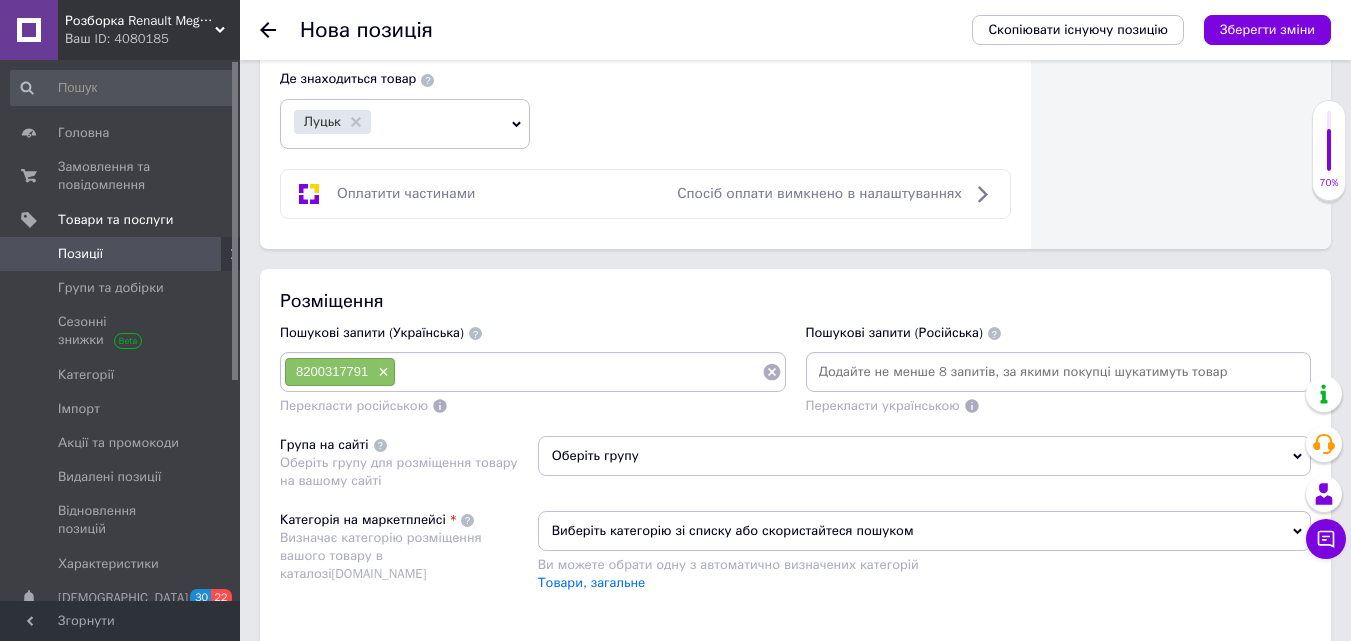 scroll, scrollTop: 1200, scrollLeft: 0, axis: vertical 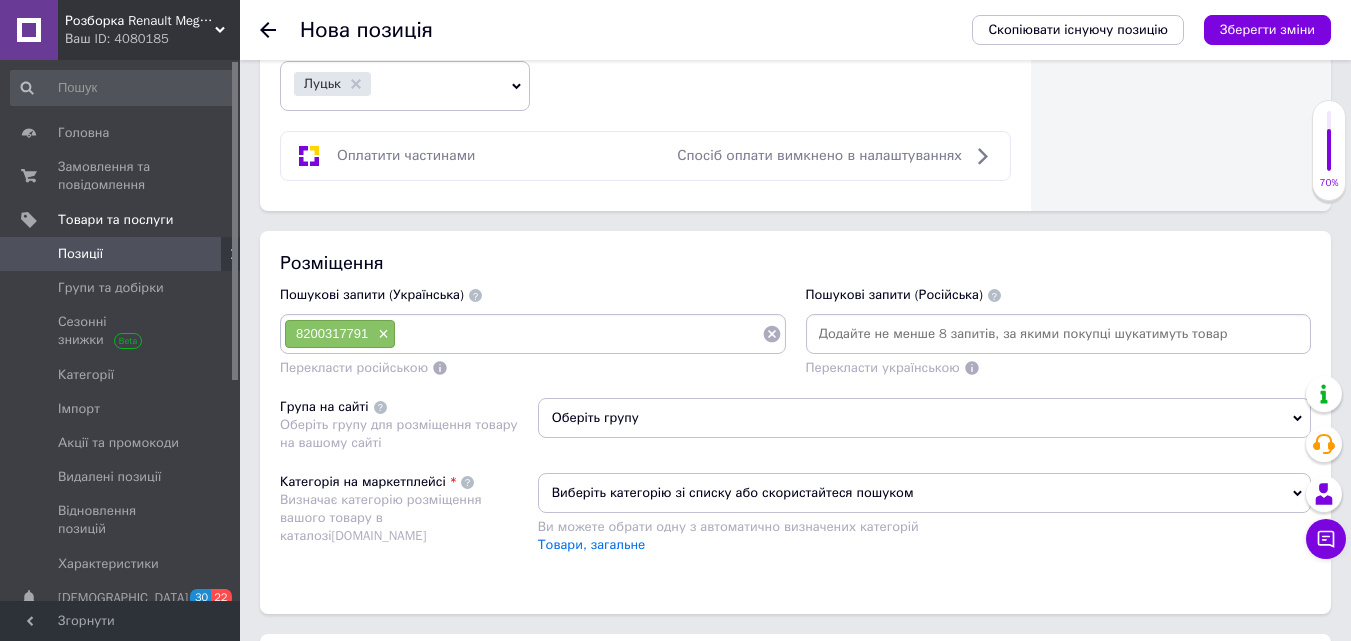 click at bounding box center [579, 334] 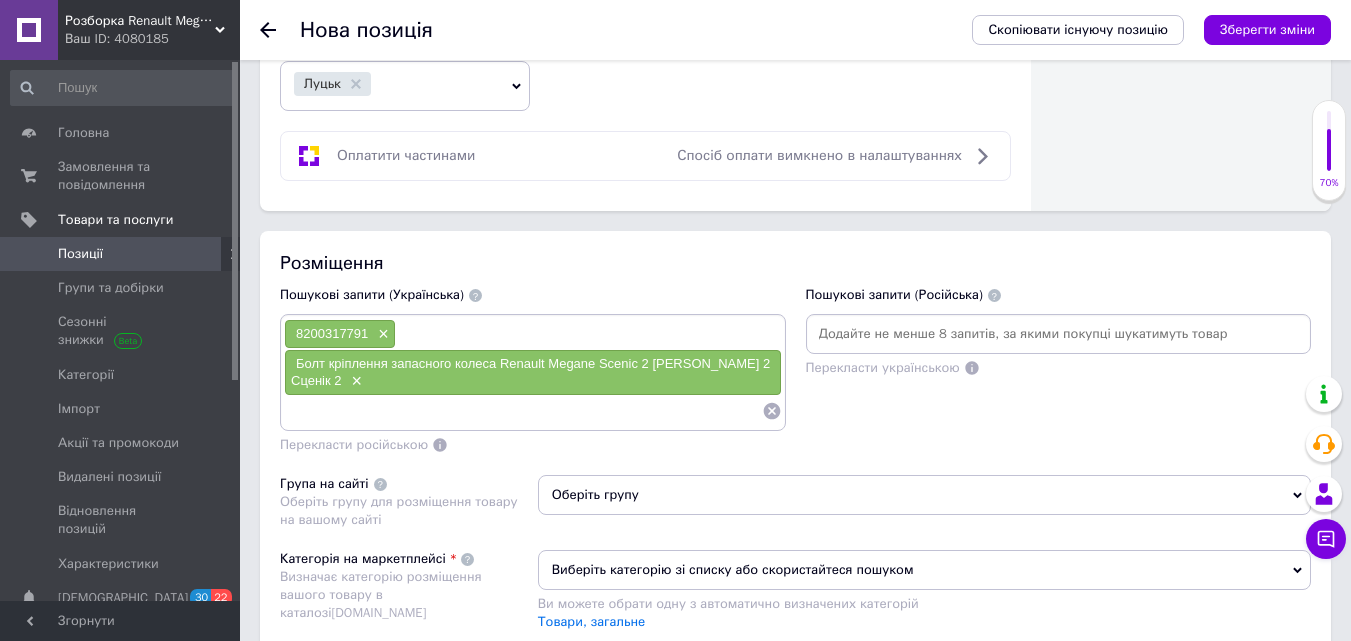 scroll, scrollTop: 0, scrollLeft: 0, axis: both 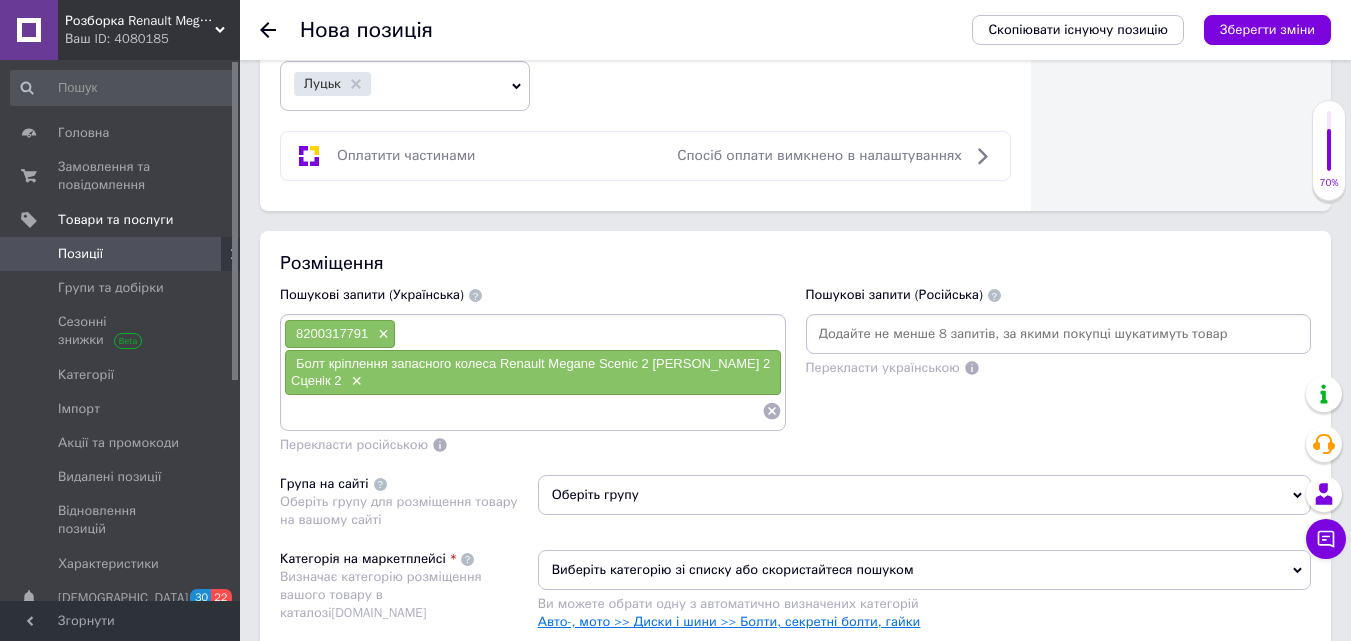 click on "Авто-, мото >> Диски і шини >> Болти, секретні болти, гайки" at bounding box center [729, 621] 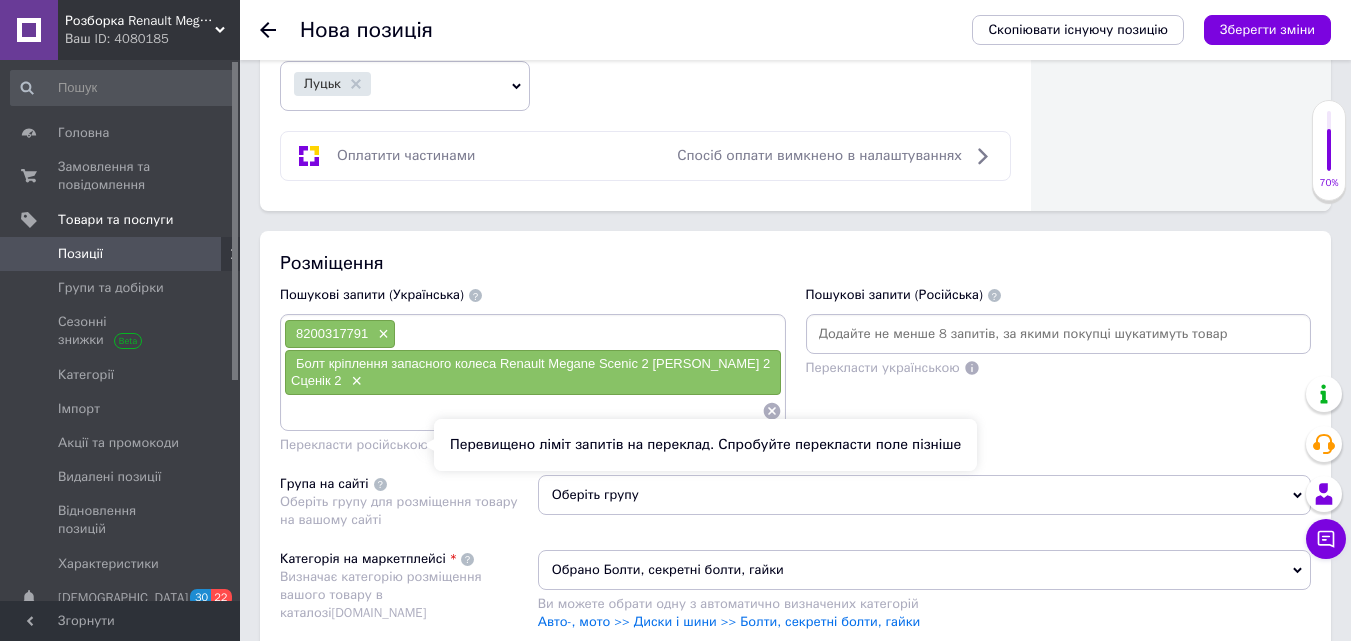 click on "Перекласти російською" at bounding box center [354, 444] 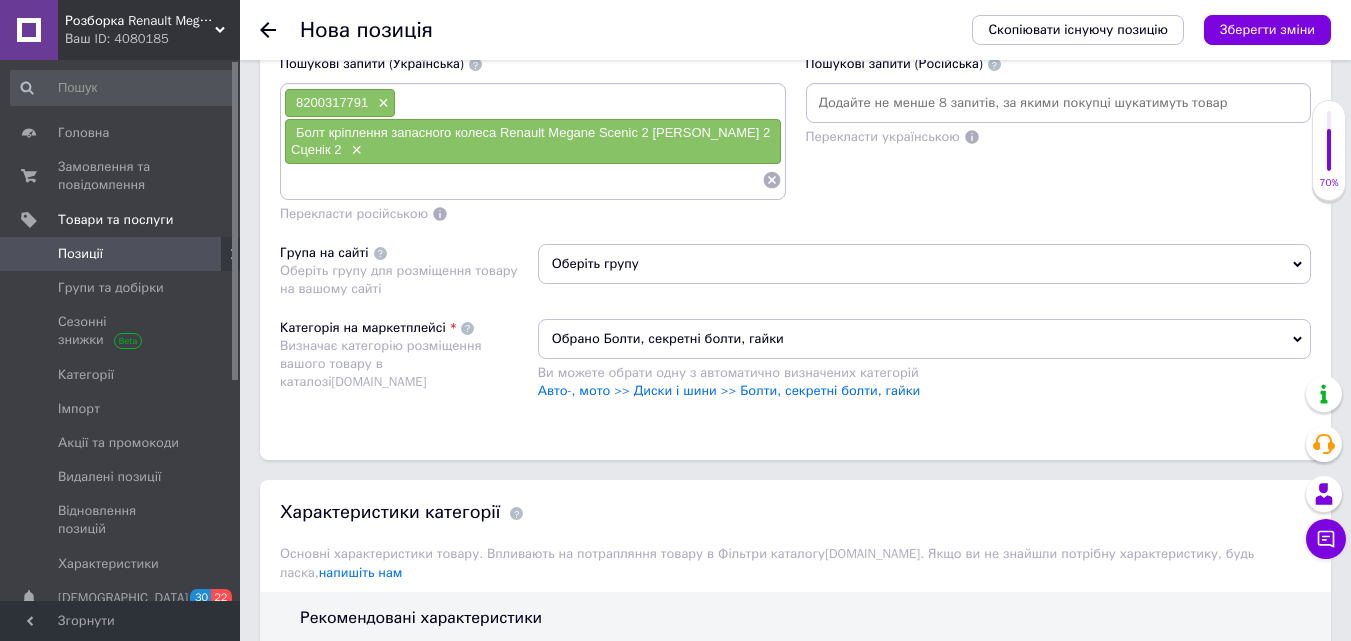 scroll, scrollTop: 1400, scrollLeft: 0, axis: vertical 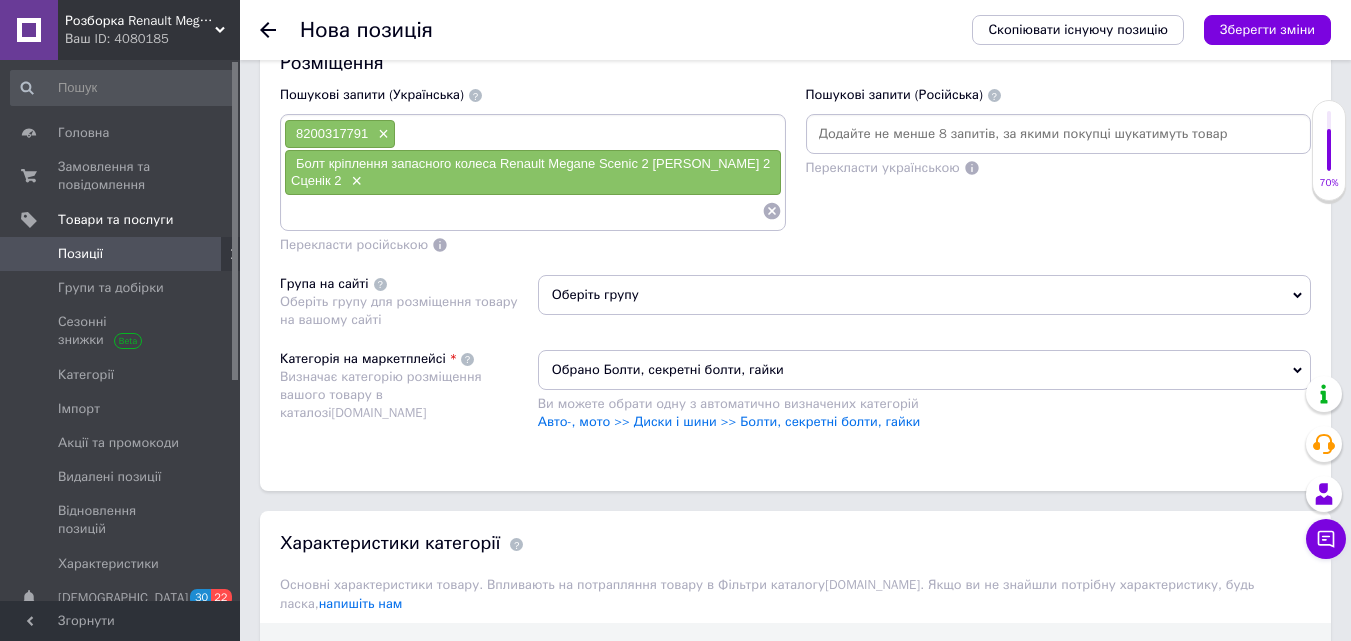 drag, startPoint x: 879, startPoint y: 143, endPoint x: 788, endPoint y: 260, distance: 148.22281 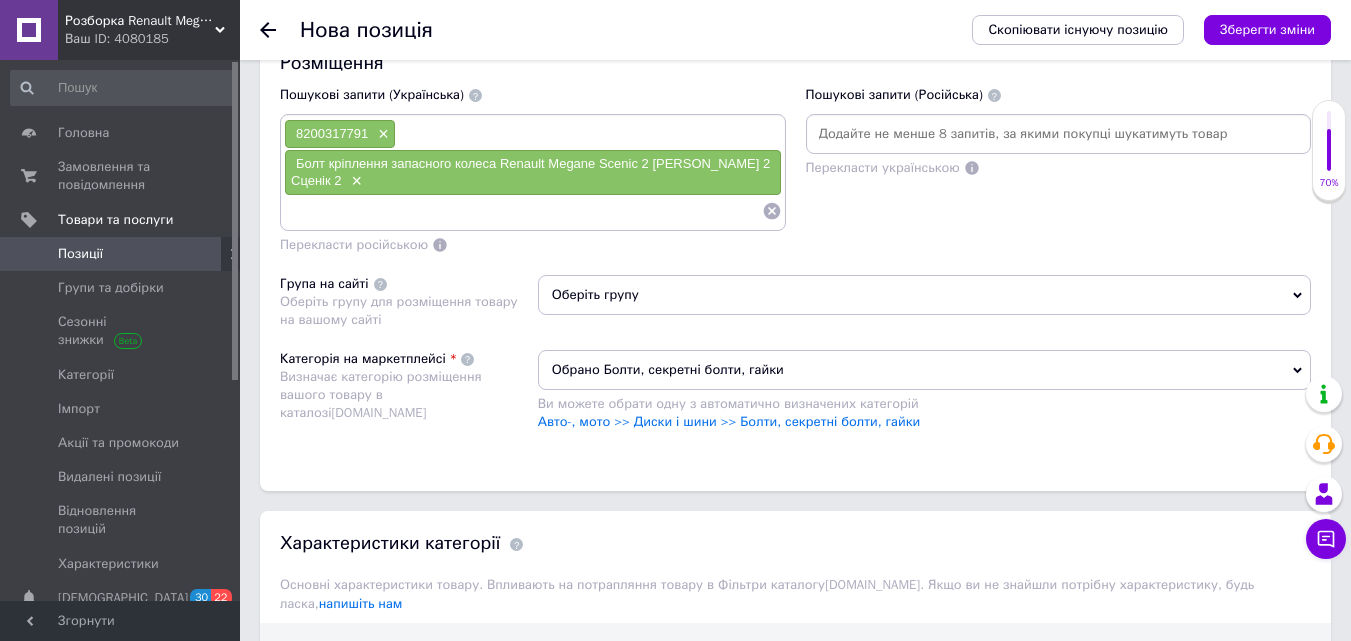 paste on "Болт кріплення запасного колеса Renault Megane Scenic 2 [PERSON_NAME] 2 Сценік 2" 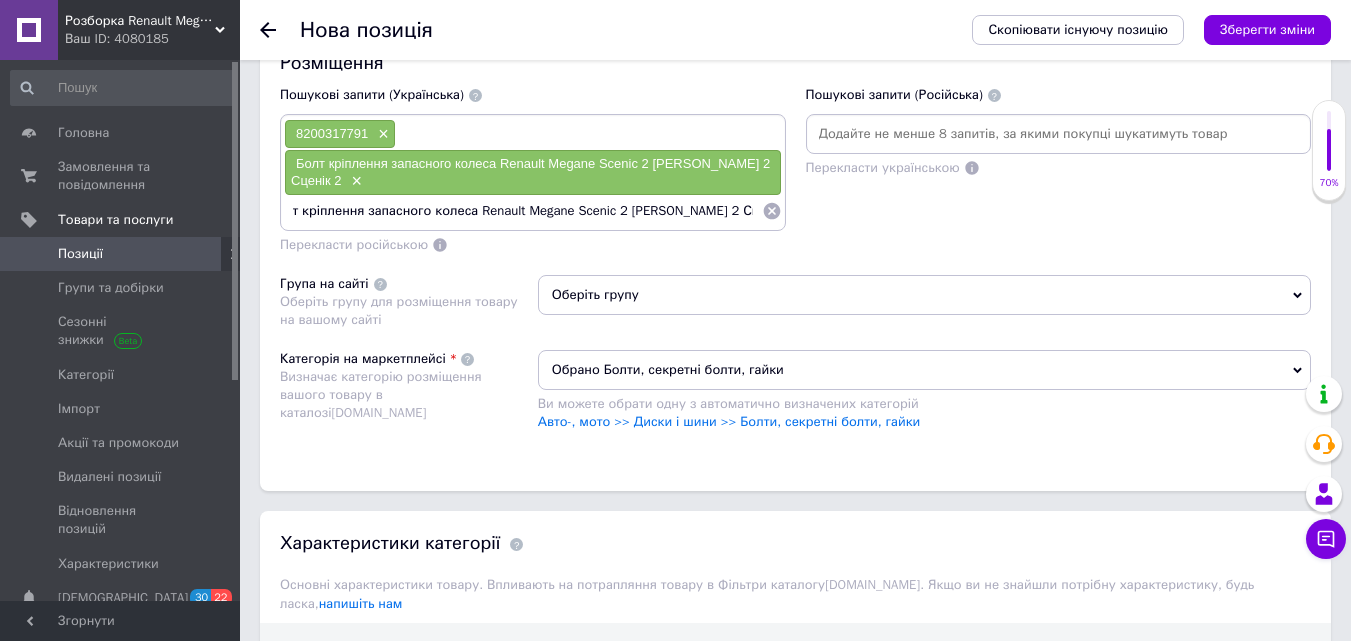 scroll, scrollTop: 0, scrollLeft: 0, axis: both 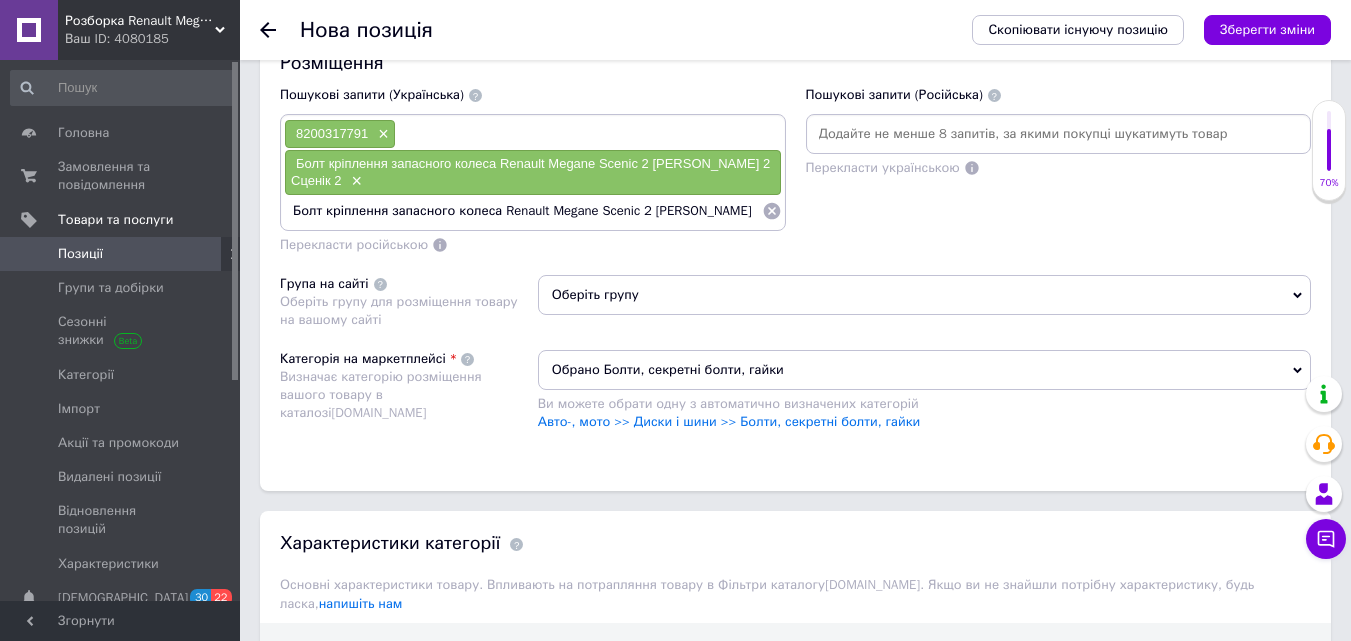 drag, startPoint x: 294, startPoint y: 210, endPoint x: 249, endPoint y: 221, distance: 46.32494 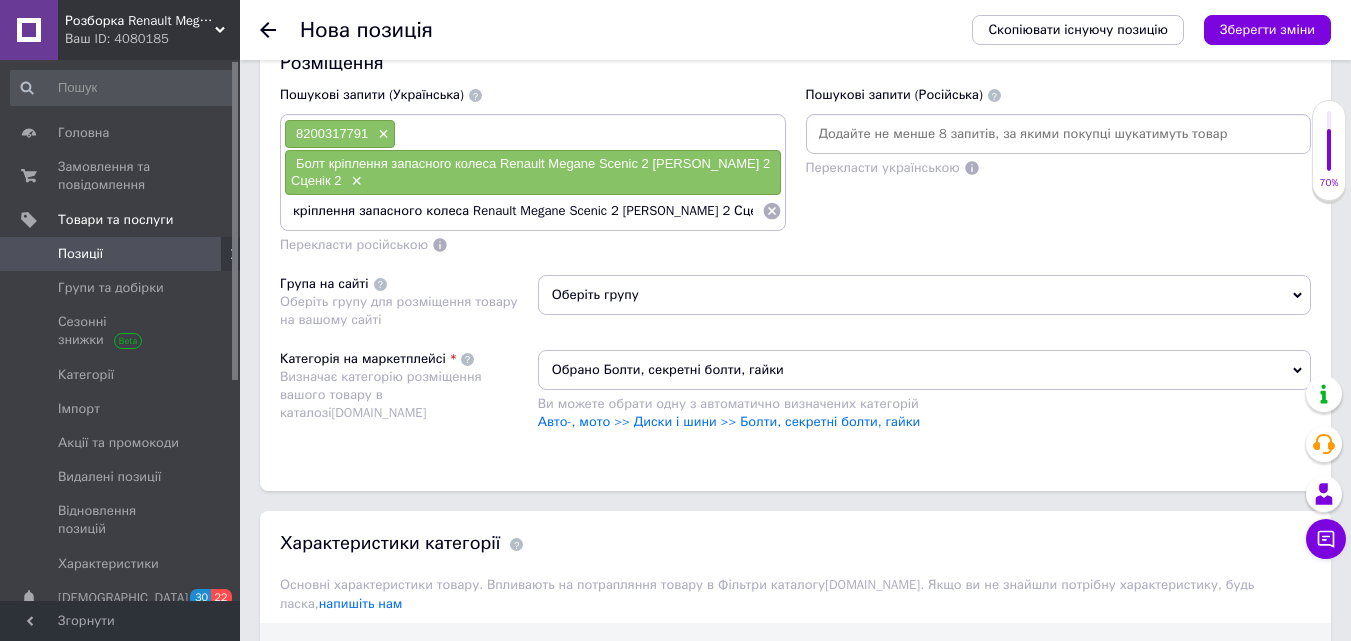type 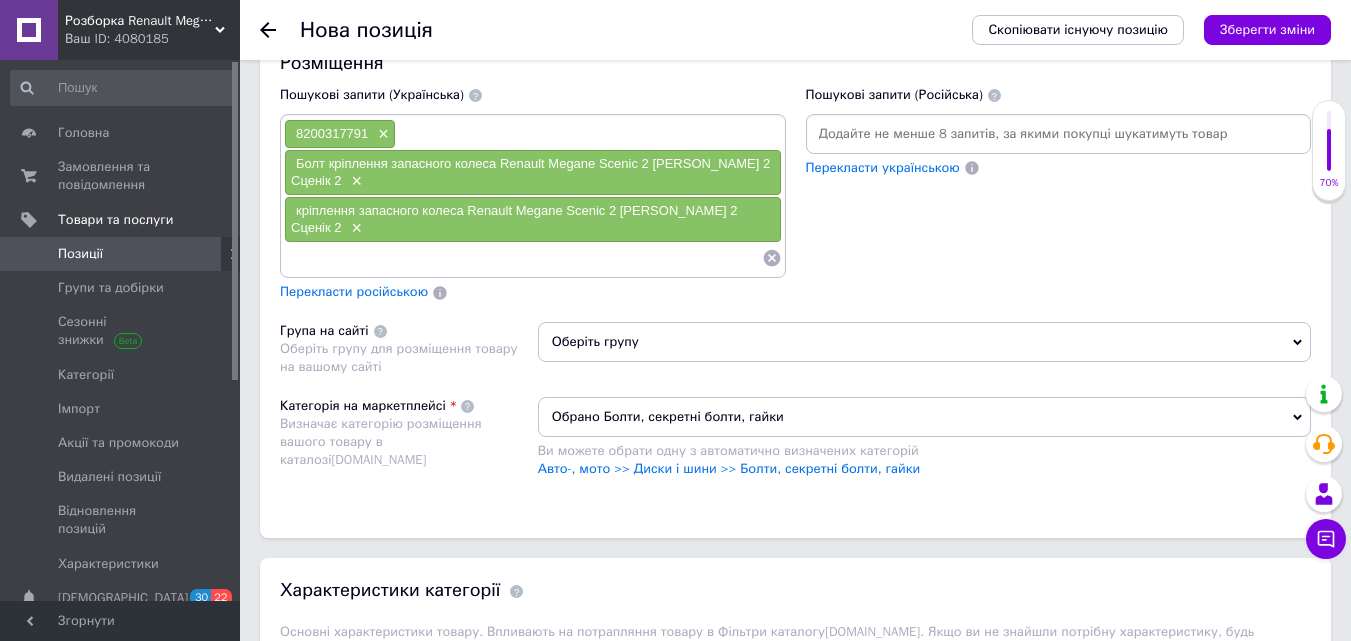 click on "Перекласти російською" at bounding box center [354, 291] 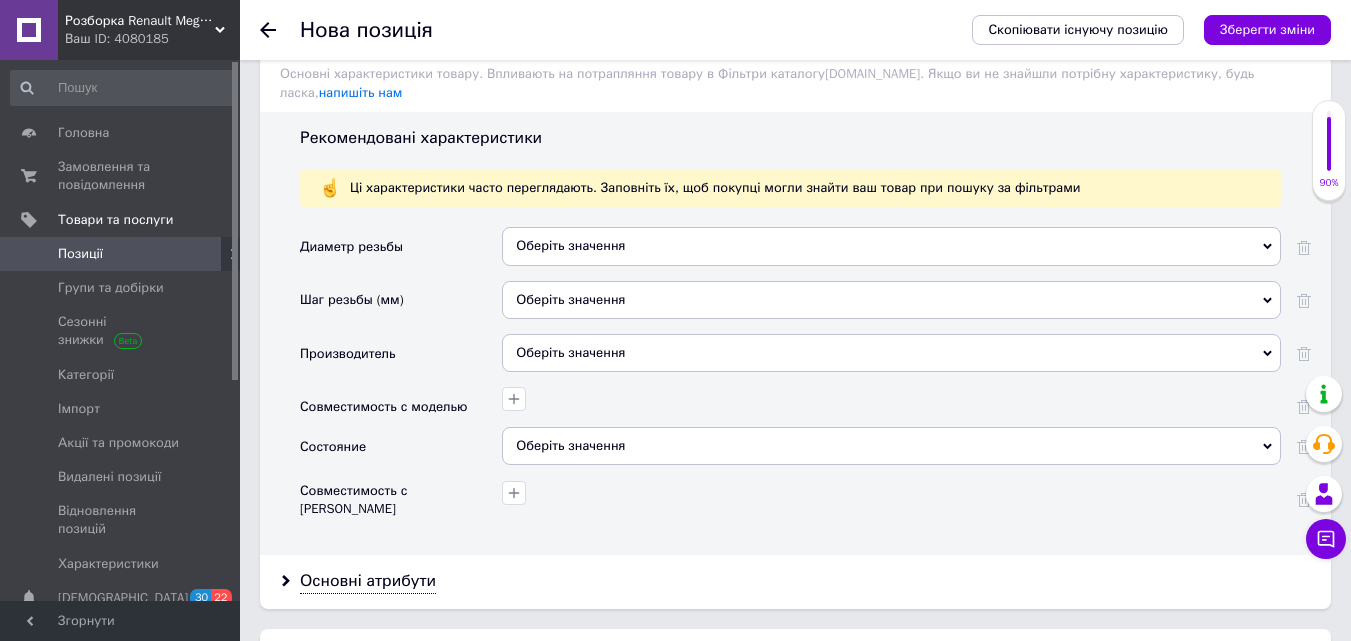 scroll, scrollTop: 2100, scrollLeft: 0, axis: vertical 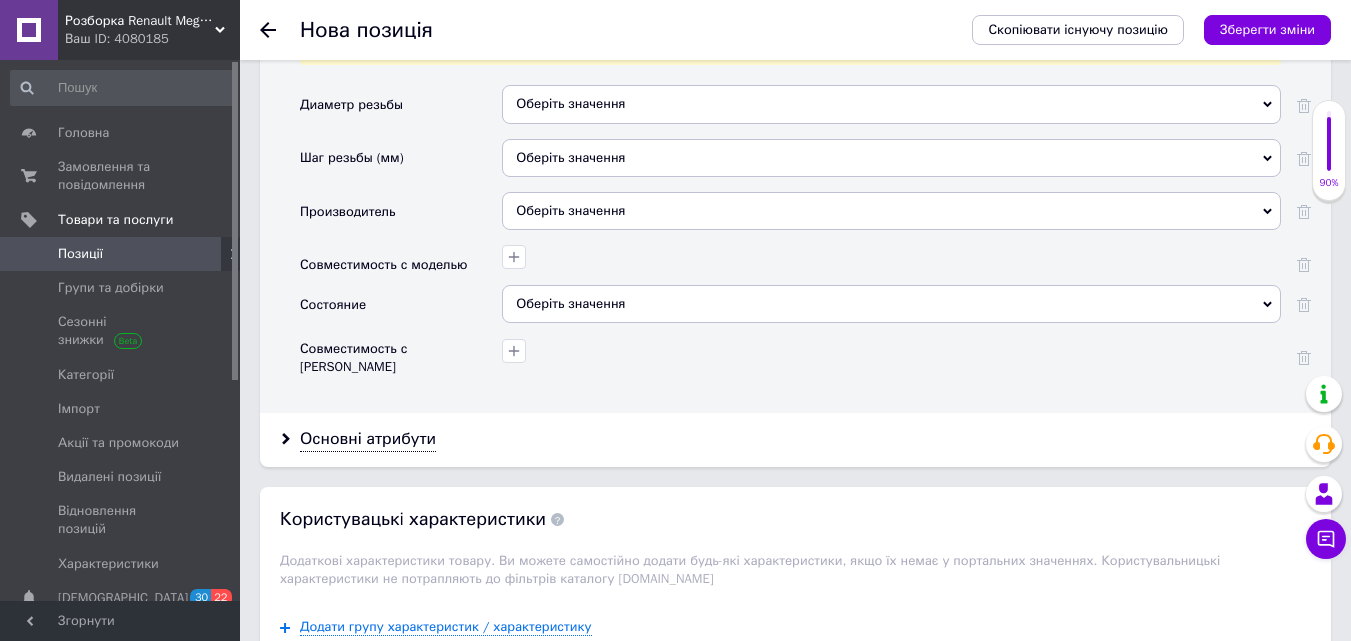 click on "Оберіть значення" at bounding box center (891, 304) 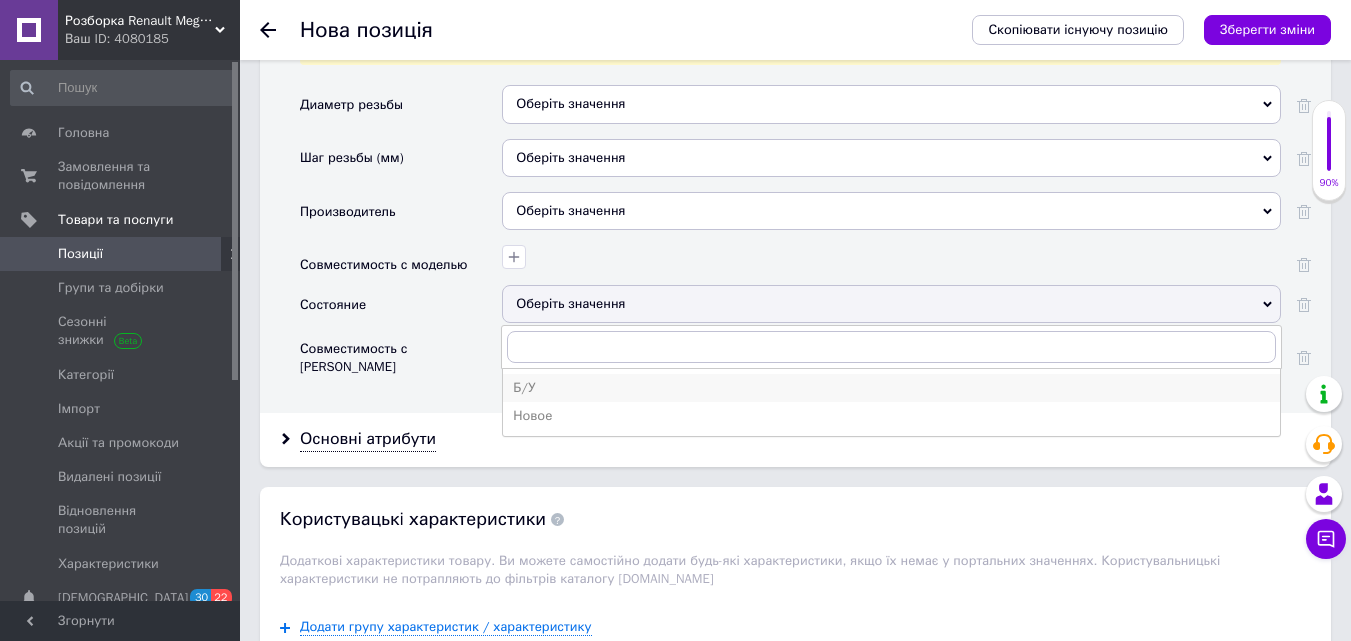 click on "Б/У" at bounding box center (891, 388) 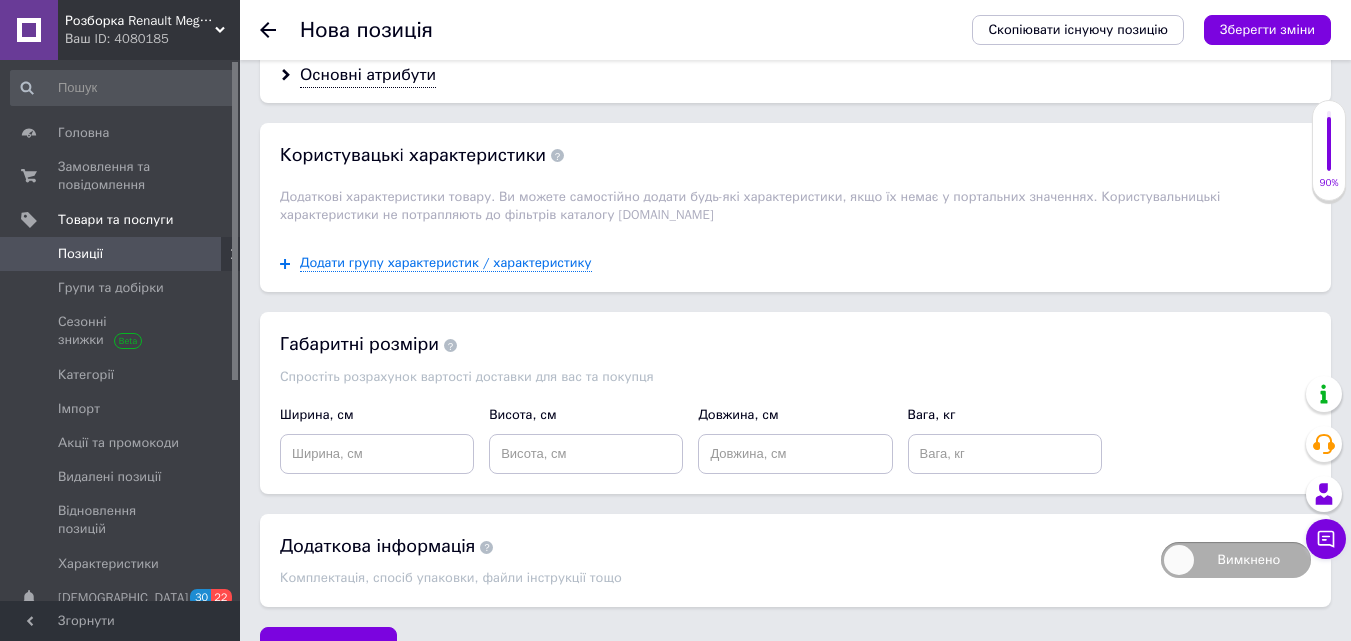 scroll, scrollTop: 2490, scrollLeft: 0, axis: vertical 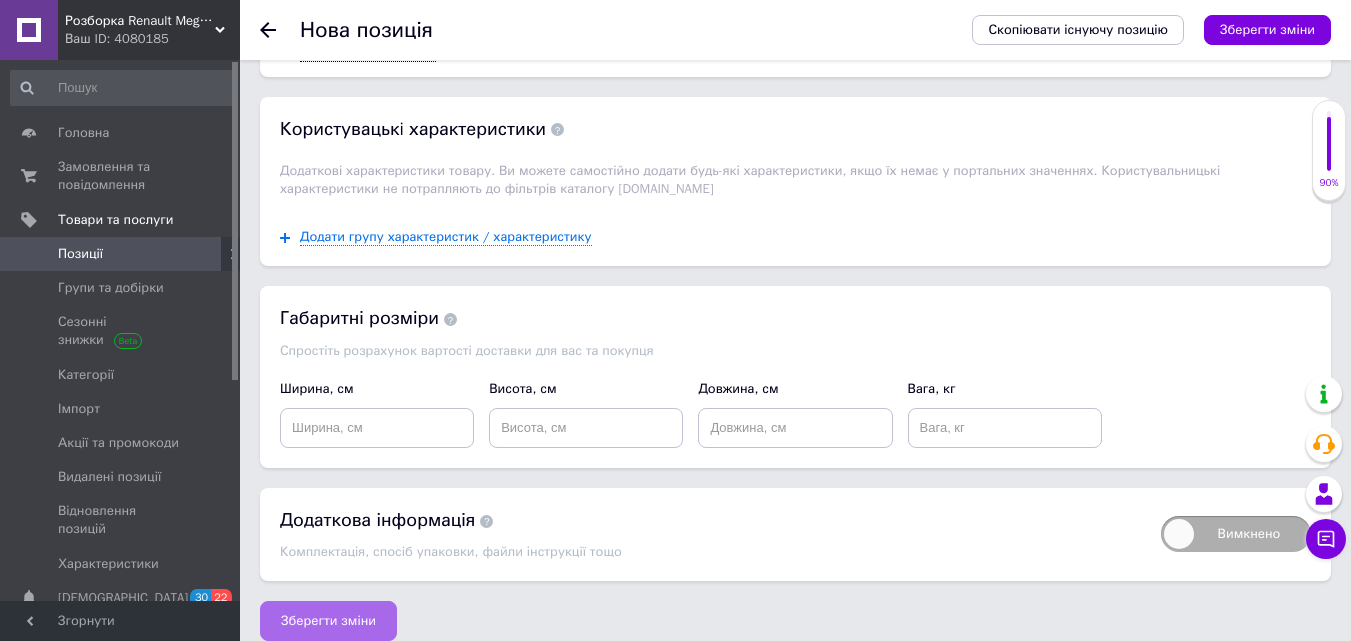 click on "Зберегти зміни" at bounding box center (328, 621) 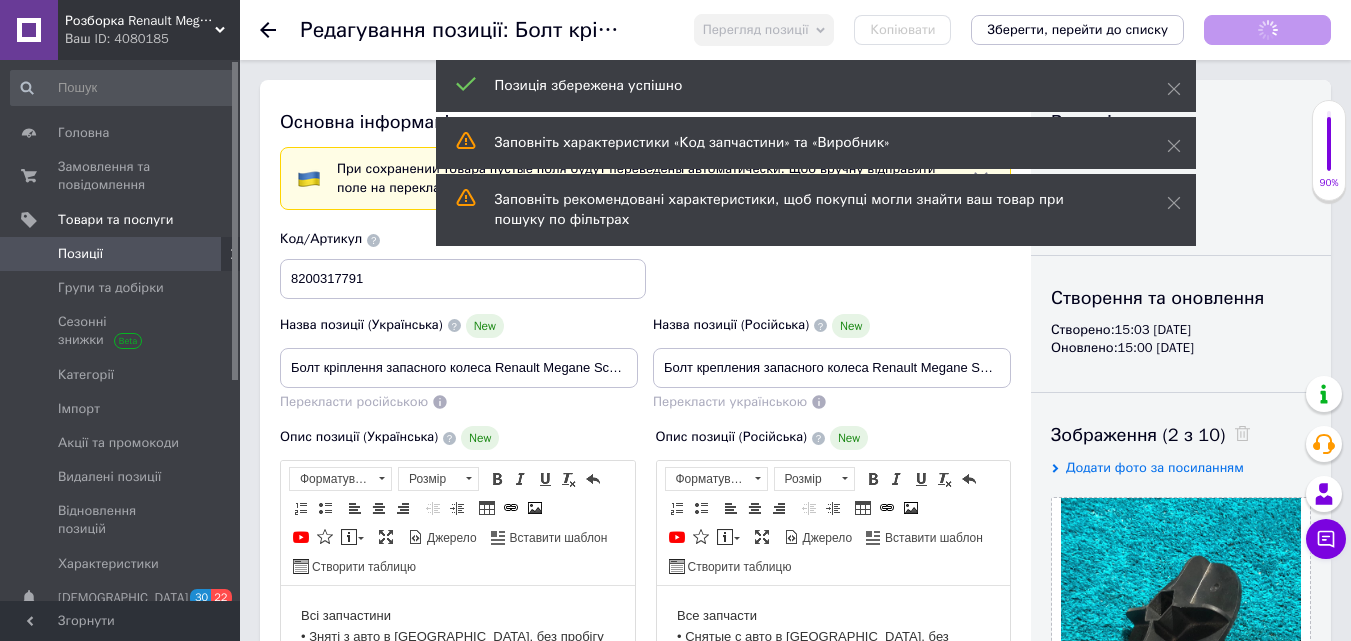 scroll, scrollTop: 0, scrollLeft: 0, axis: both 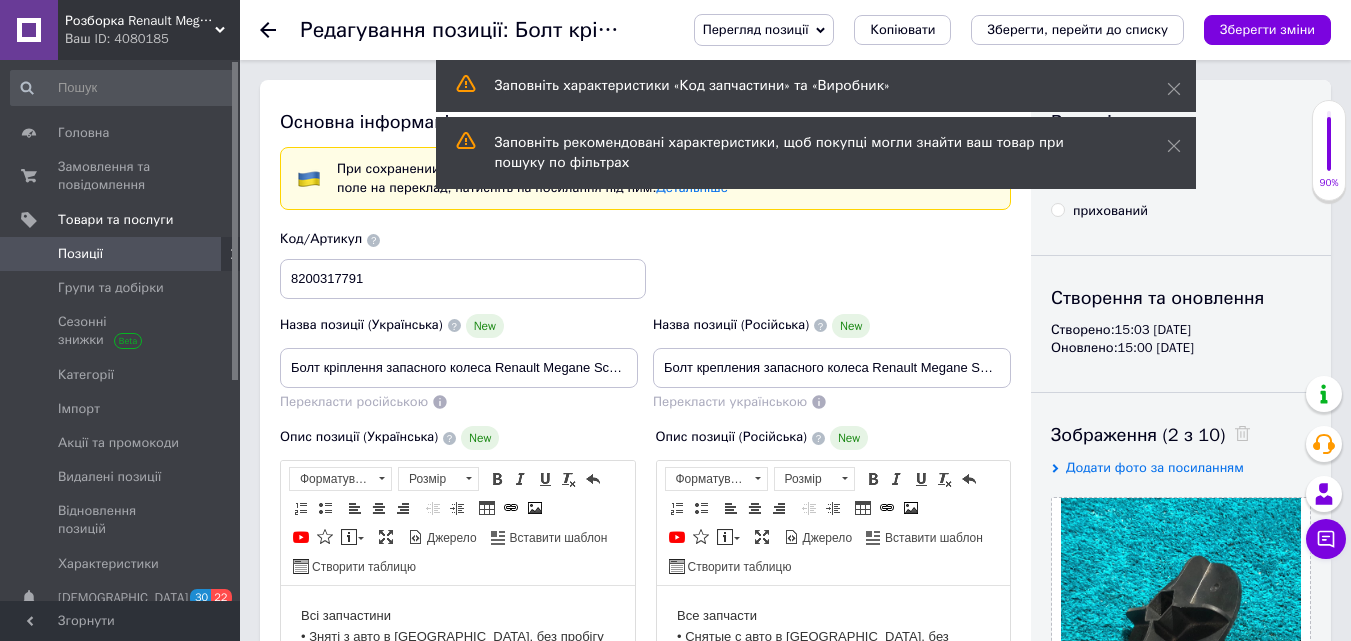 click 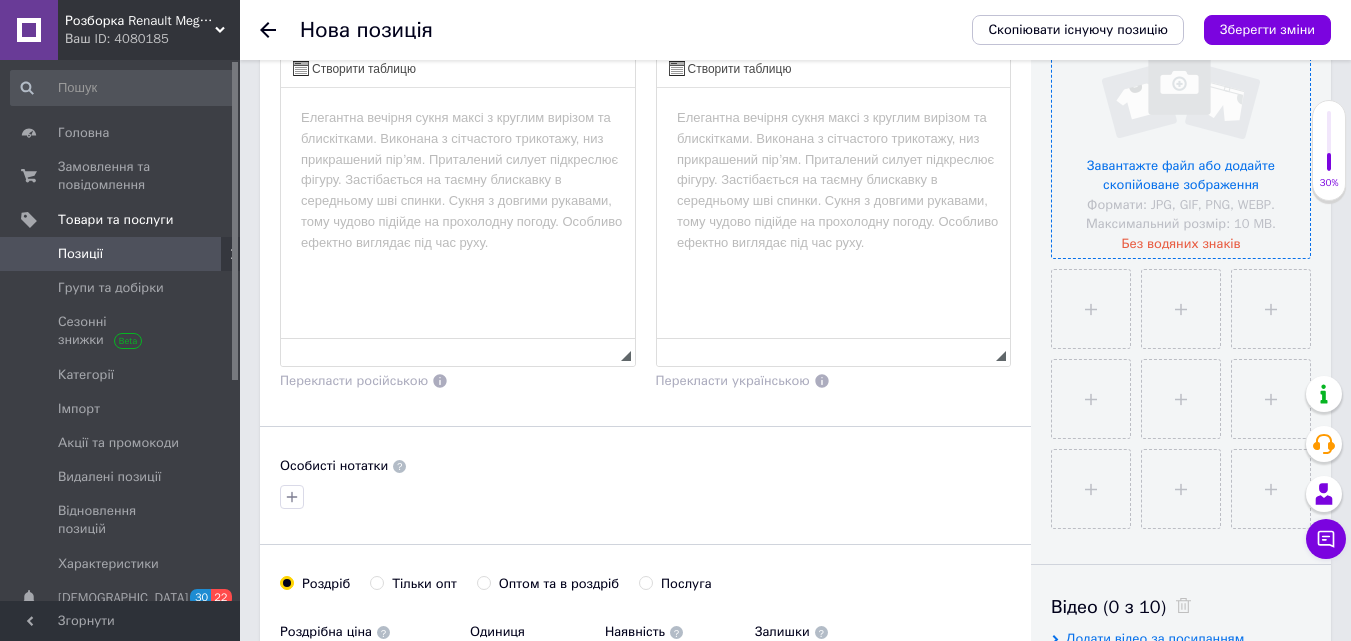 scroll, scrollTop: 500, scrollLeft: 0, axis: vertical 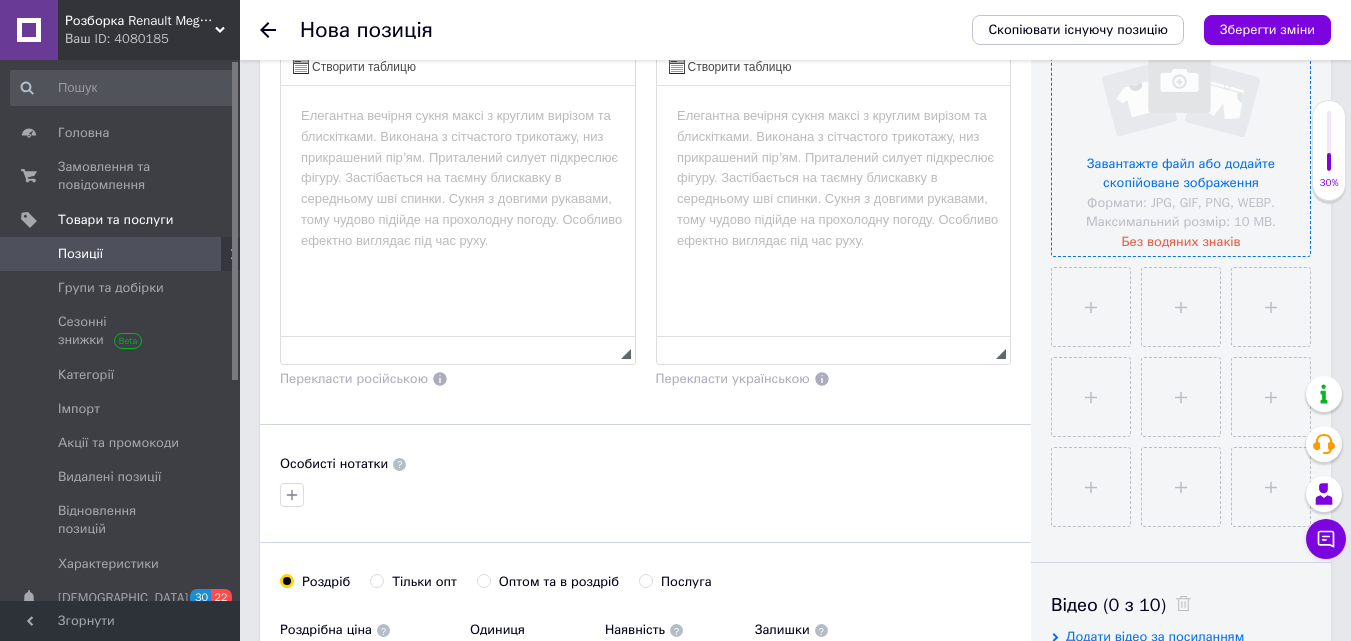 click at bounding box center (1181, 127) 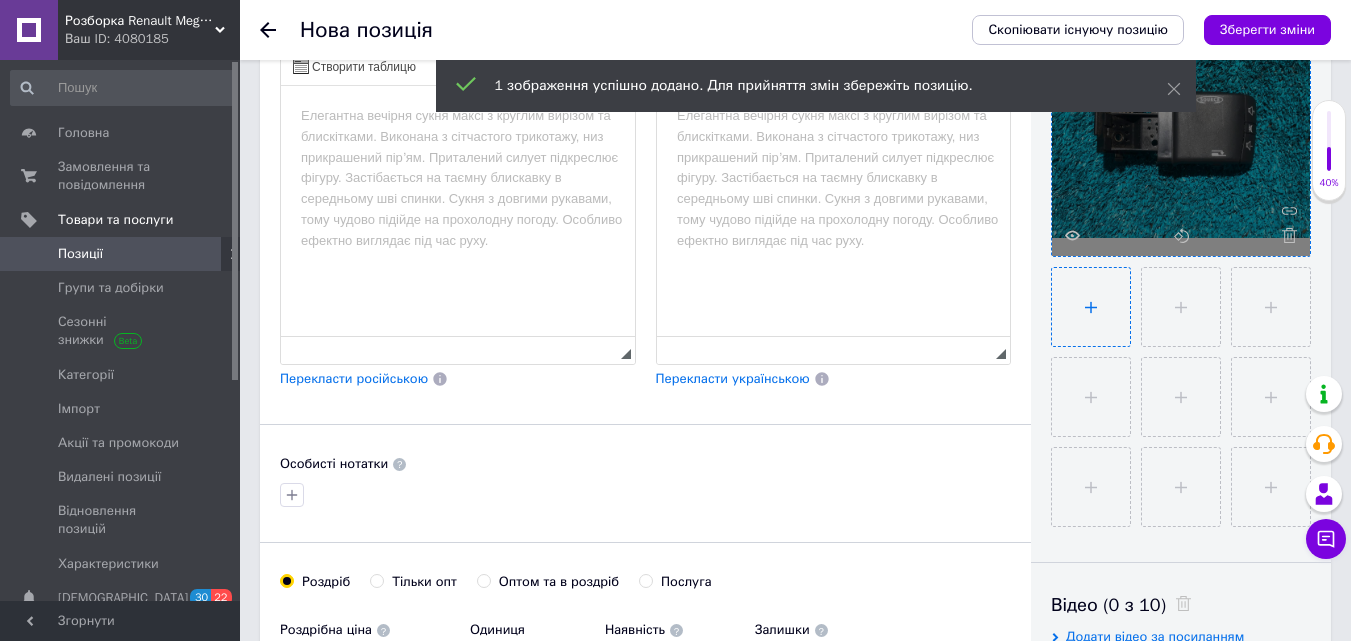 click at bounding box center [1091, 307] 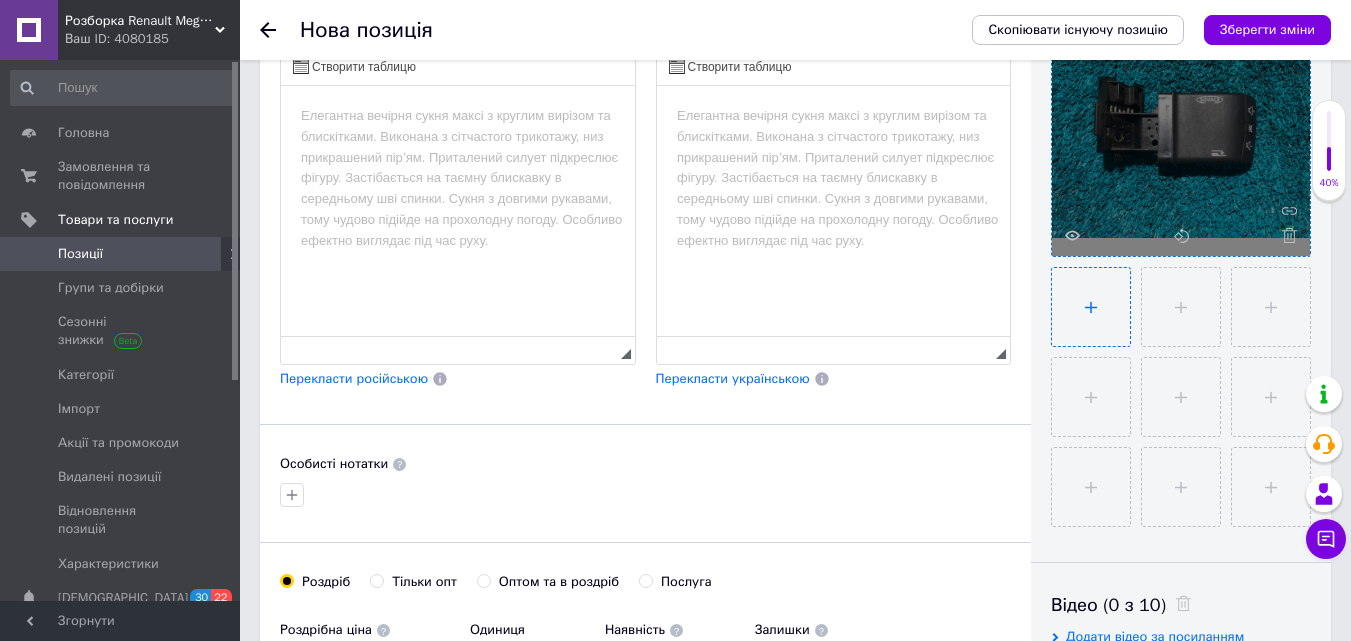 type on "C:\fakepath\photo_2025-07-10_12-08-42.jpg" 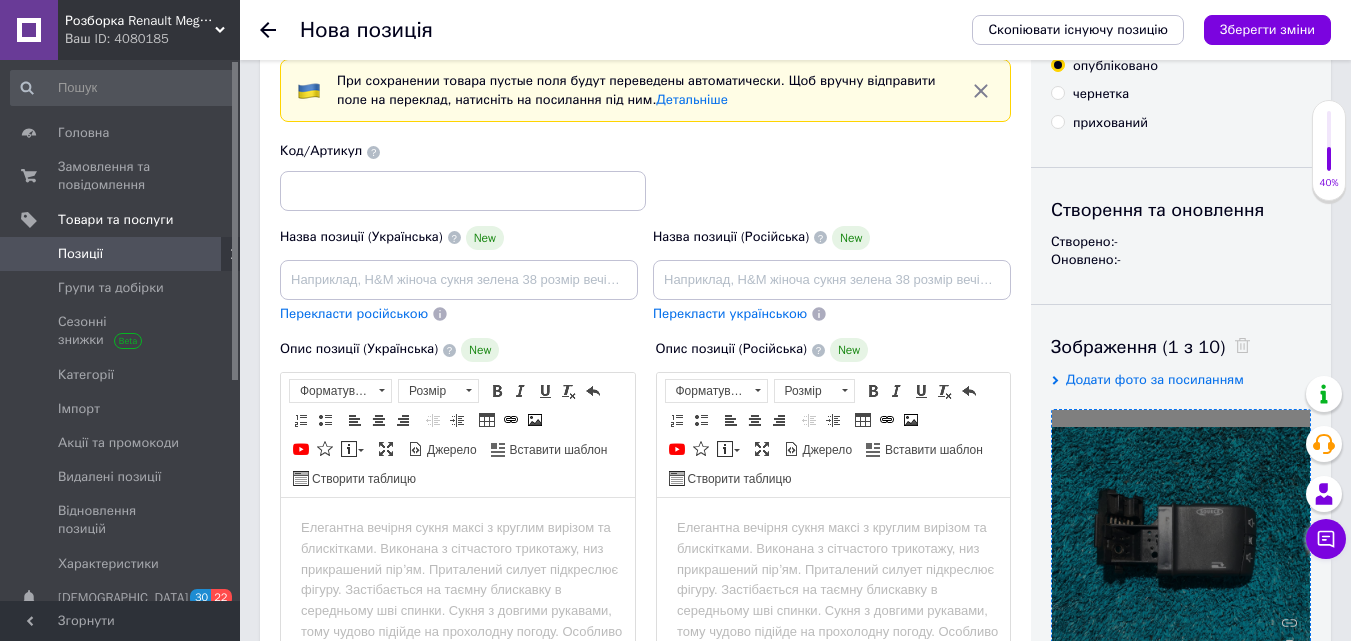 scroll, scrollTop: 0, scrollLeft: 0, axis: both 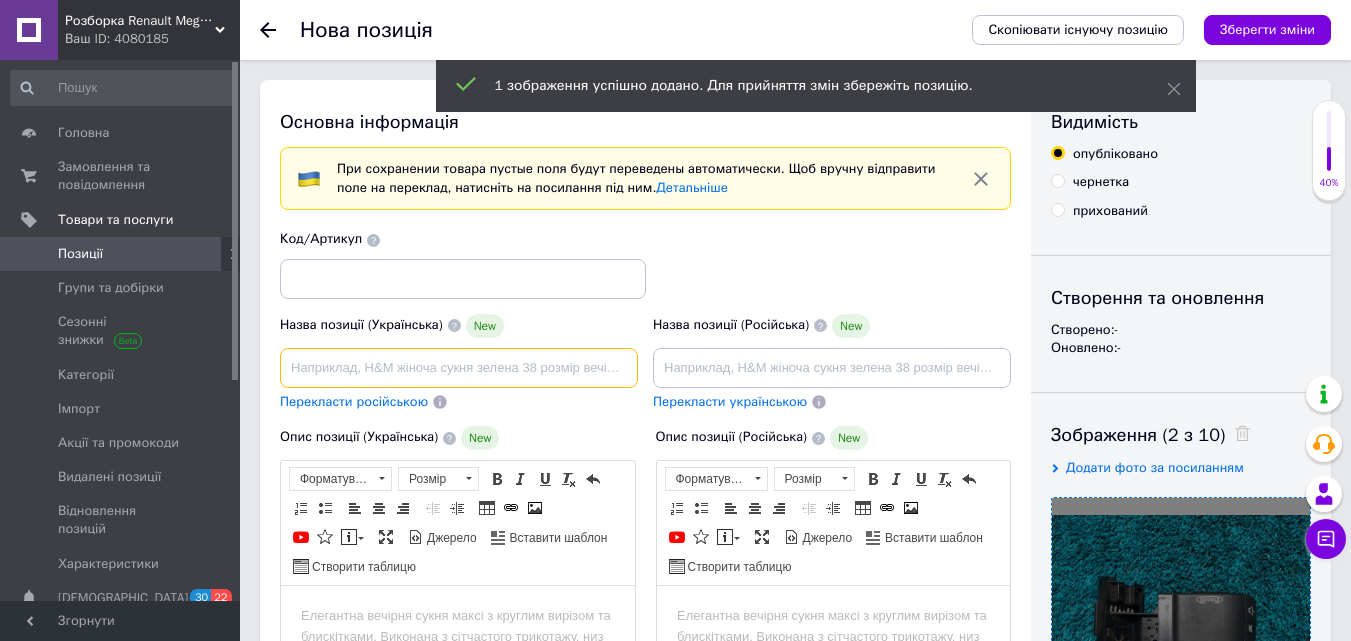 click at bounding box center [459, 368] 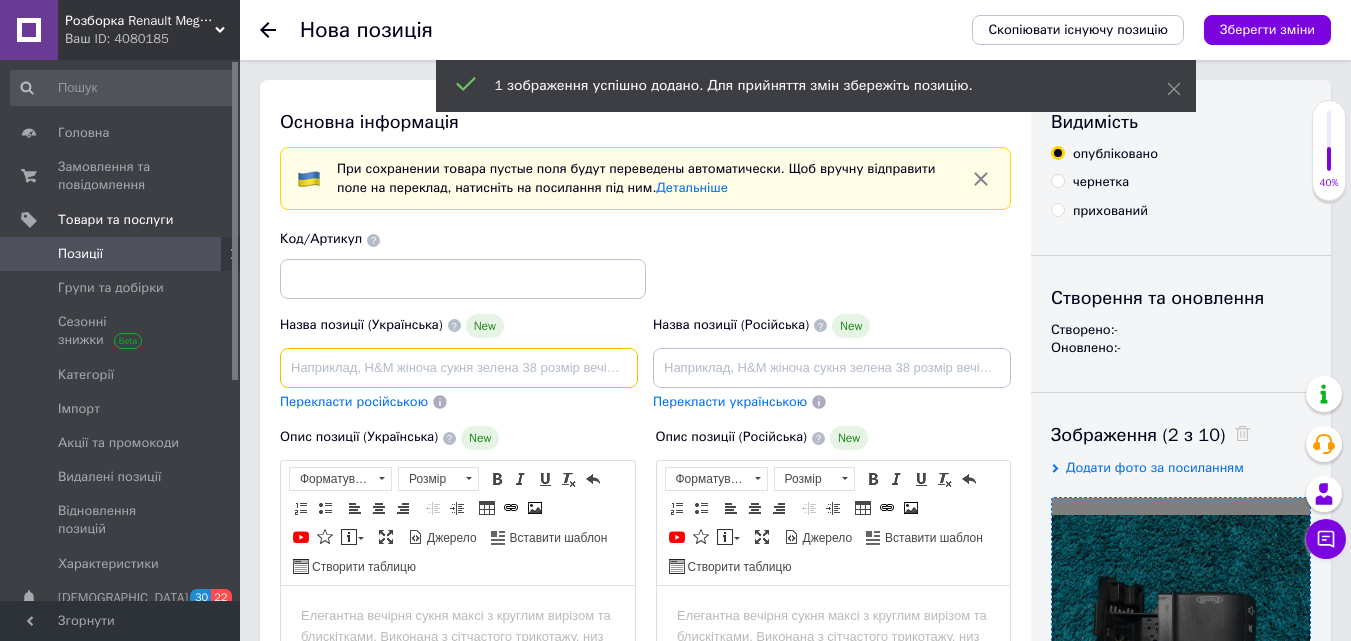 paste on "Болт кріплення запасного колеса Renault Megane Scenic 2 [PERSON_NAME] 2 Сценік 2" 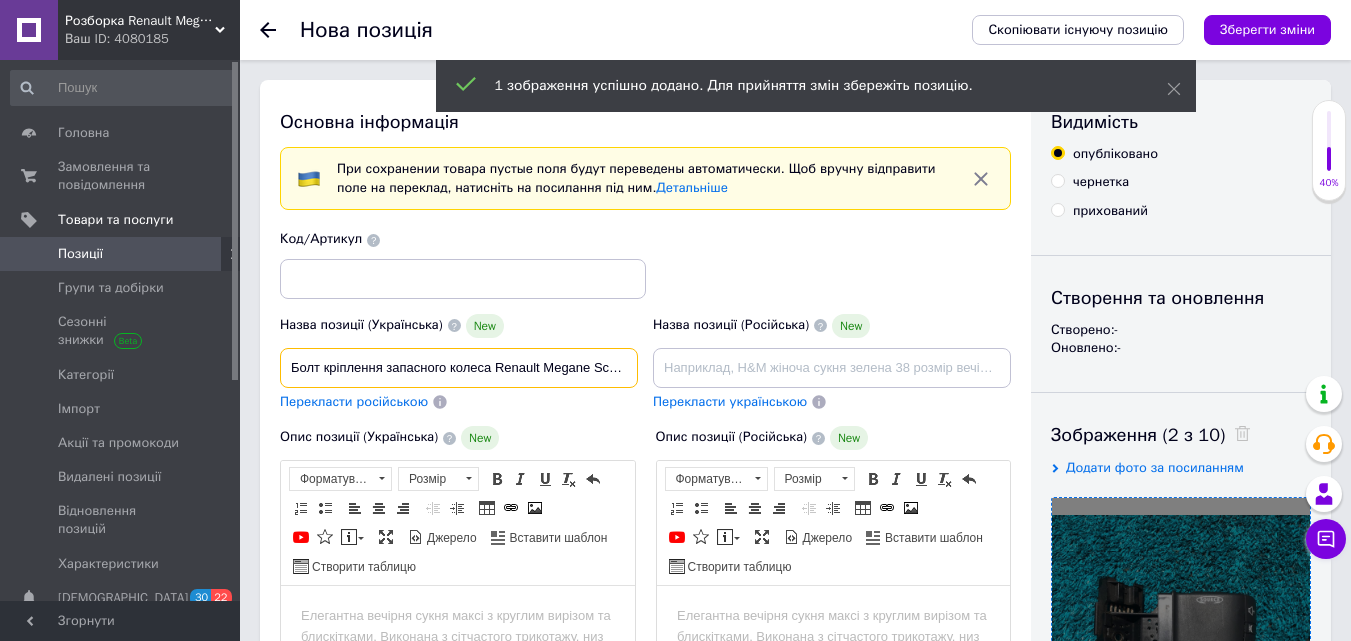 scroll, scrollTop: 0, scrollLeft: 157, axis: horizontal 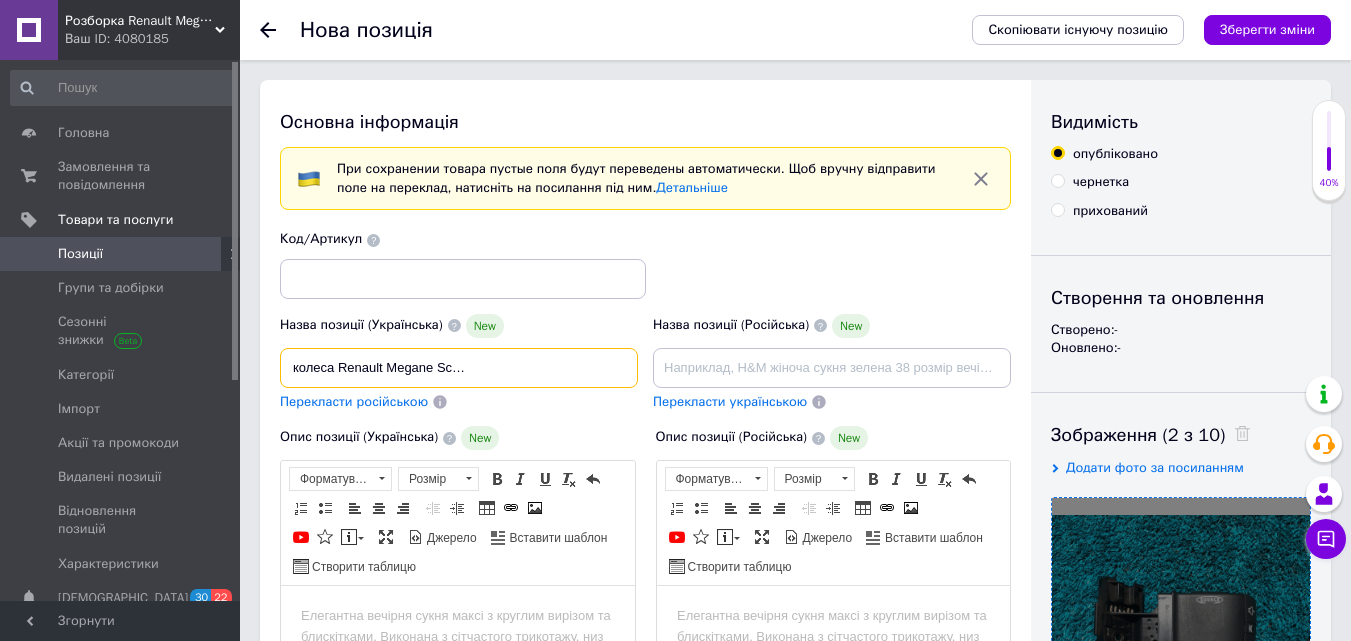 drag, startPoint x: 432, startPoint y: 365, endPoint x: 391, endPoint y: 379, distance: 43.32436 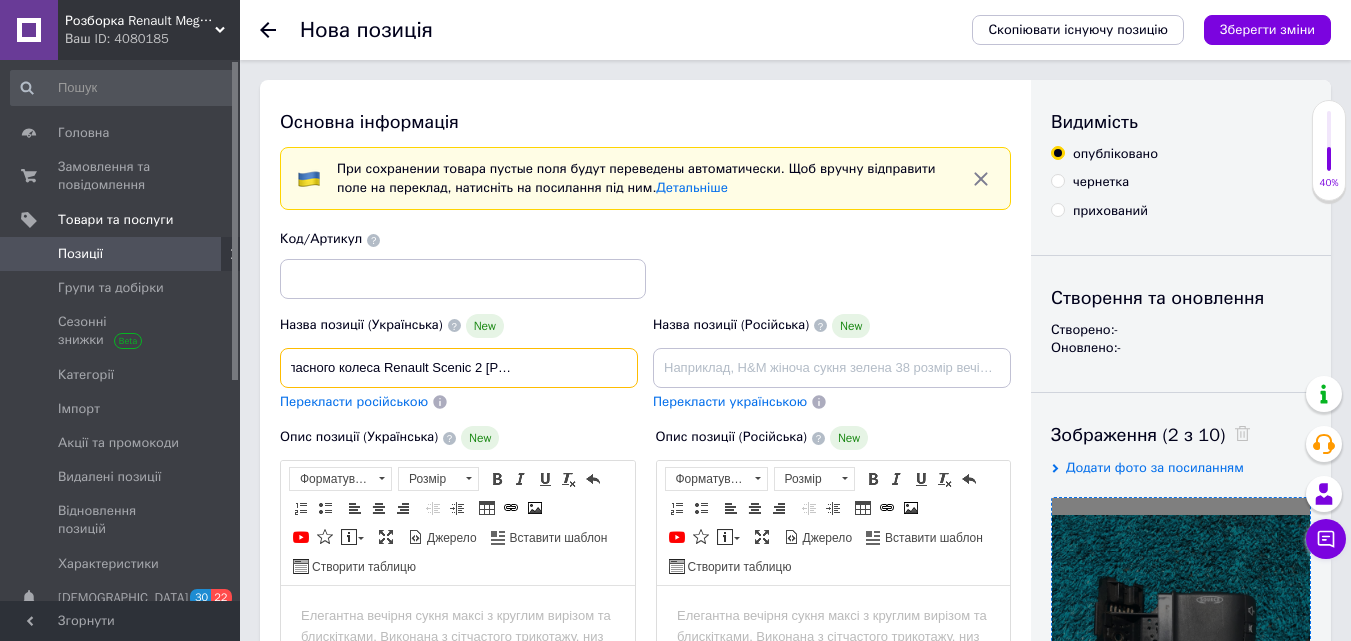 scroll, scrollTop: 0, scrollLeft: 107, axis: horizontal 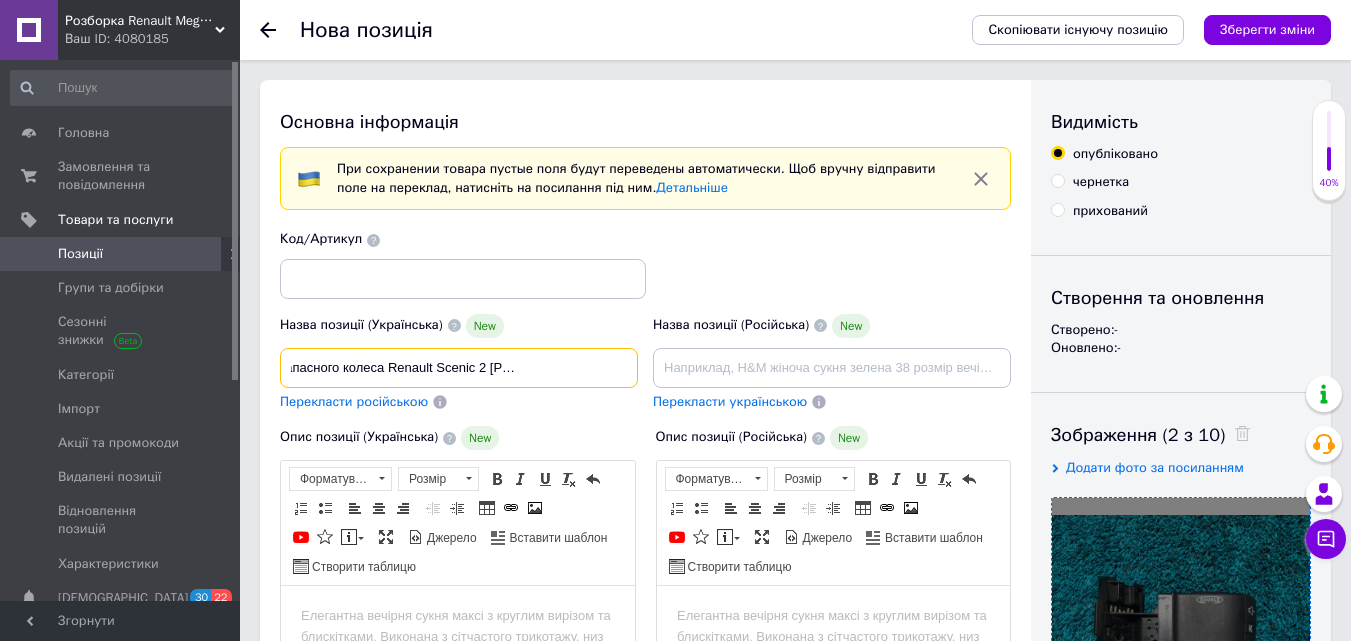 drag, startPoint x: 573, startPoint y: 372, endPoint x: 525, endPoint y: 381, distance: 48.83646 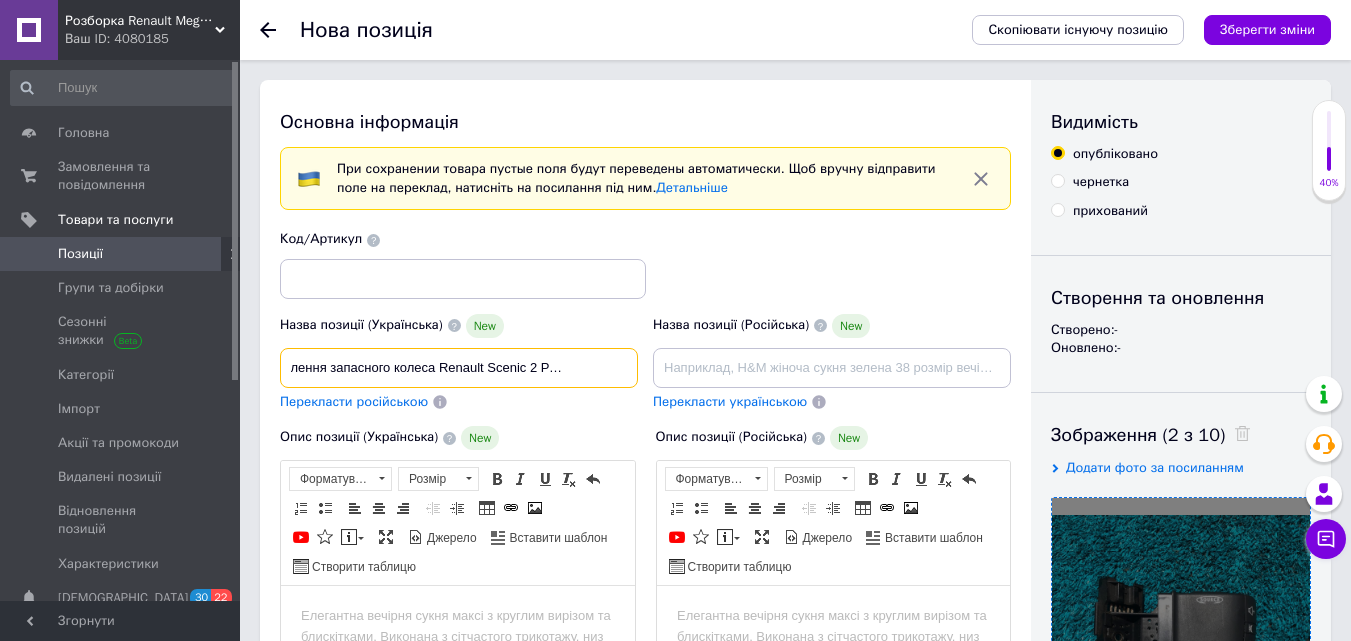scroll, scrollTop: 0, scrollLeft: 56, axis: horizontal 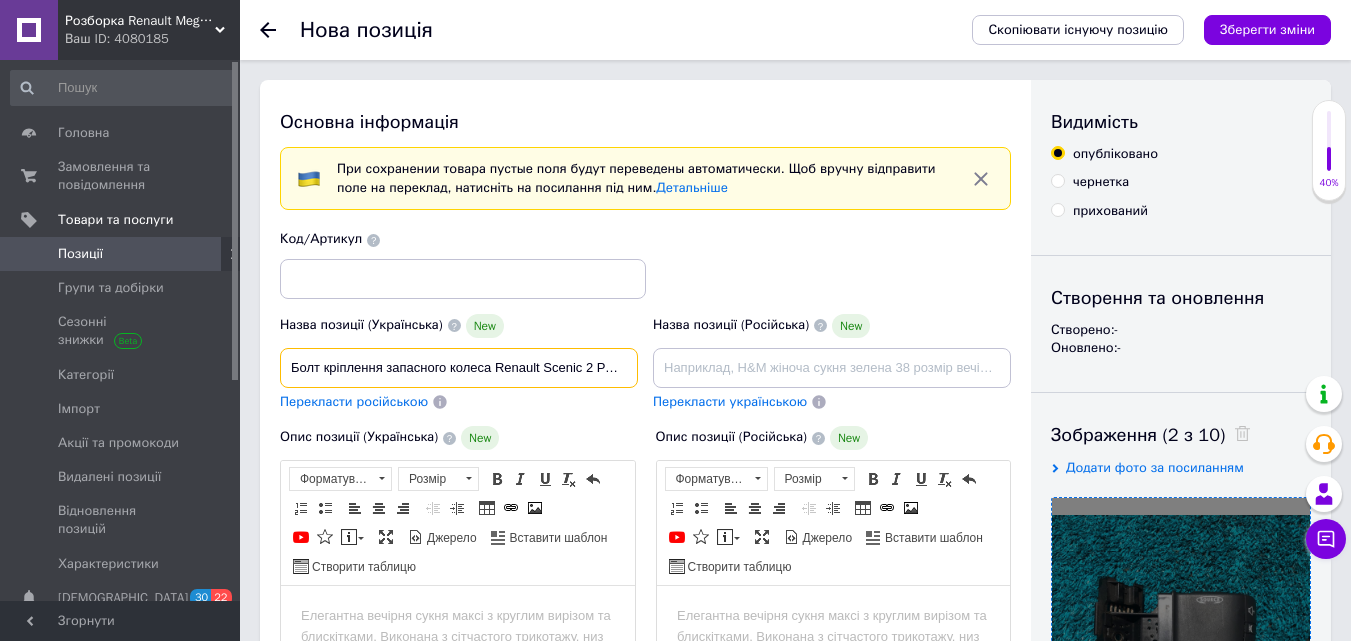 drag, startPoint x: 437, startPoint y: 368, endPoint x: 233, endPoint y: 390, distance: 205.18285 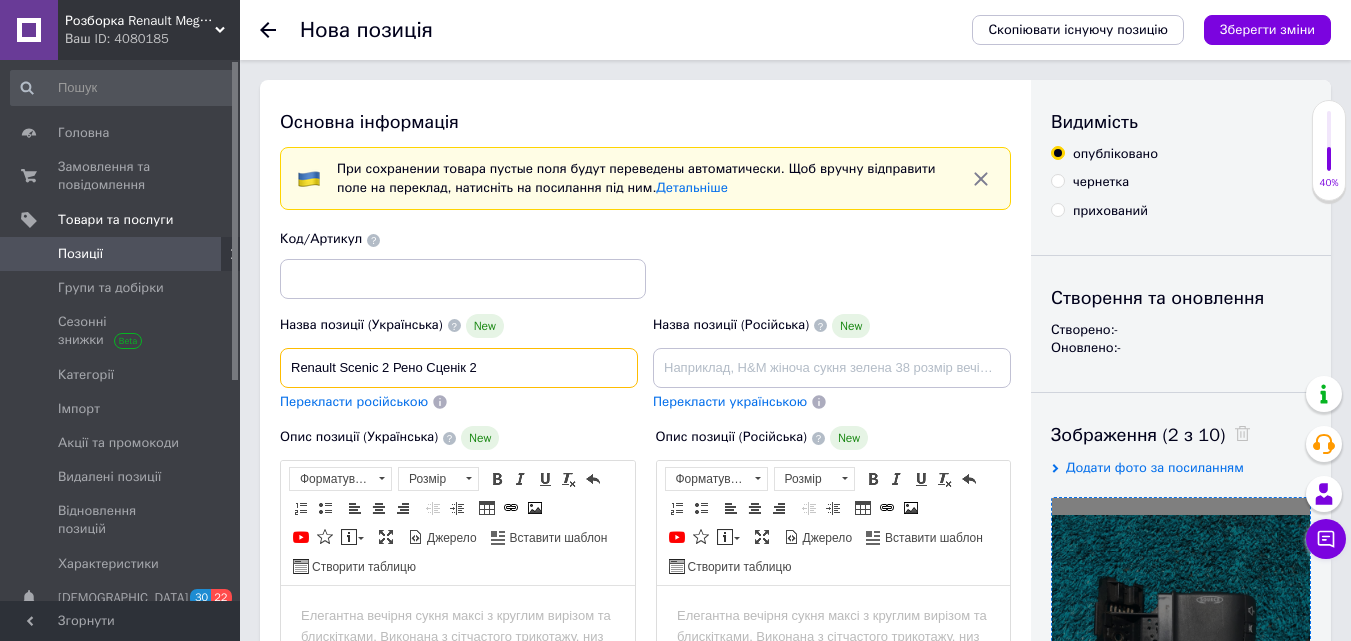 type on "Renault Scenic 2 Рено Сценік 2" 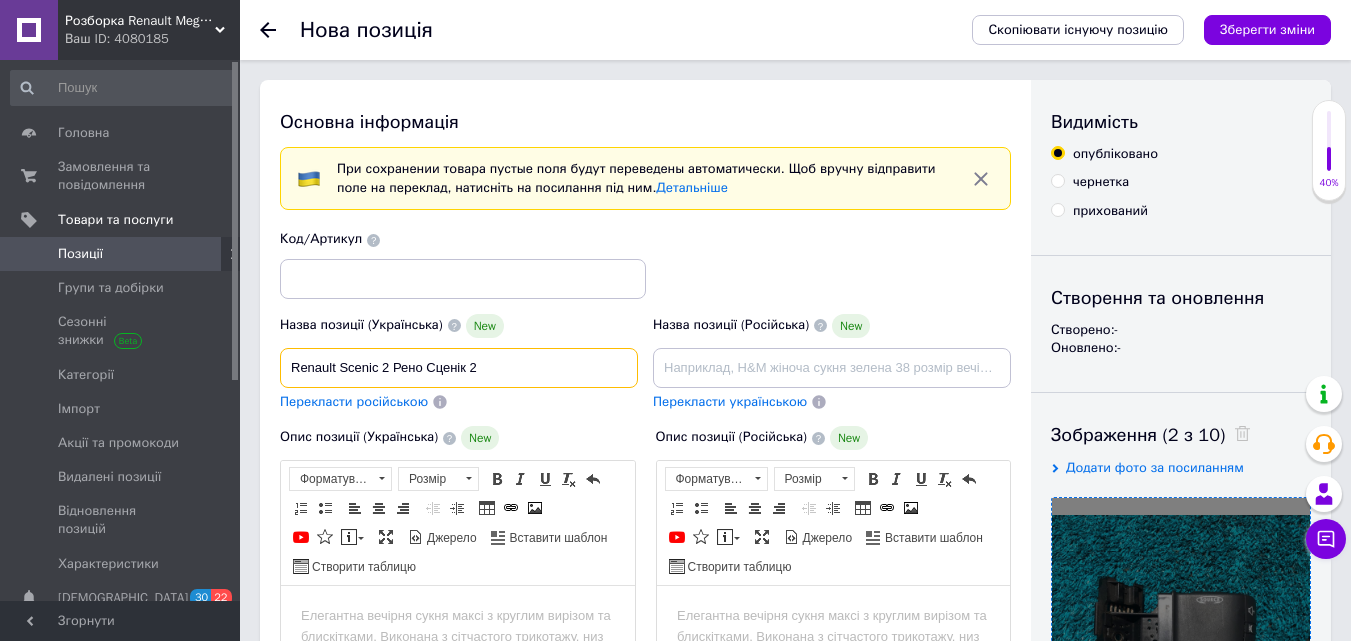 drag, startPoint x: 515, startPoint y: 370, endPoint x: 280, endPoint y: 370, distance: 235 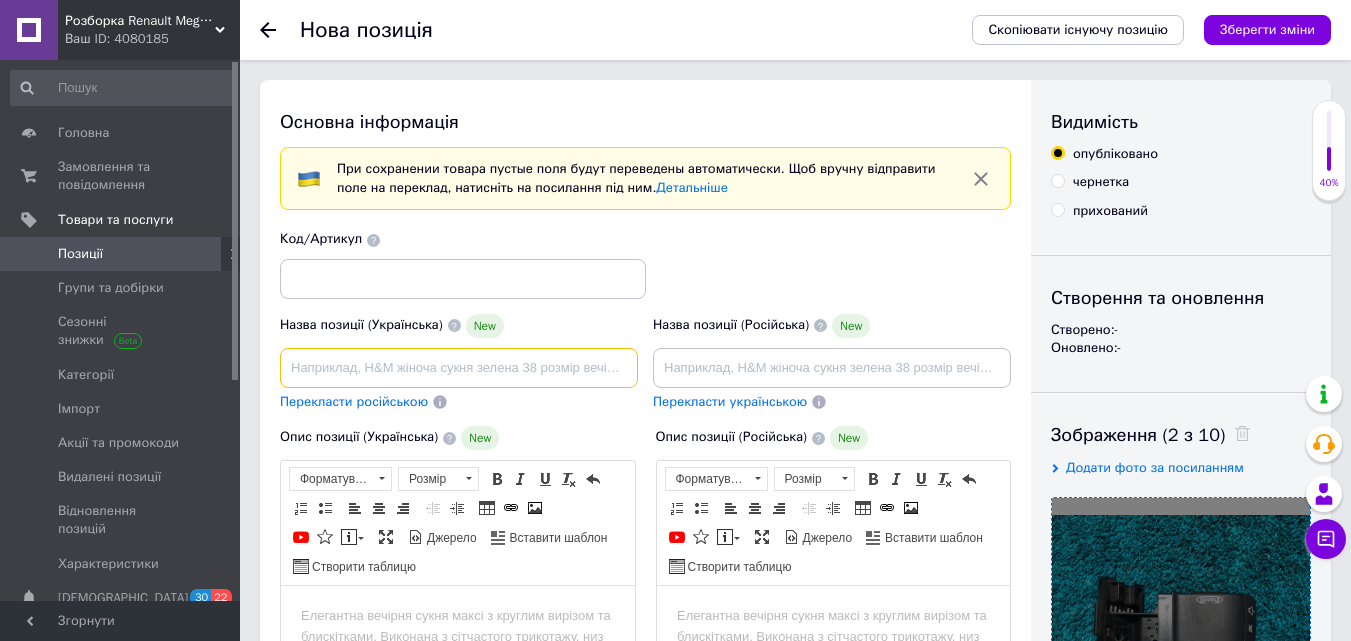 paste on "Болт кріплення запасного колеса Renault Megane Scenic 2 [PERSON_NAME] 2 Сценік 2" 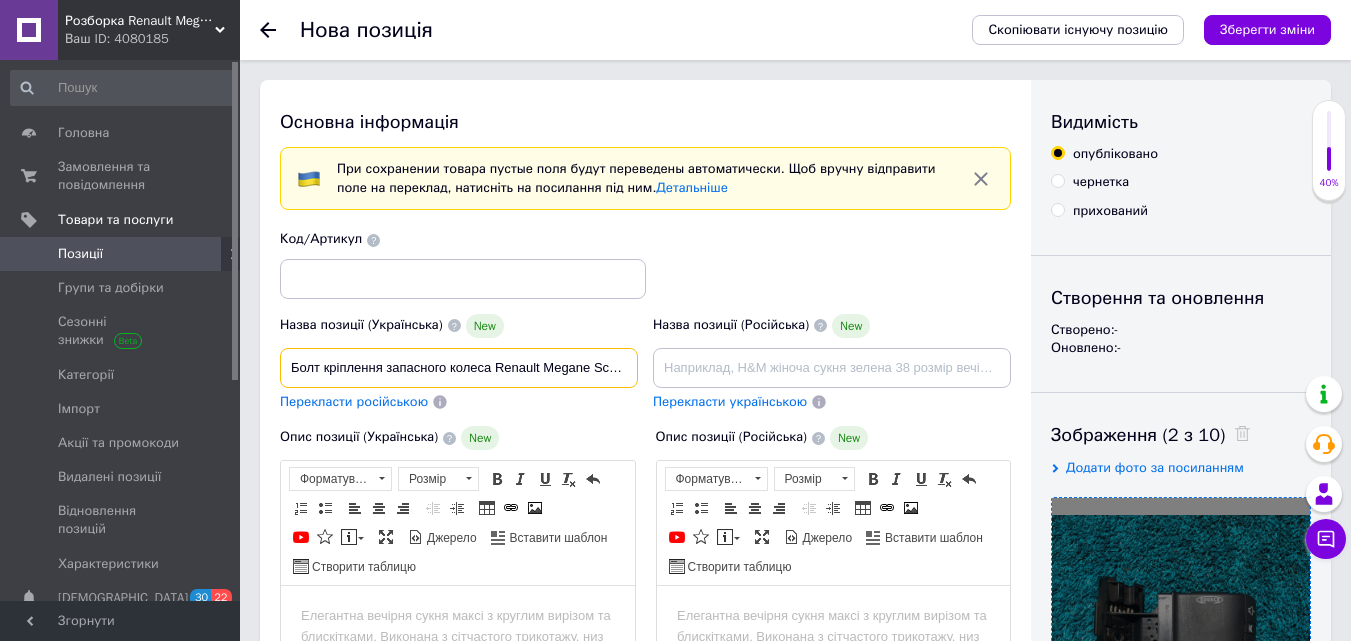 scroll, scrollTop: 0, scrollLeft: 157, axis: horizontal 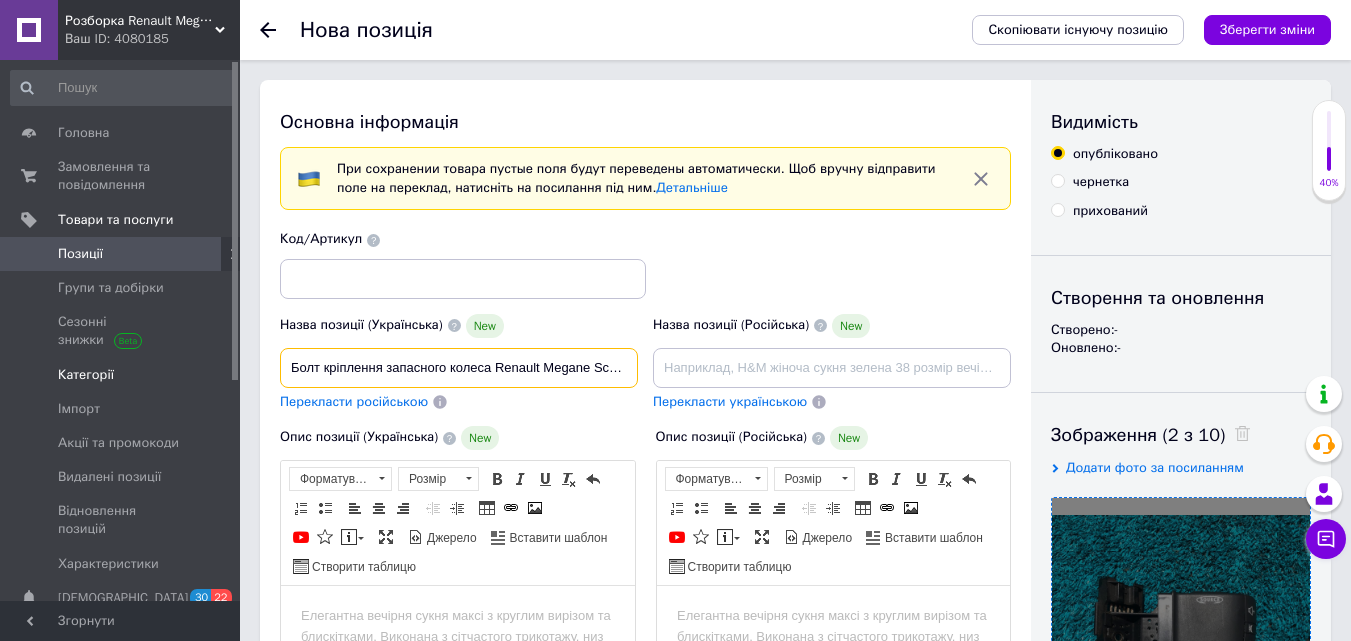 drag, startPoint x: 335, startPoint y: 371, endPoint x: 209, endPoint y: 390, distance: 127.424484 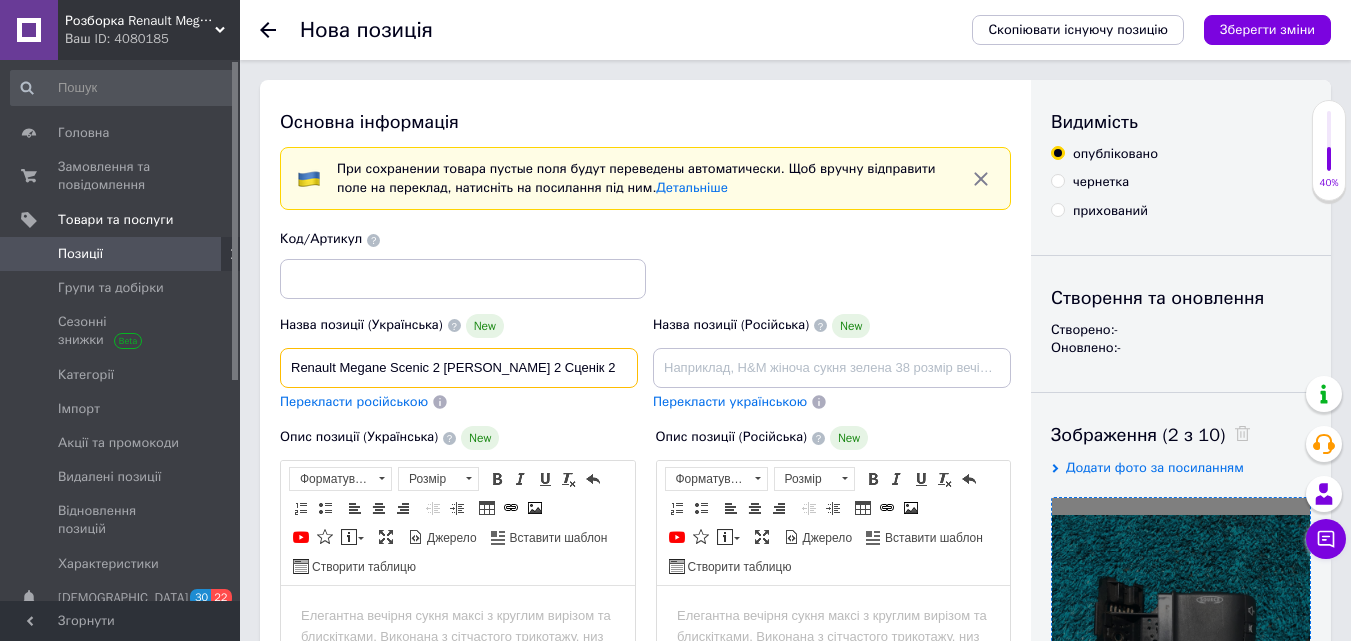 click on "Renault Megane Scenic 2 [PERSON_NAME] 2 Сценік 2" at bounding box center (459, 368) 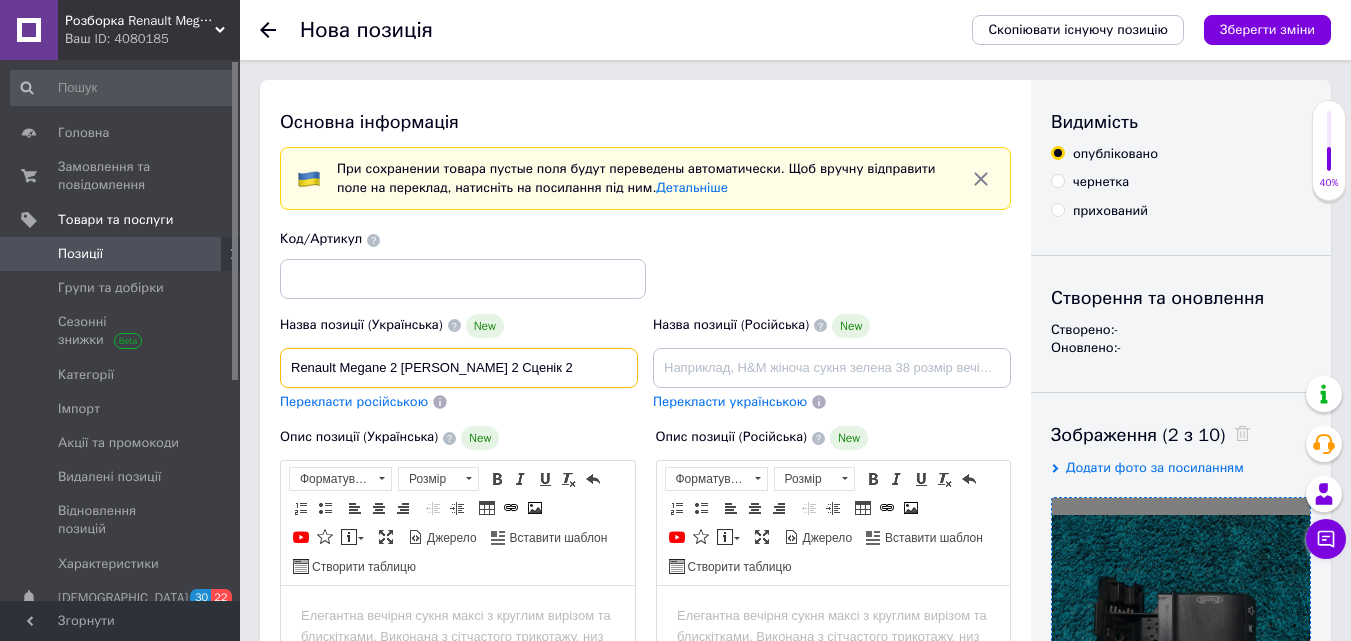 drag, startPoint x: 545, startPoint y: 371, endPoint x: 491, endPoint y: 378, distance: 54.451813 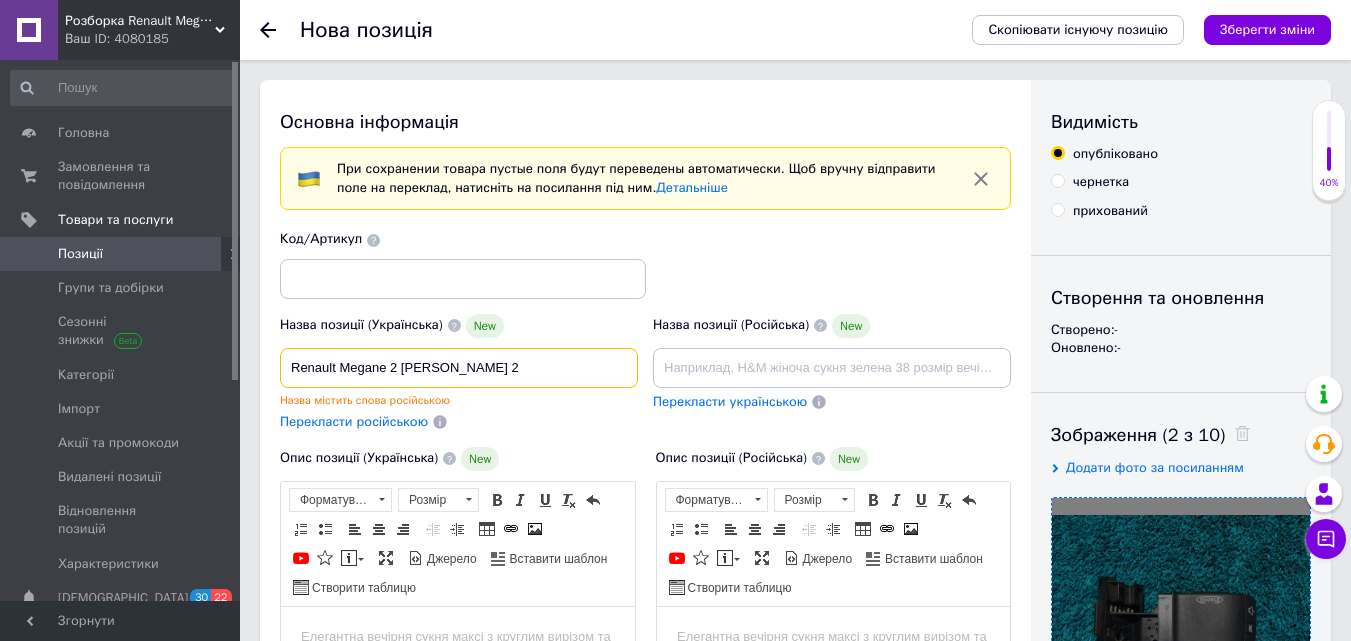 click on "Renault Megane 2 [PERSON_NAME] 2" at bounding box center (459, 368) 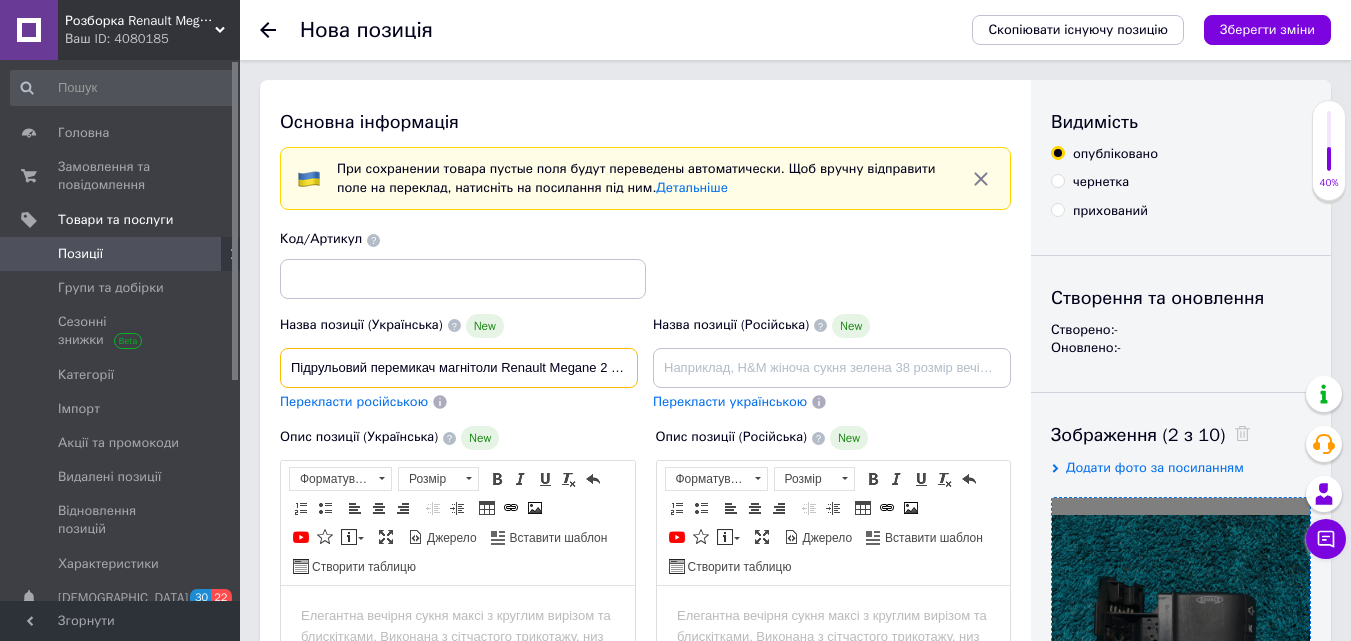 type on "Підрульовий перемикач магнітоли Renault Megane 2 [PERSON_NAME] 2" 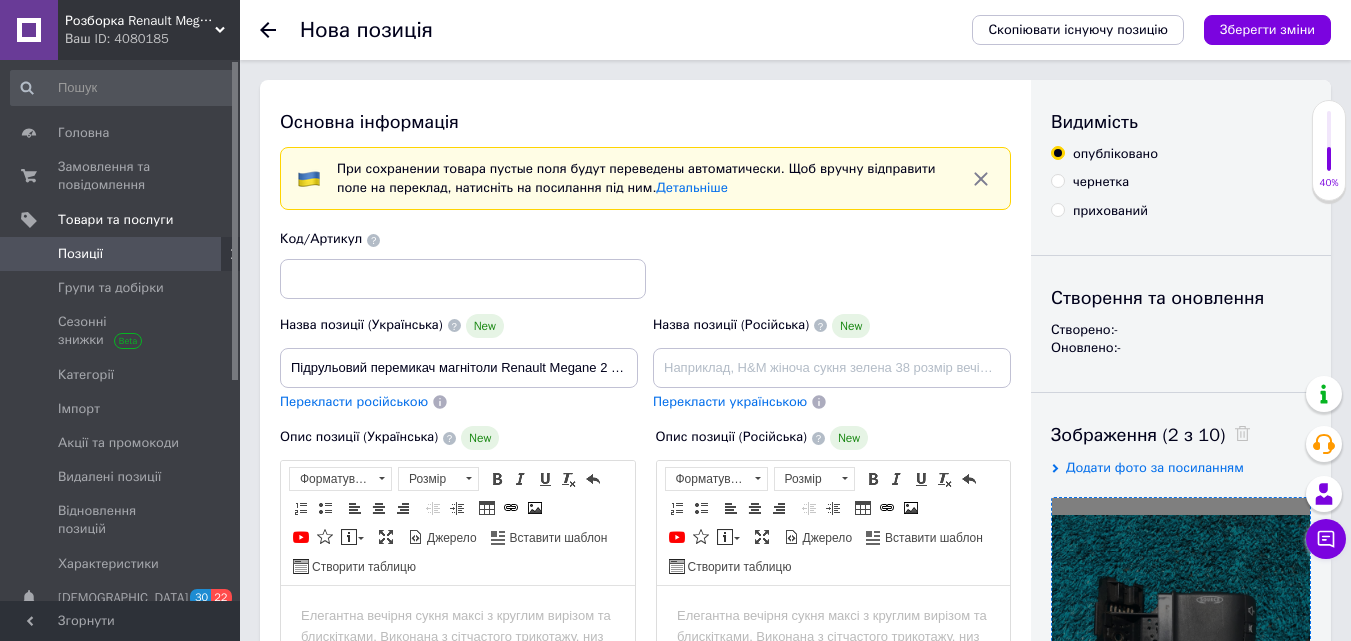 click on "Перекласти російською" at bounding box center (354, 401) 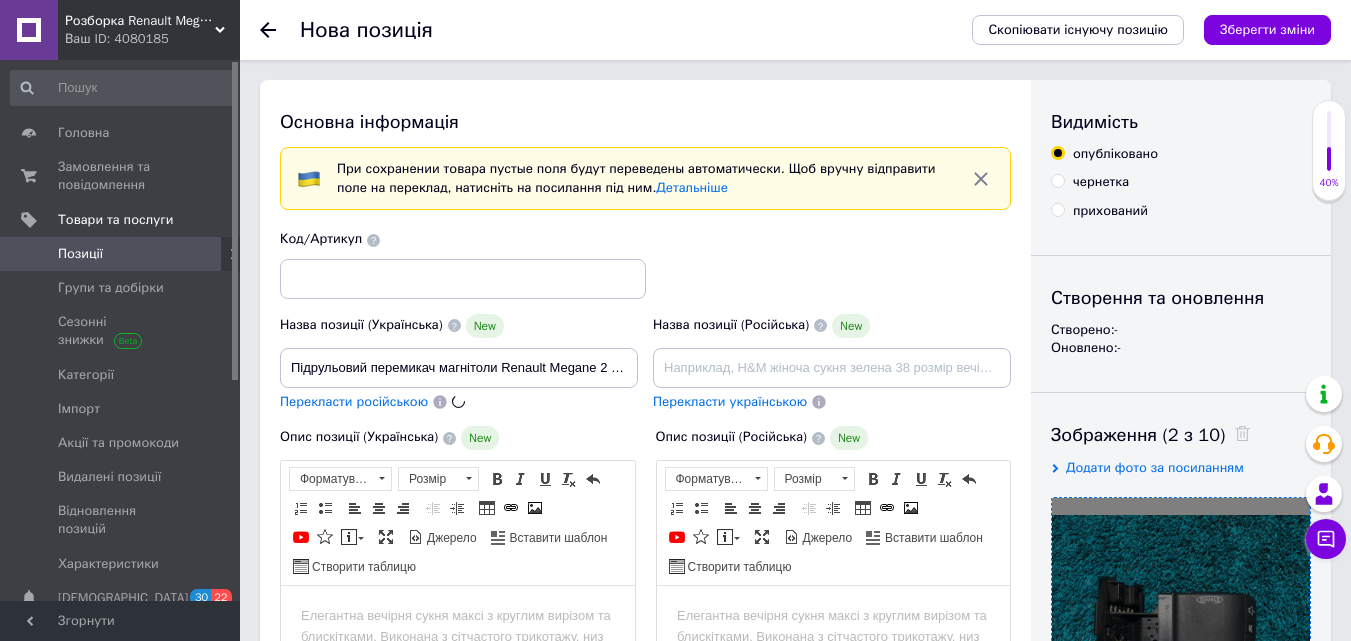 type on "Подрулевой переключатель магнитолы Renault Megane 2 [PERSON_NAME] 2" 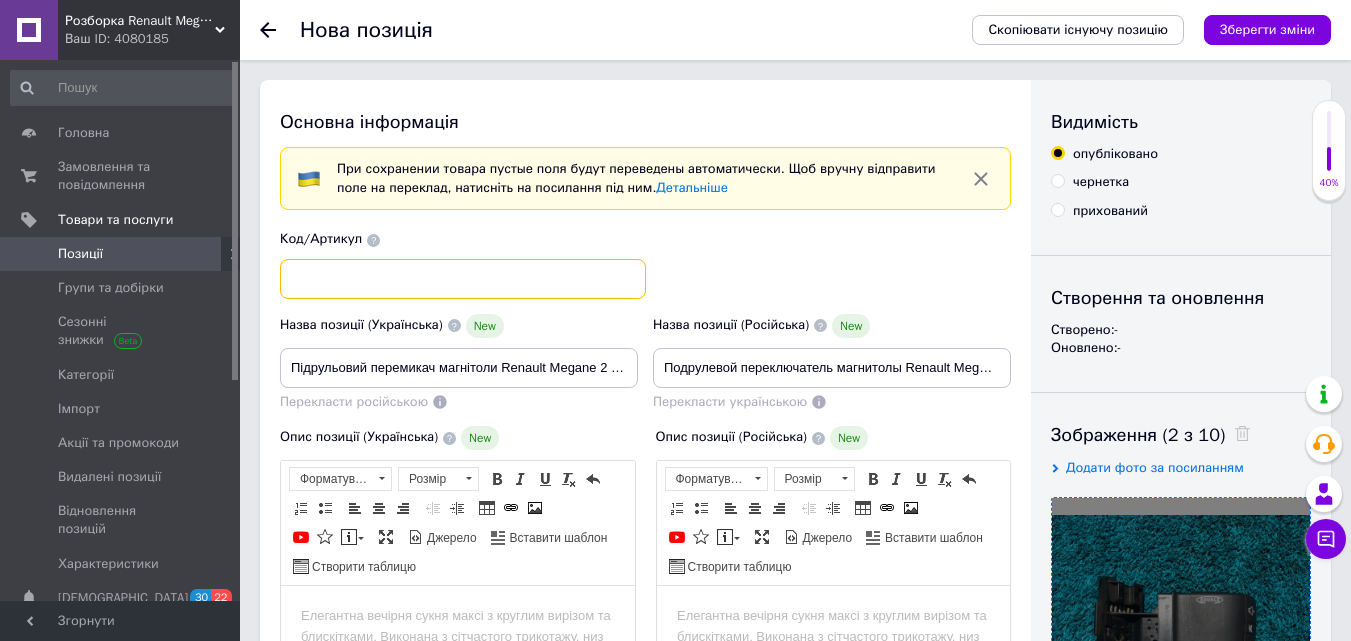 click at bounding box center (463, 279) 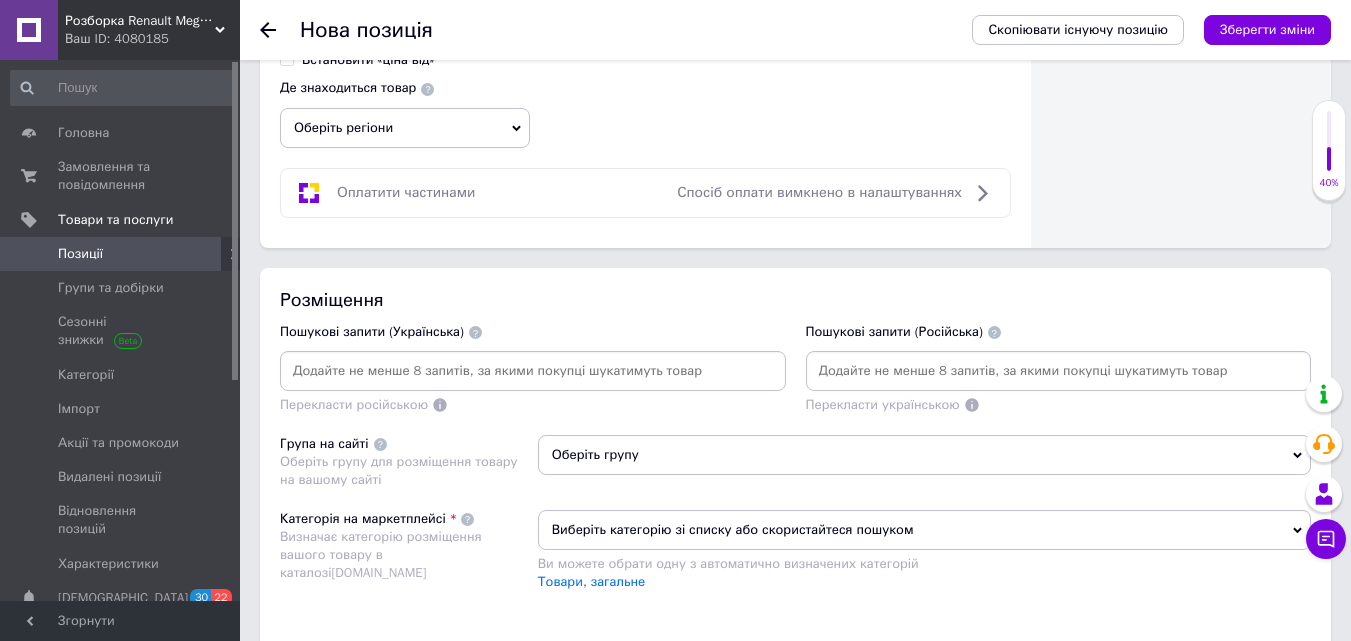 scroll, scrollTop: 1200, scrollLeft: 0, axis: vertical 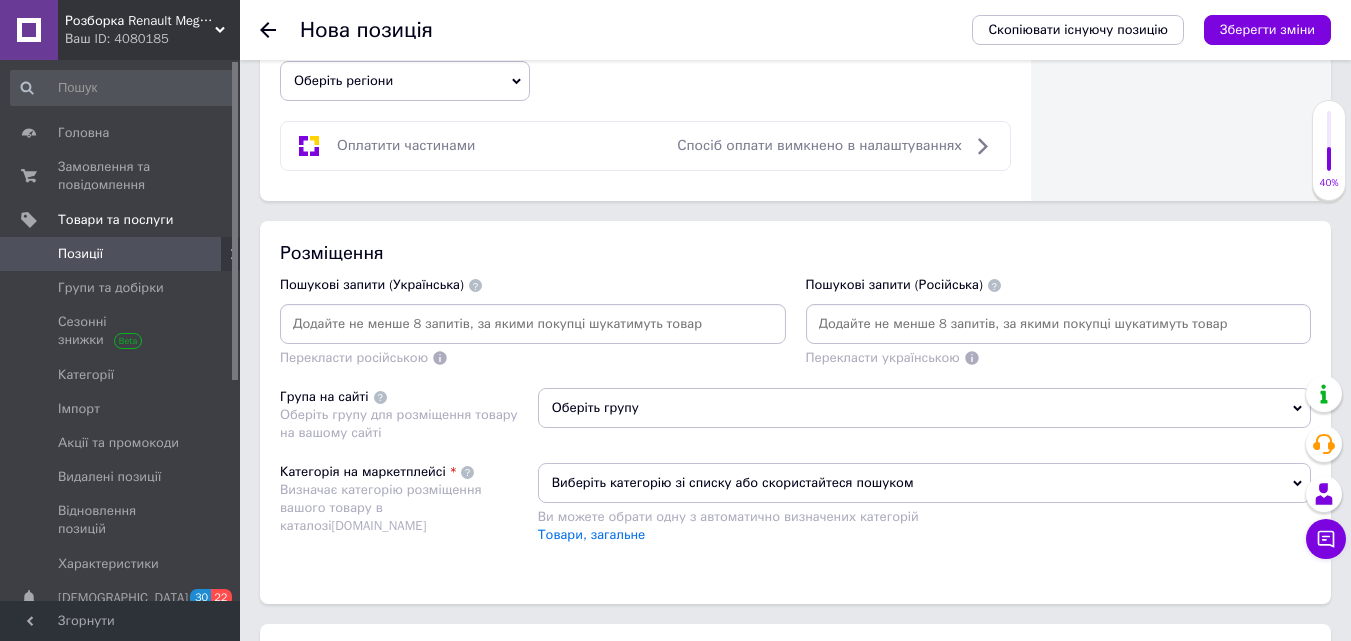 type on "8200103769" 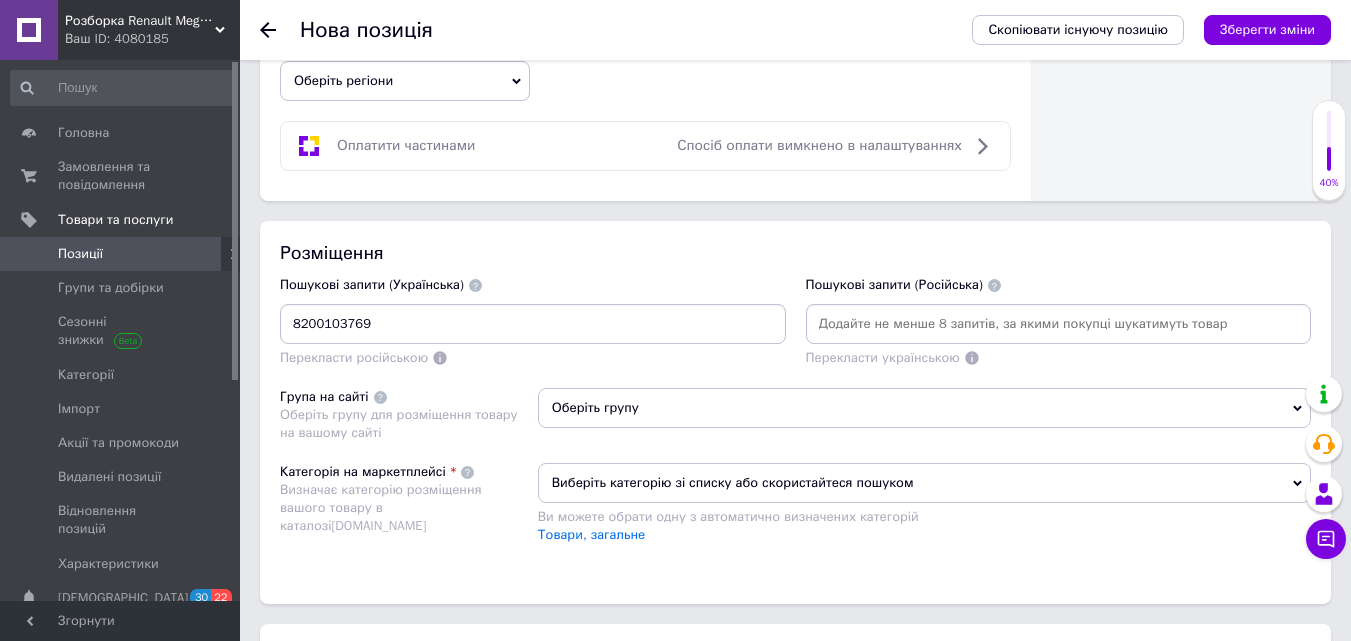 type on "8200103769" 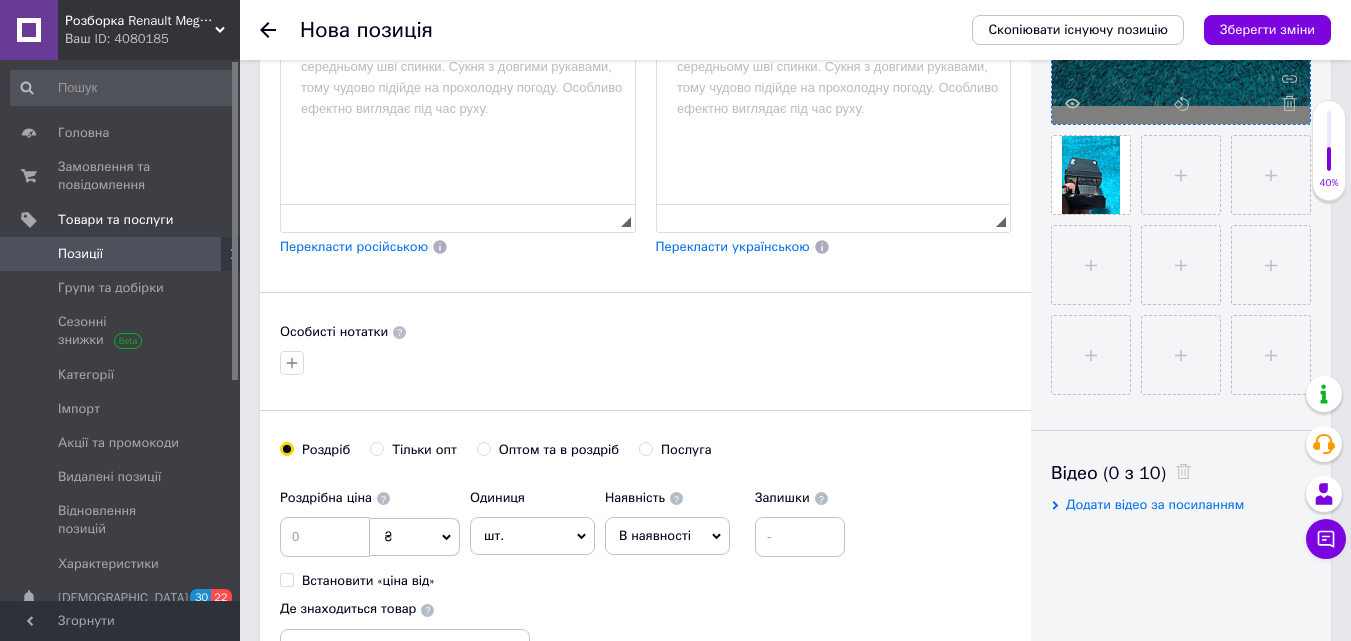 scroll, scrollTop: 600, scrollLeft: 0, axis: vertical 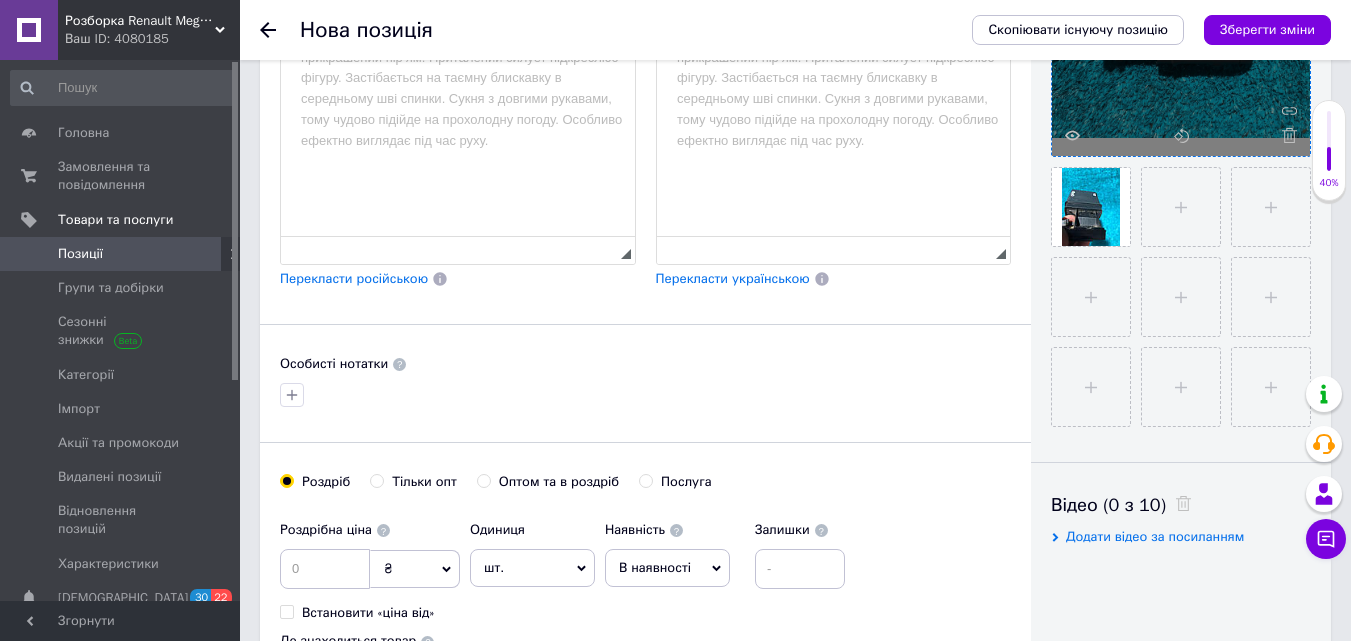 click at bounding box center [833, 17] 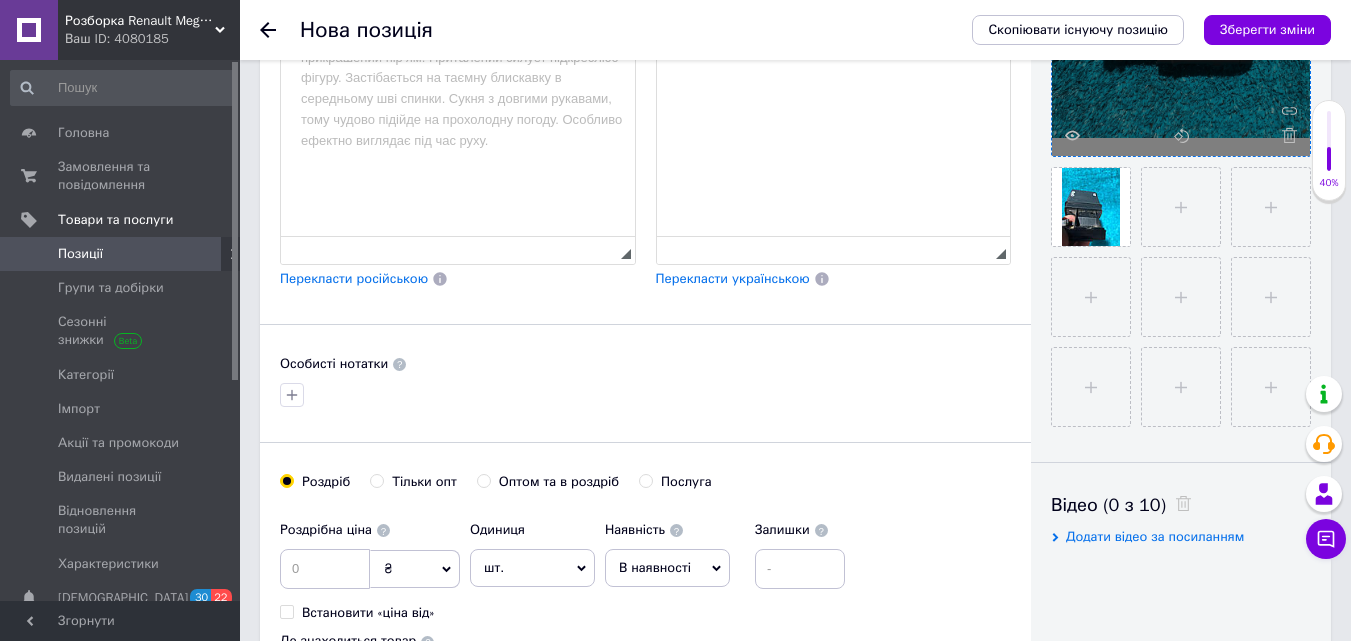 click at bounding box center [458, 17] 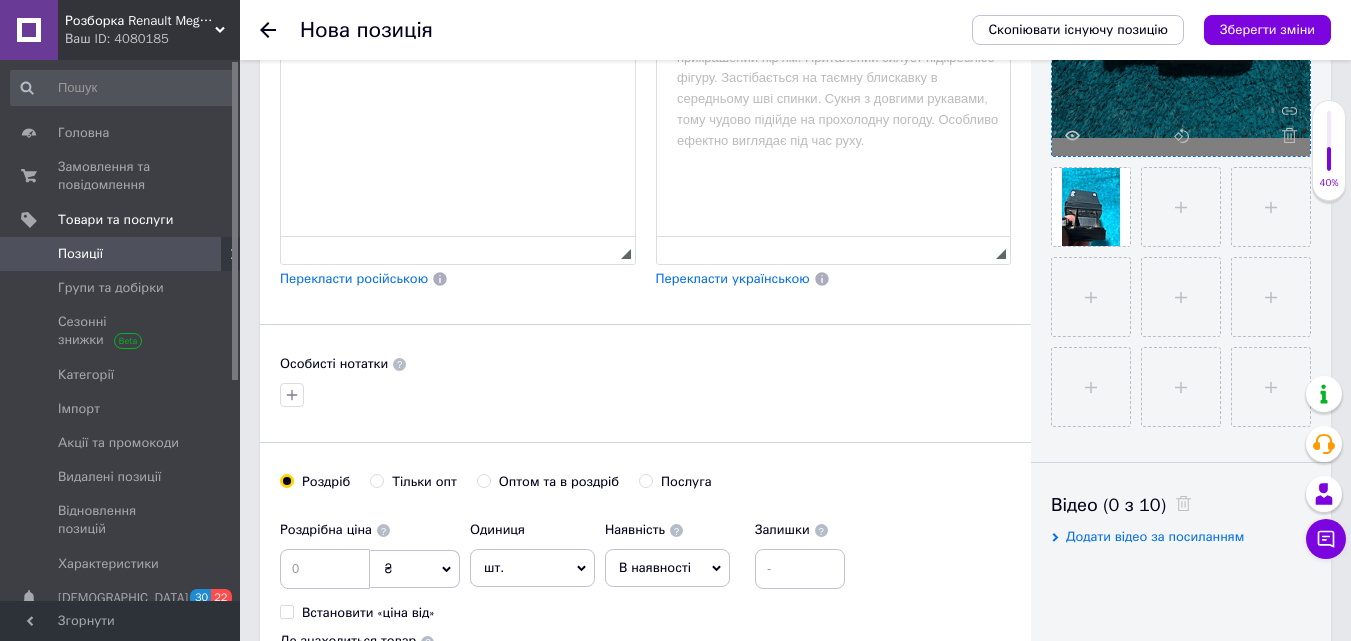 drag, startPoint x: 476, startPoint y: 177, endPoint x: 353, endPoint y: 125, distance: 133.54025 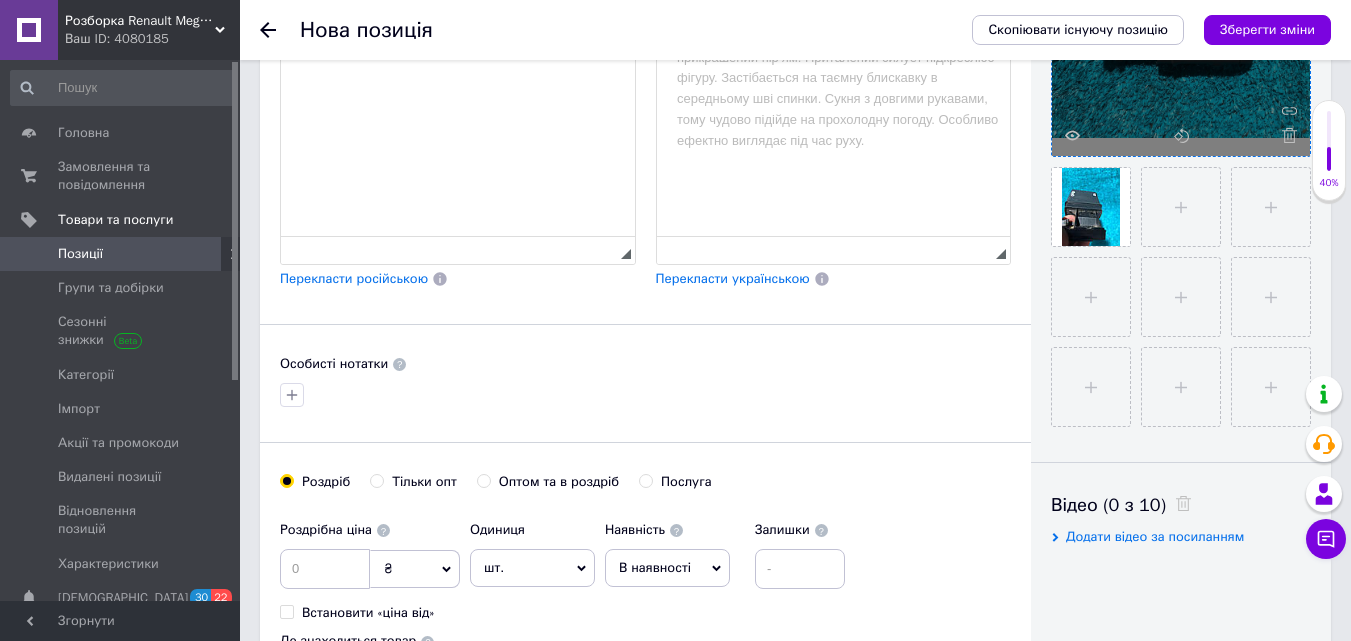 type 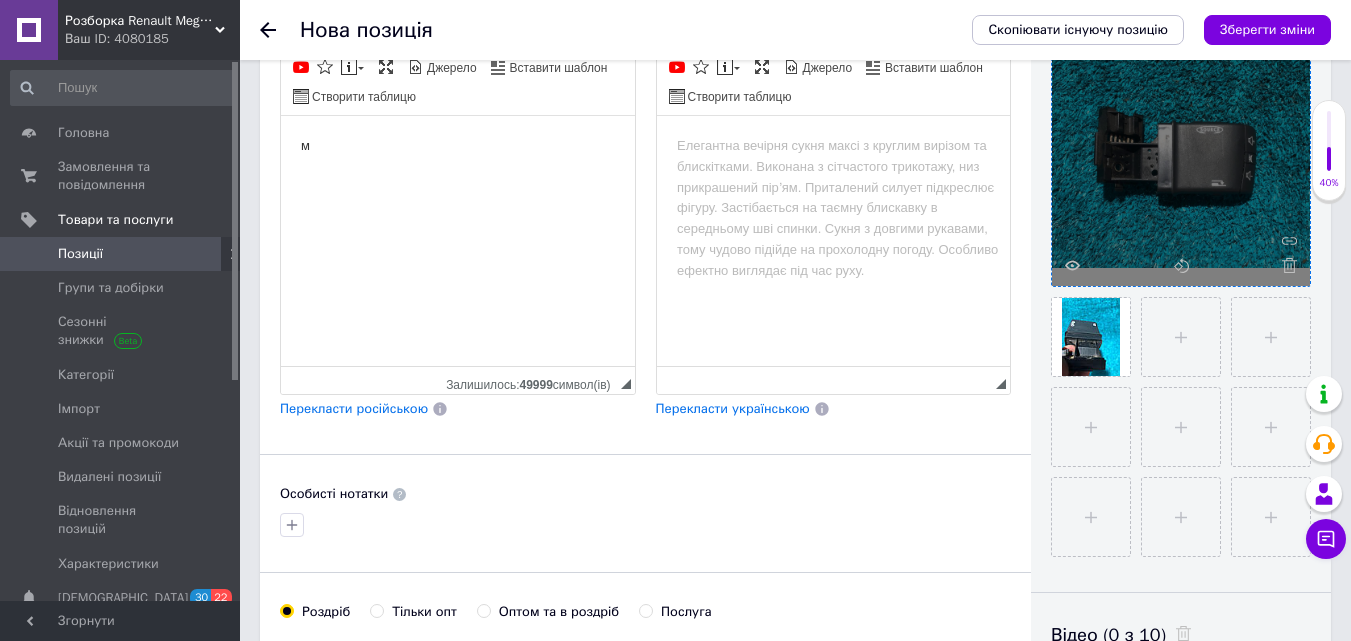 scroll, scrollTop: 300, scrollLeft: 0, axis: vertical 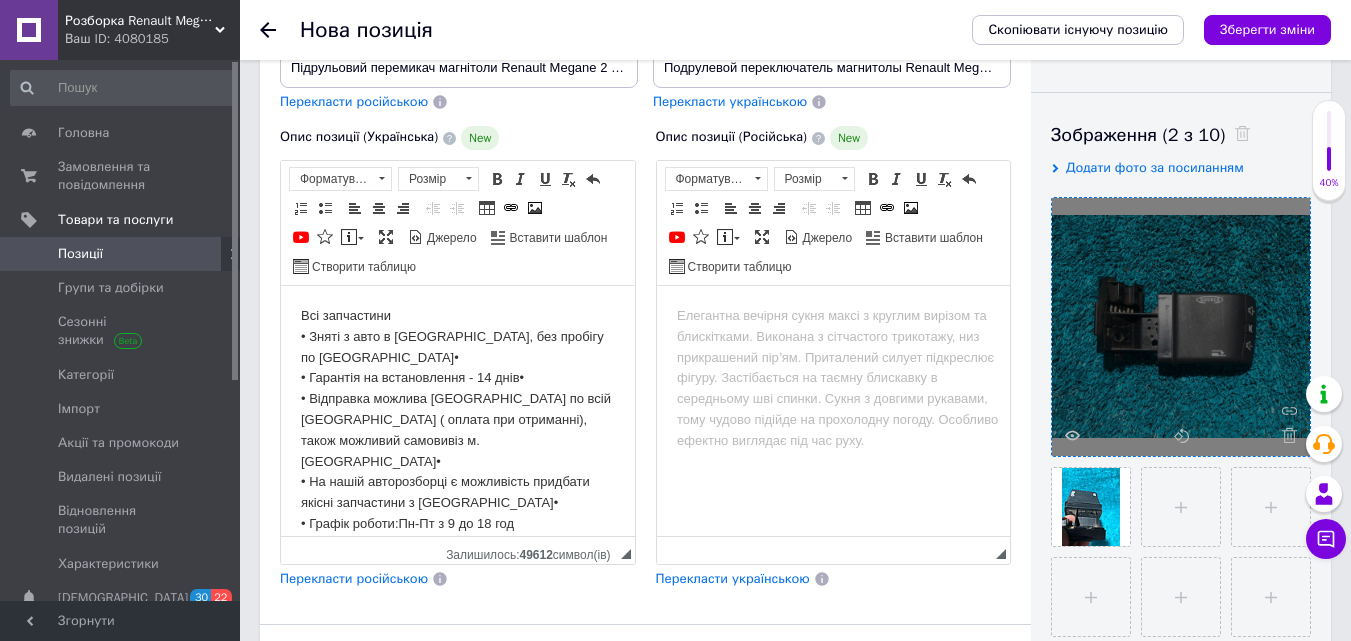 click on "Перекласти російською" at bounding box center (354, 578) 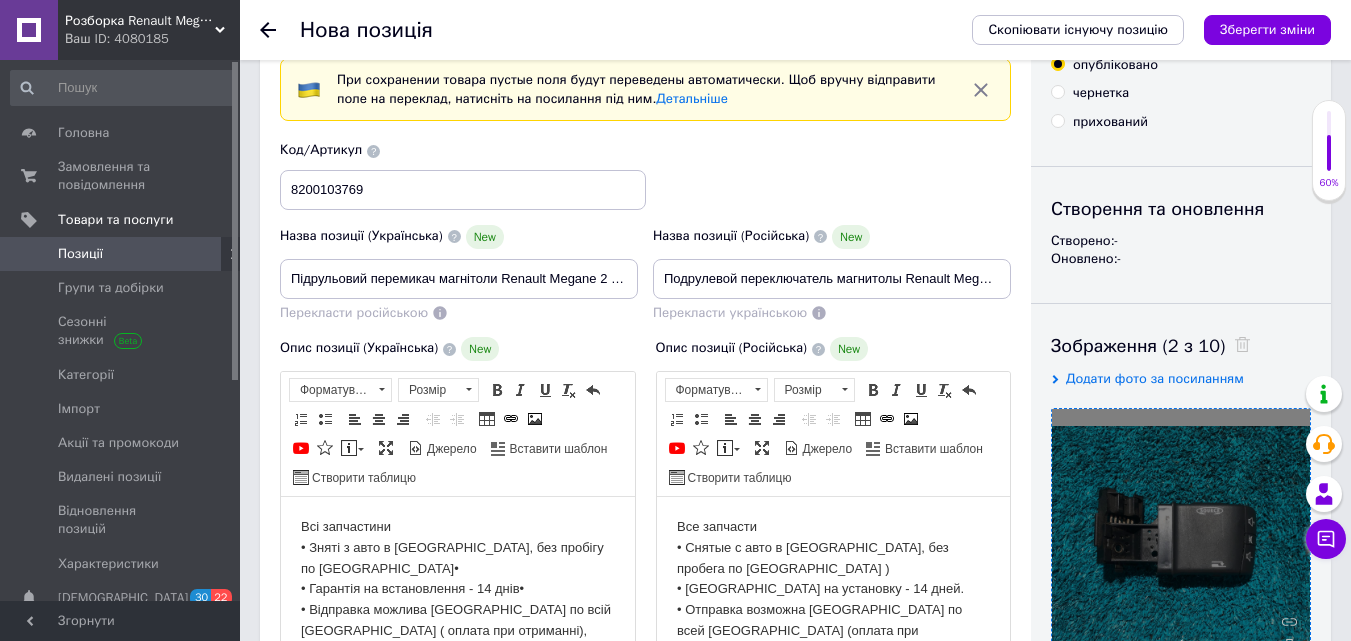 scroll, scrollTop: 0, scrollLeft: 0, axis: both 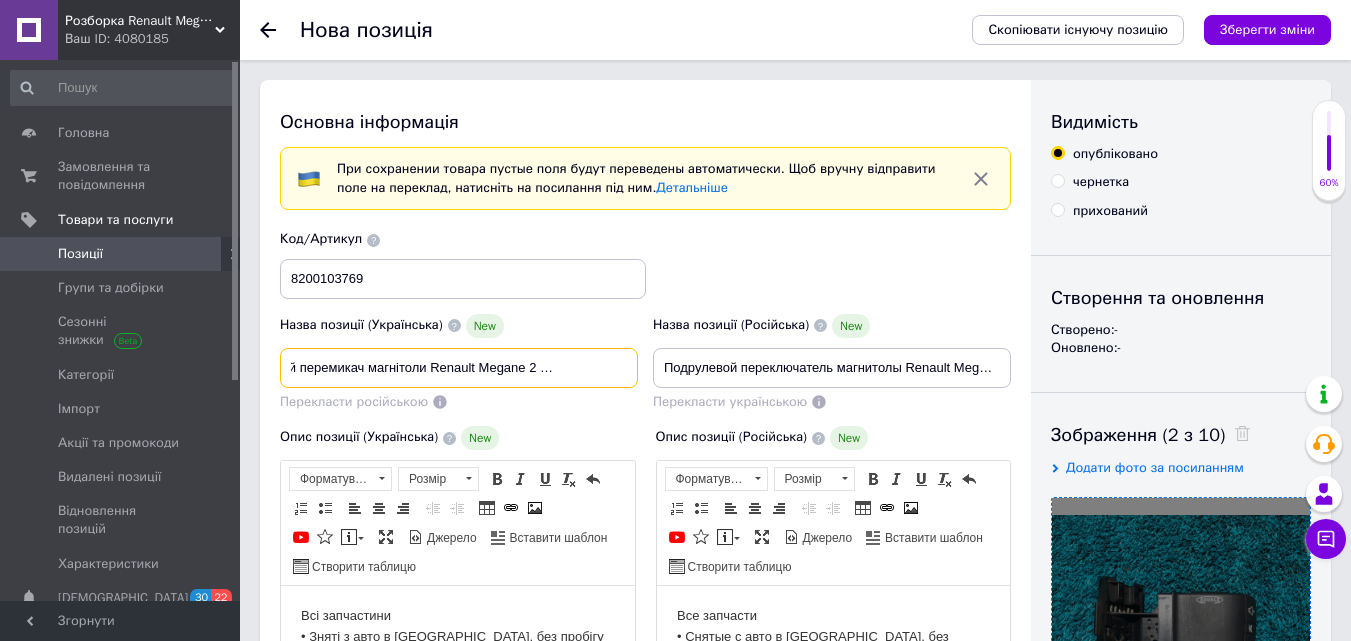 drag, startPoint x: 288, startPoint y: 368, endPoint x: 653, endPoint y: 371, distance: 365.01233 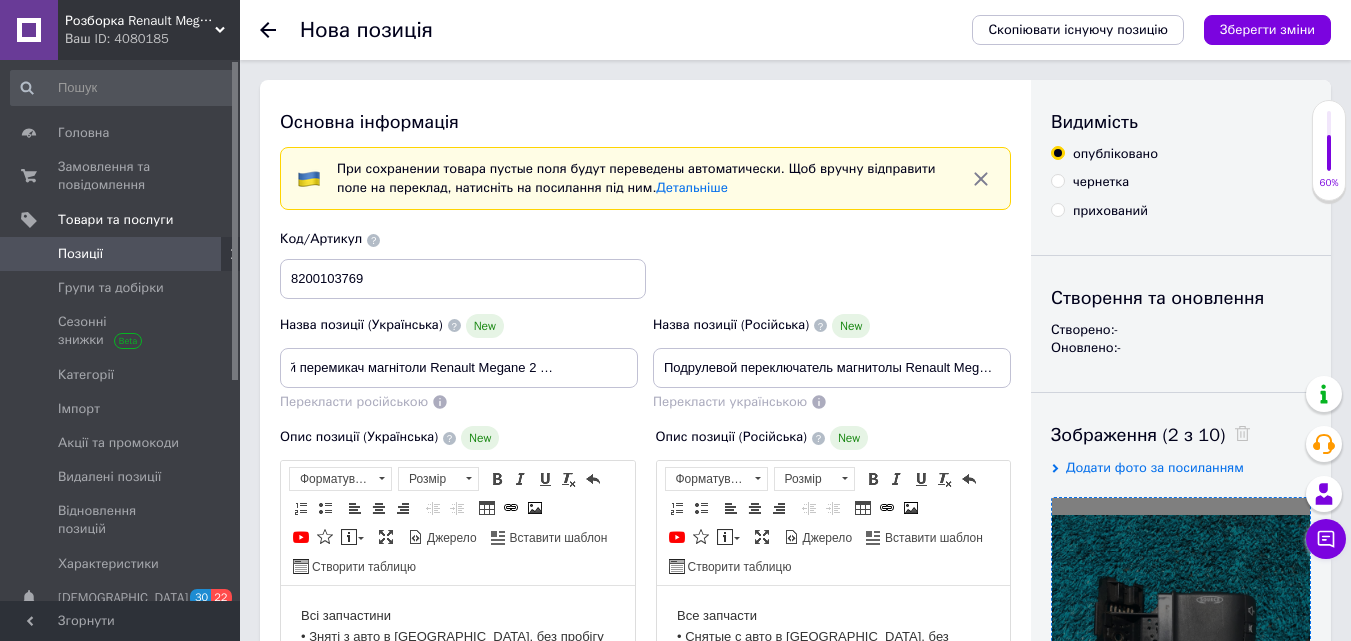 click on "Код/Артикул 8200103769" at bounding box center (646, 264) 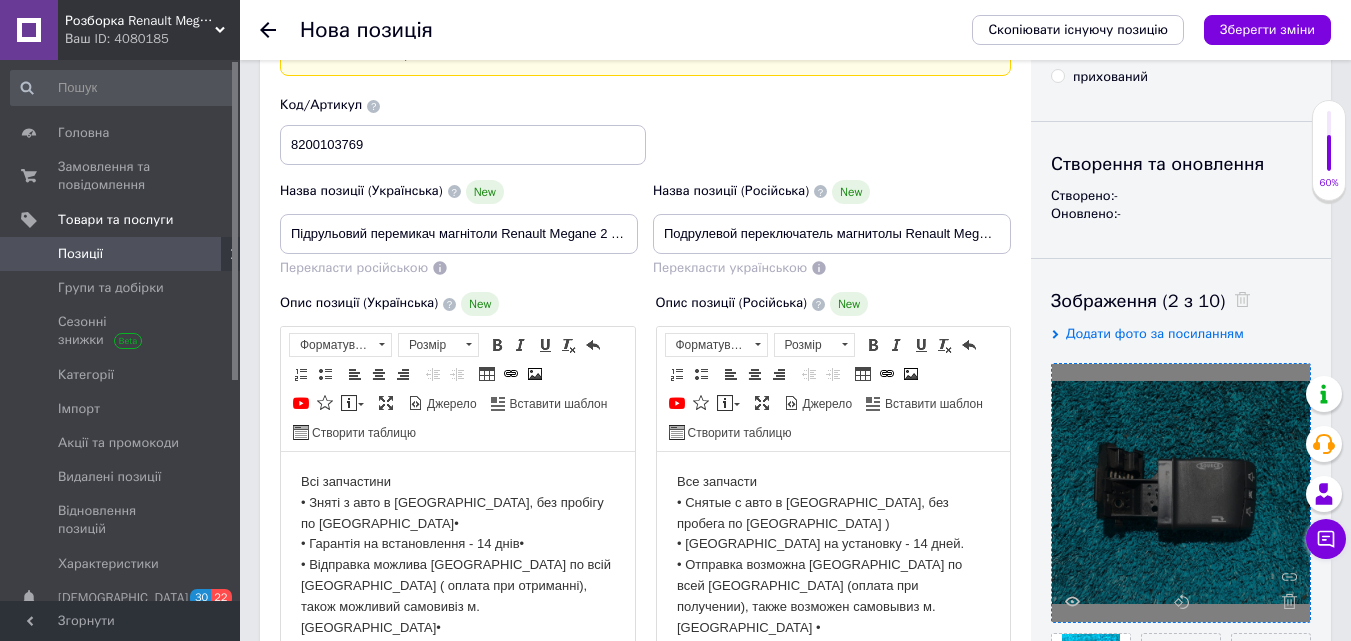 scroll, scrollTop: 500, scrollLeft: 0, axis: vertical 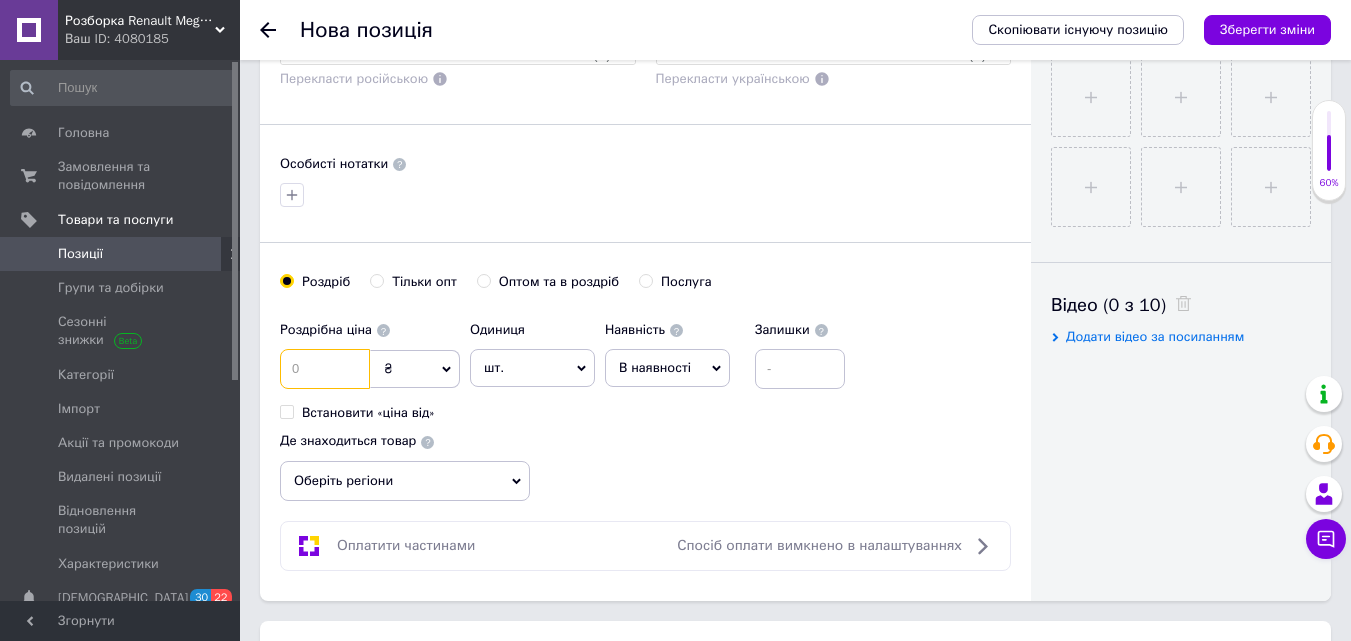 click at bounding box center (325, 369) 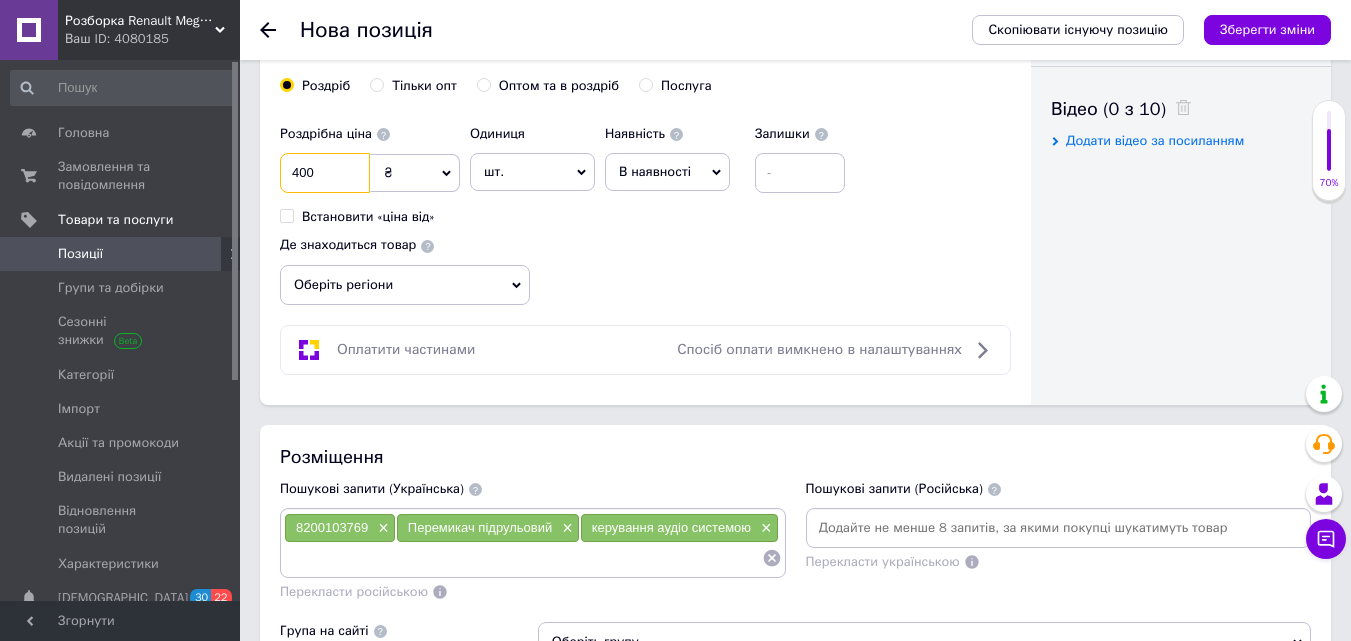 scroll, scrollTop: 1000, scrollLeft: 0, axis: vertical 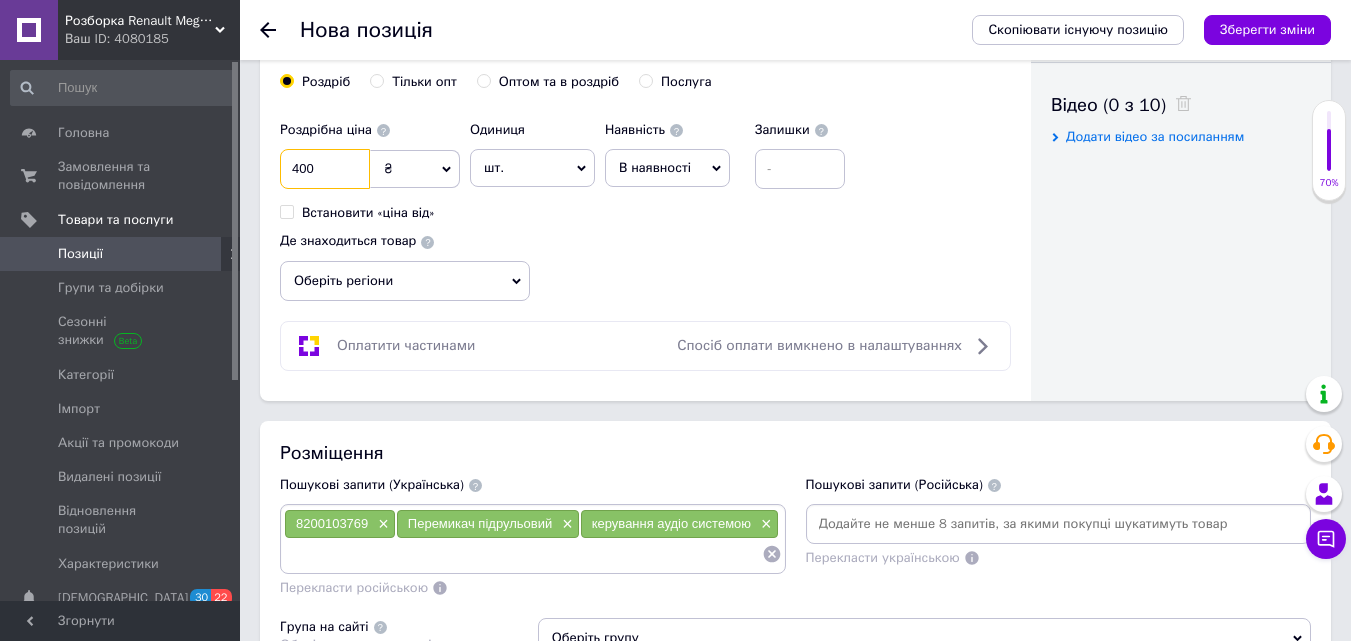 type on "400" 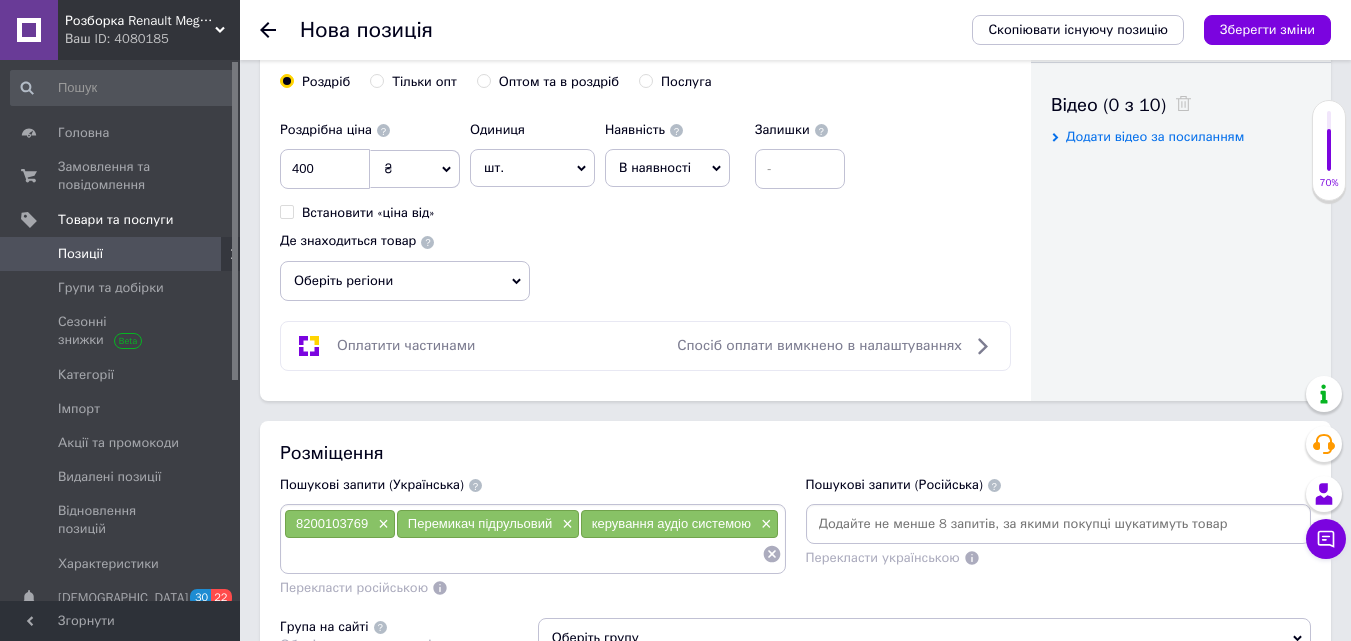 click on "Оберіть регіони" at bounding box center [405, 281] 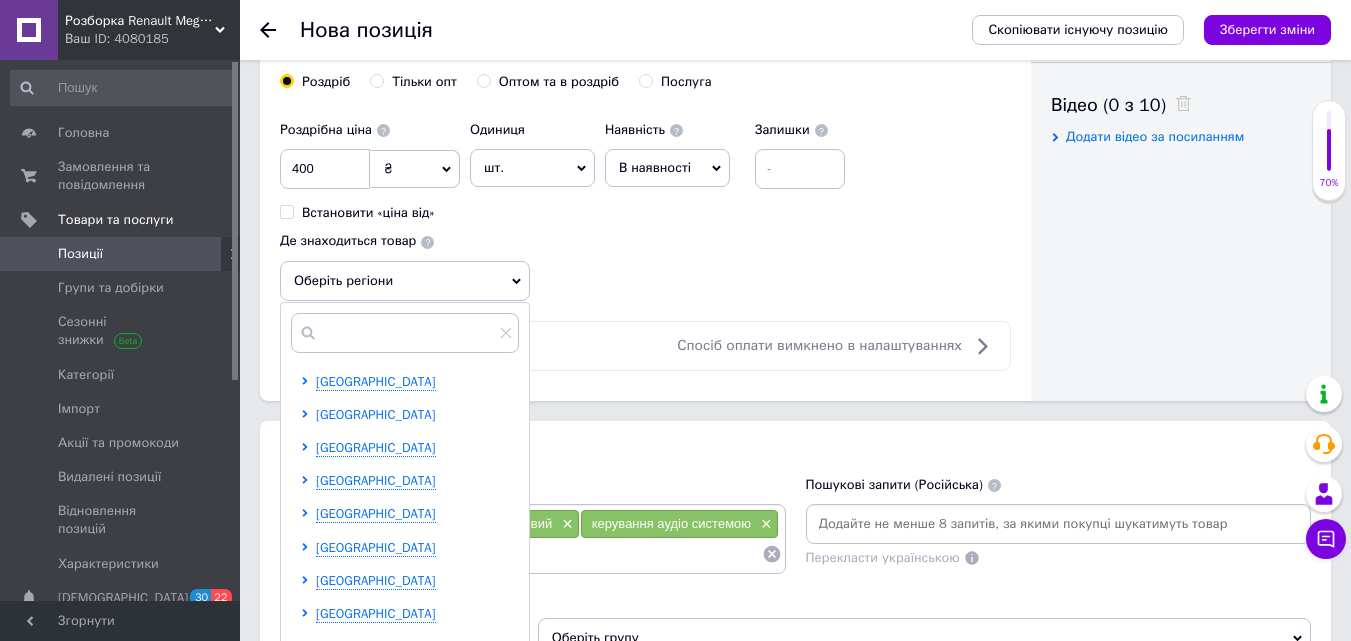 click on "[GEOGRAPHIC_DATA]" at bounding box center [376, 414] 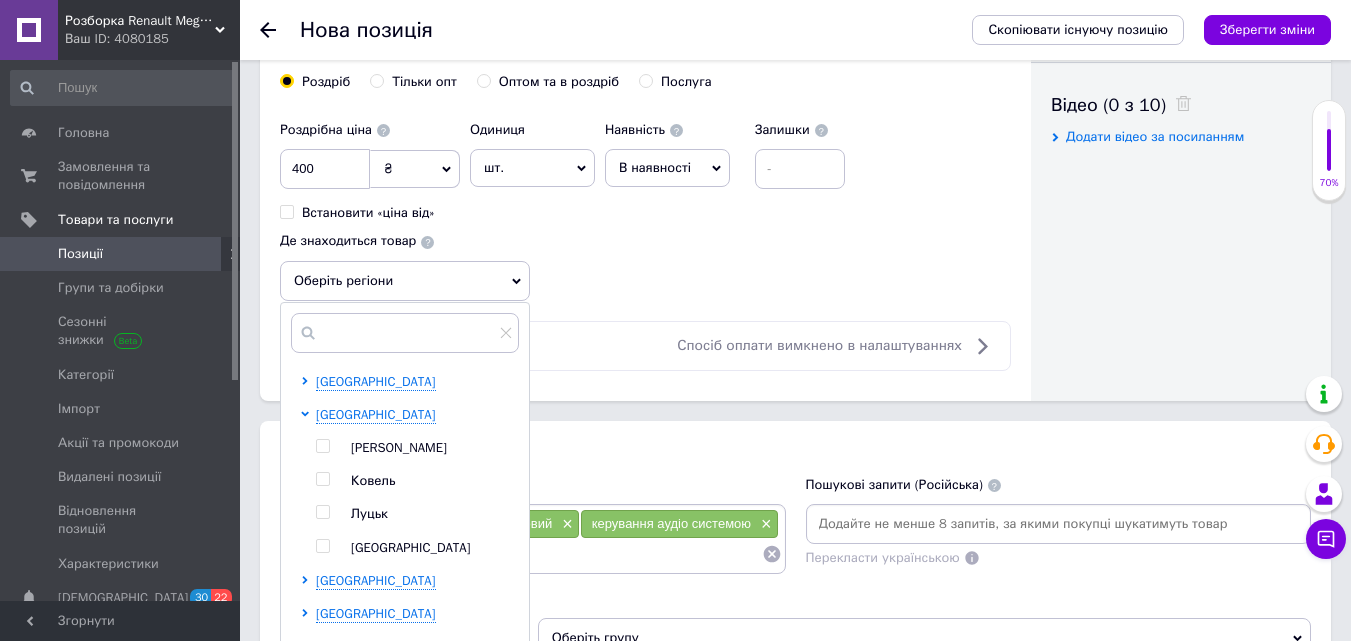 click at bounding box center [322, 512] 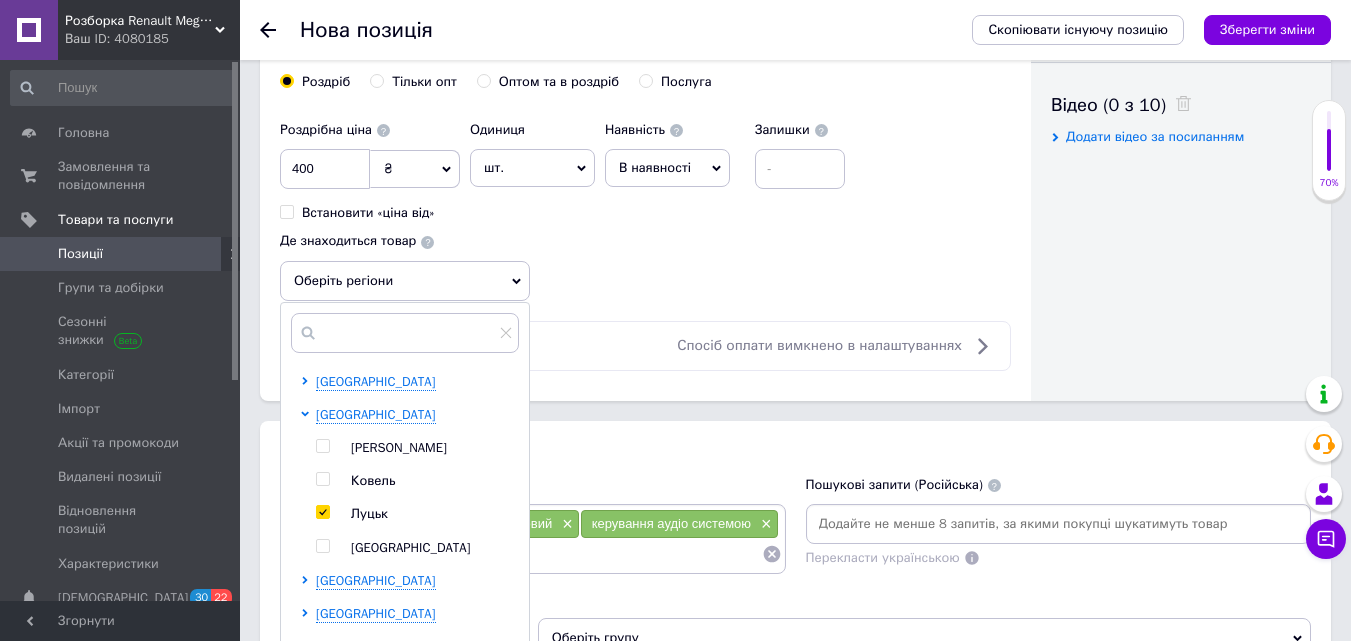 checkbox on "true" 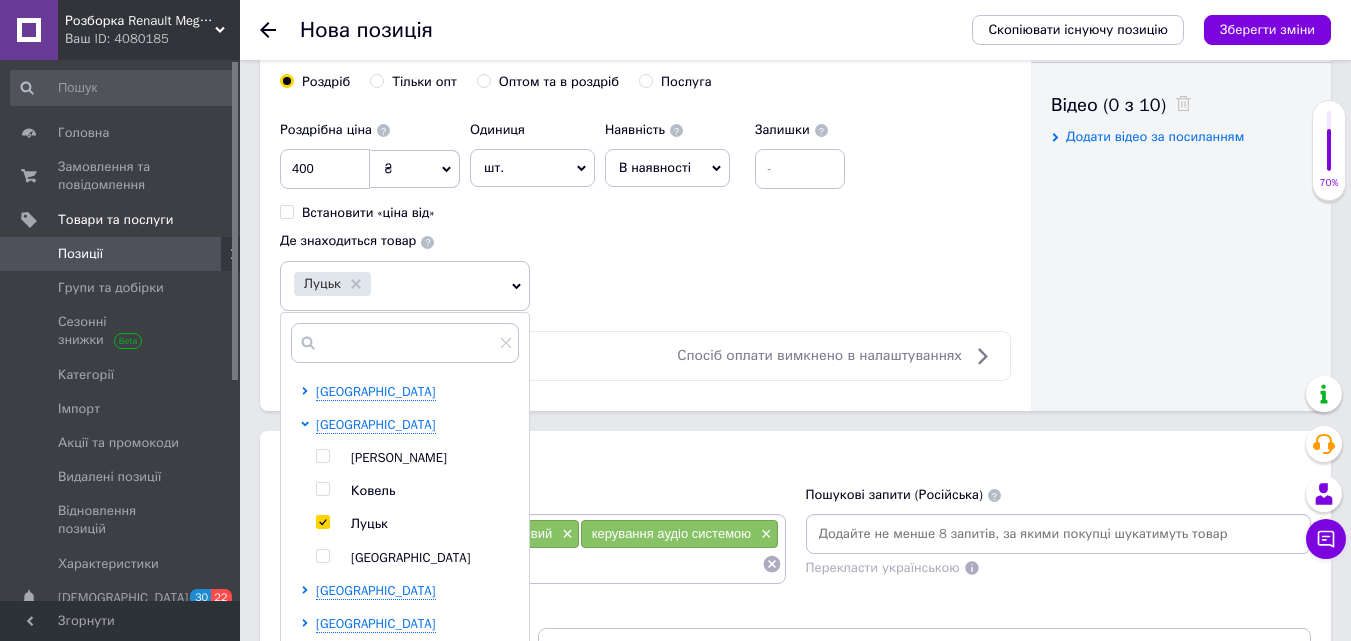 click on "Роздрібна ціна 400 ₴ $ EUR CHF GBP ¥ PLN ₸ MDL HUF KGS CNY TRY KRW lei Встановити «ціна від» Одиниця шт. Популярне комплект упаковка кв.м пара м кг пог.м послуга т а автоцистерна ампула б балон банка блістер бобіна бочка бут бухта в ват виїзд відро г г га година гр/кв.м гігакалорія д дав два місяці день доба доза є єврокуб з зміна к кВт каністра карат кв.дм кв.м кв.см кв.фут квартал кг кг/кв.м км колесо комплект коробка куб.дм куб.м л л лист м м мВт мл мм моток місяць мішок н набір номер о об'єкт од. п палетомісце пара партія пач пог.м послуга посівна одиниця птахомісце півроку пігулка" at bounding box center [645, 211] 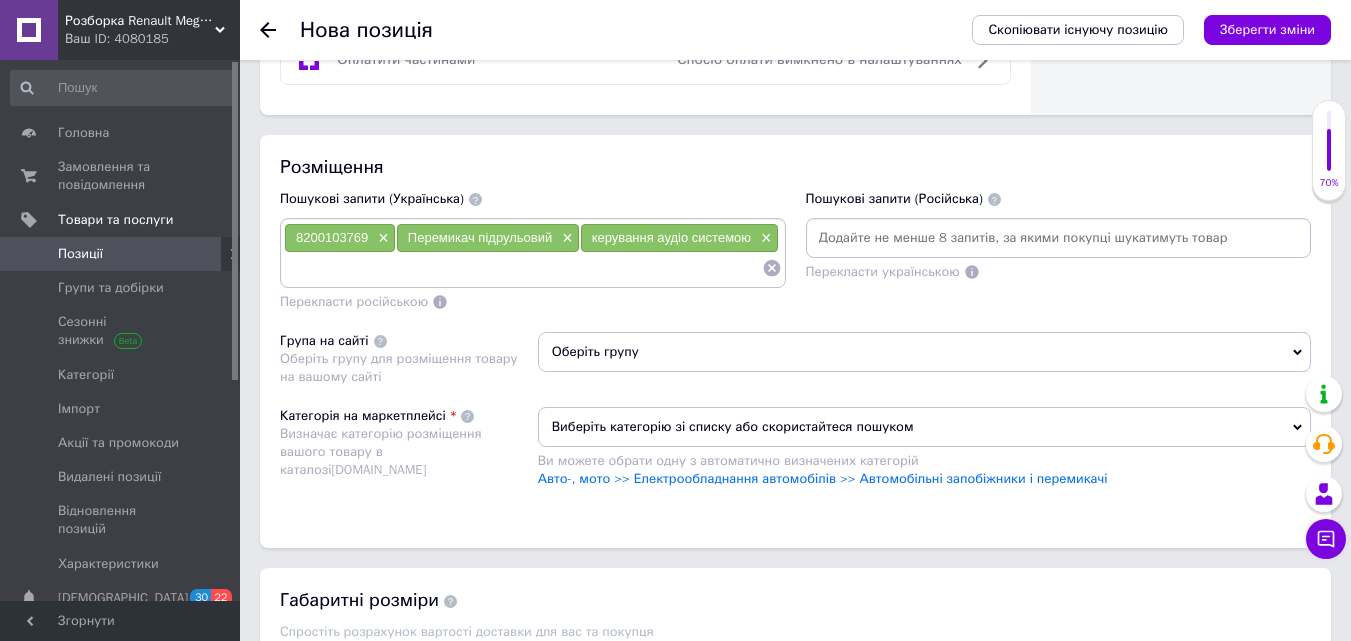 scroll, scrollTop: 1300, scrollLeft: 0, axis: vertical 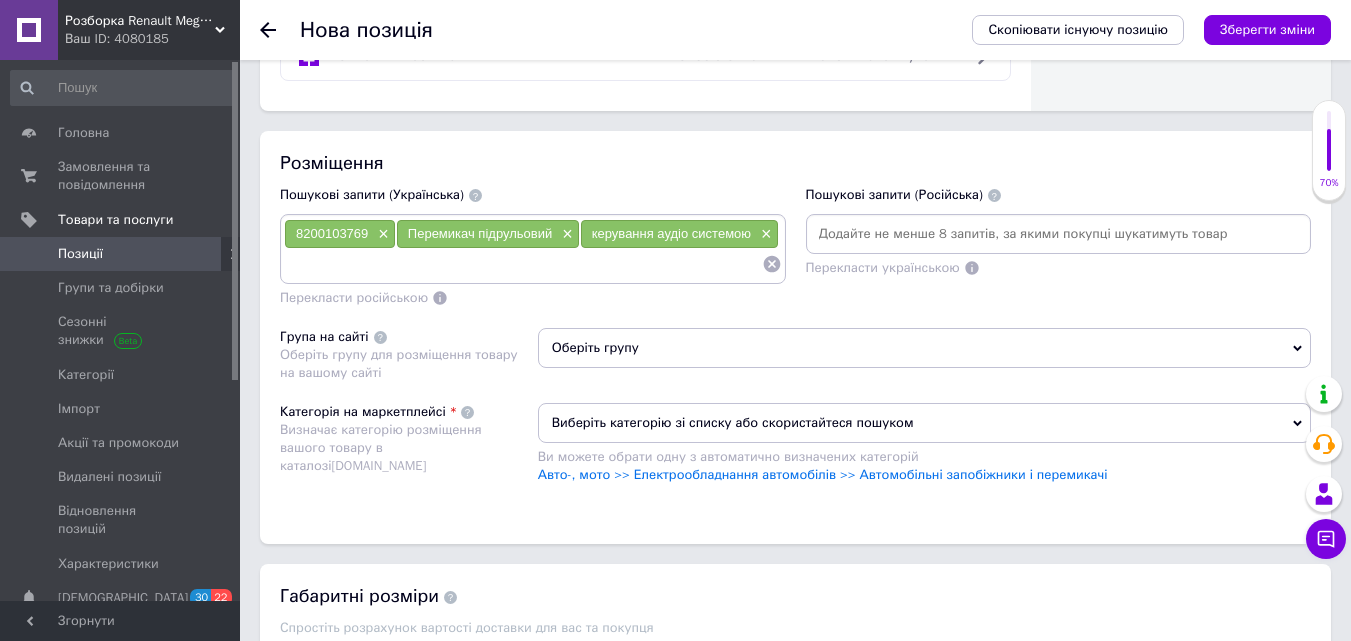 paste on "Підрульовий перемикач магнітоли Renault Megane 2 [PERSON_NAME] 2" 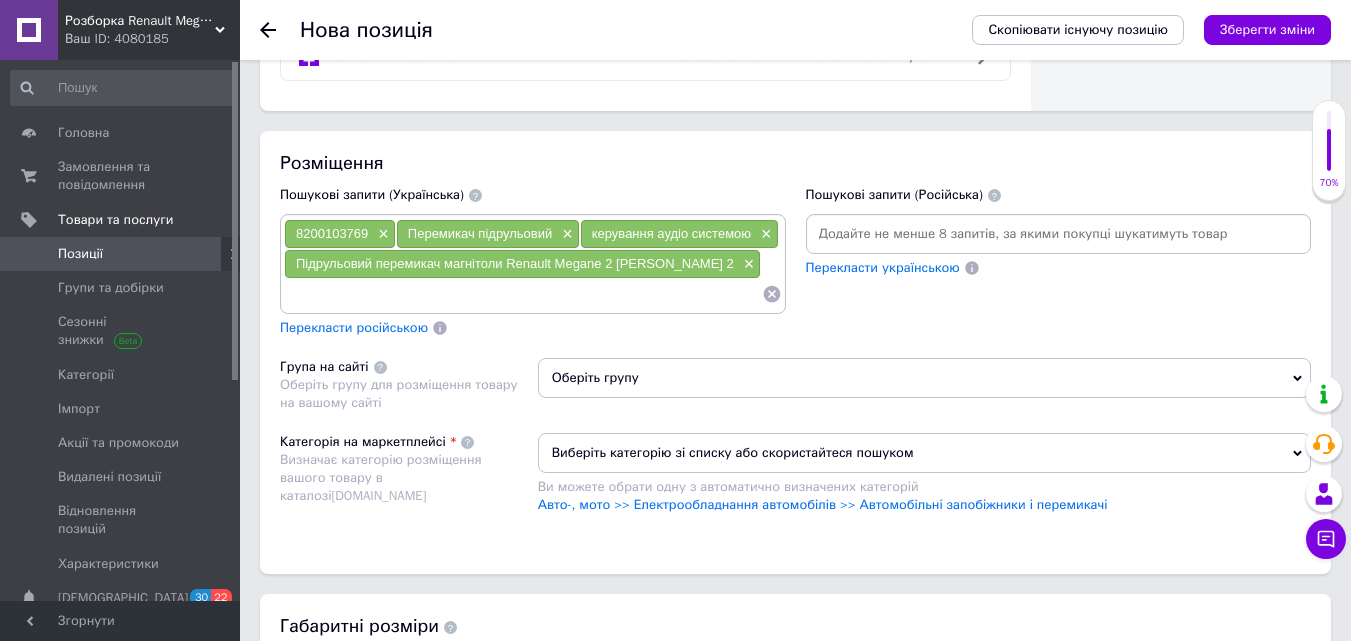 paste on "Джойстик дистанційного керування радіо" 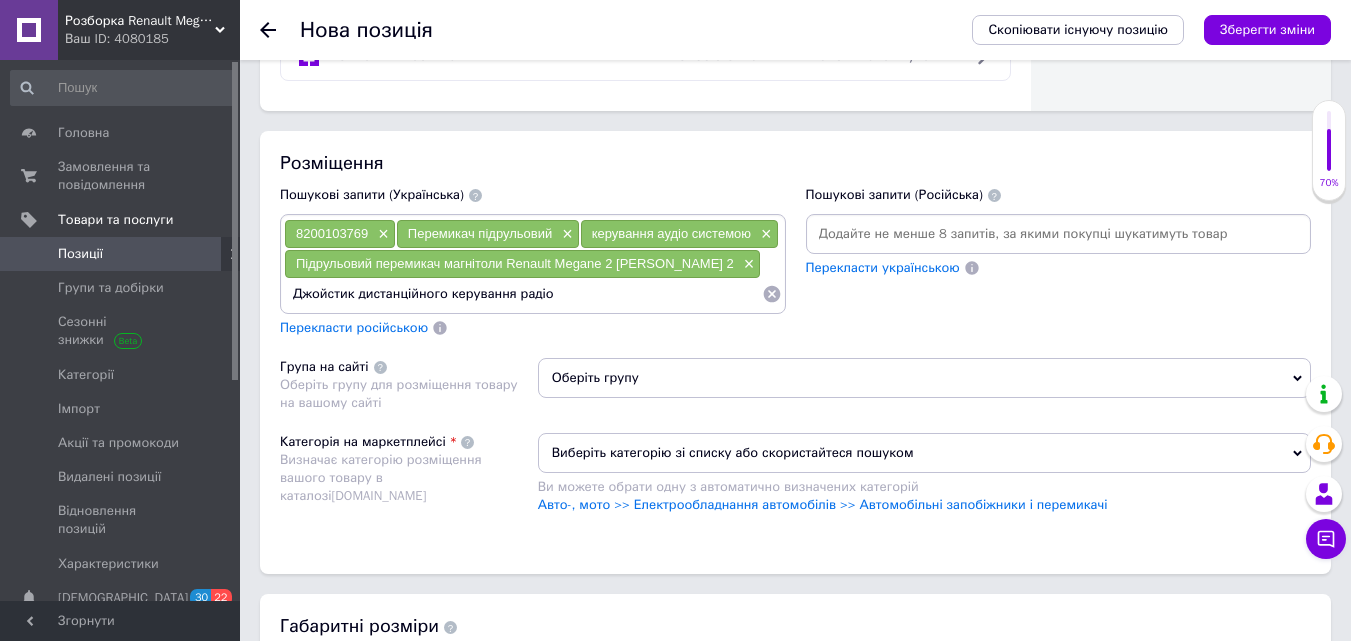 type 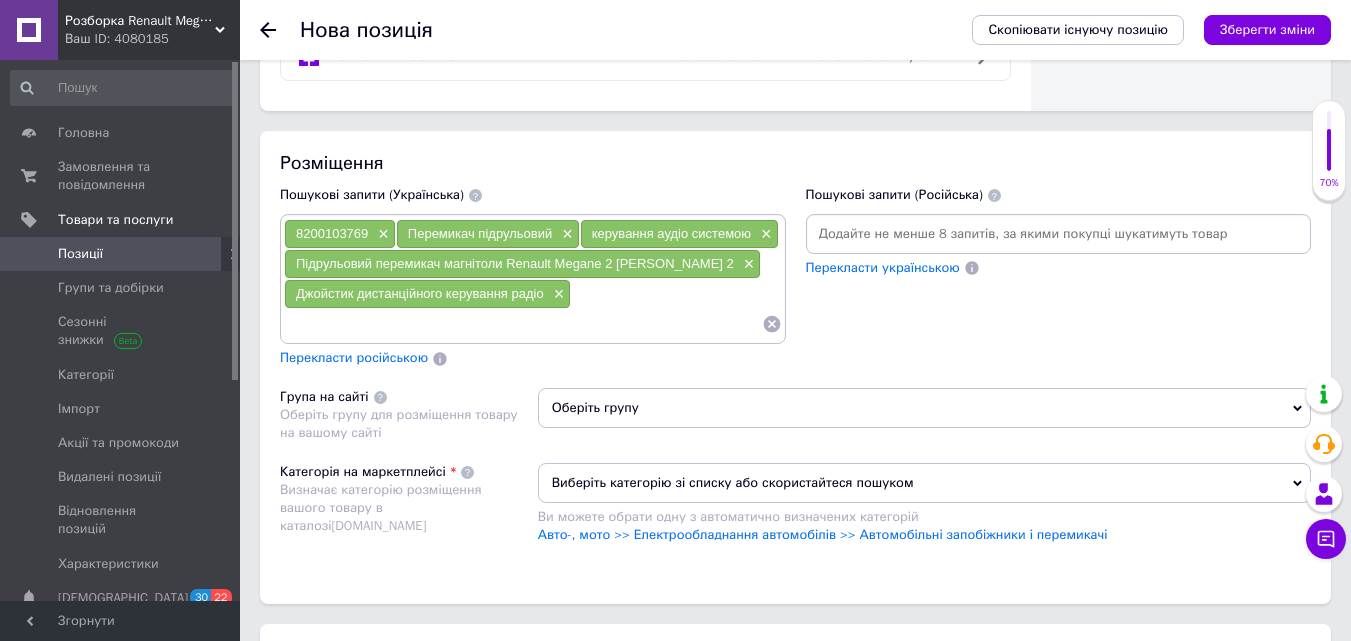 click on "Перекласти російською" at bounding box center [354, 357] 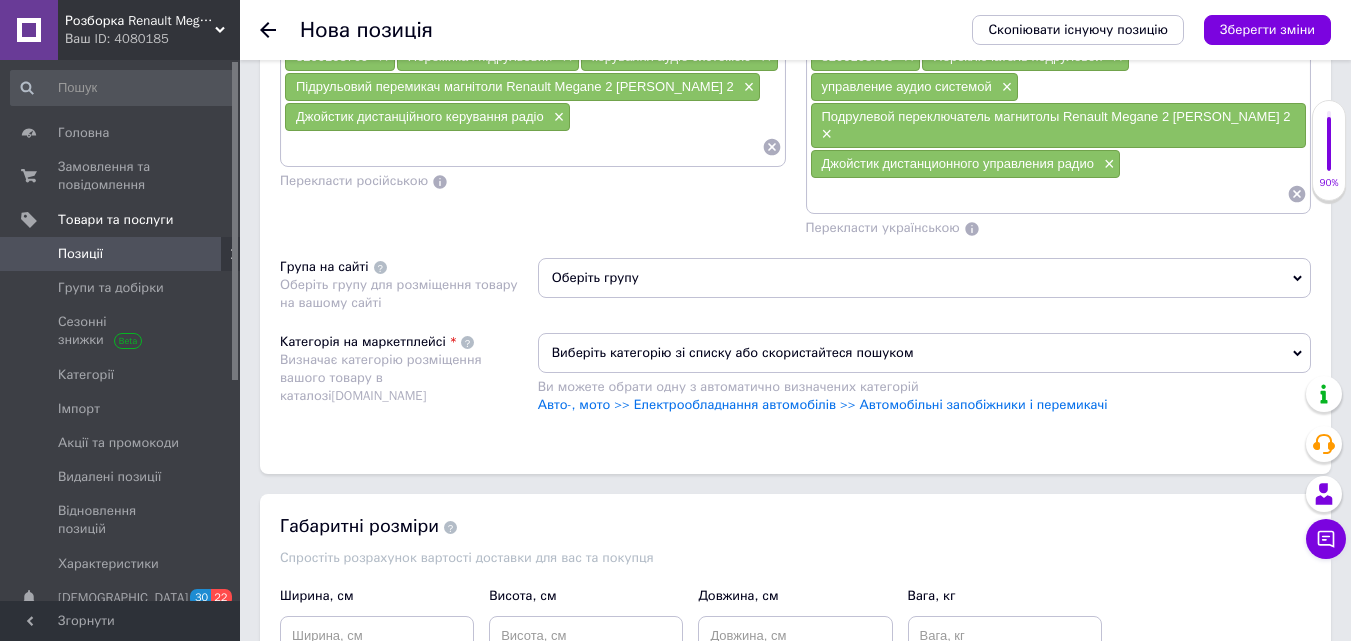 scroll, scrollTop: 1500, scrollLeft: 0, axis: vertical 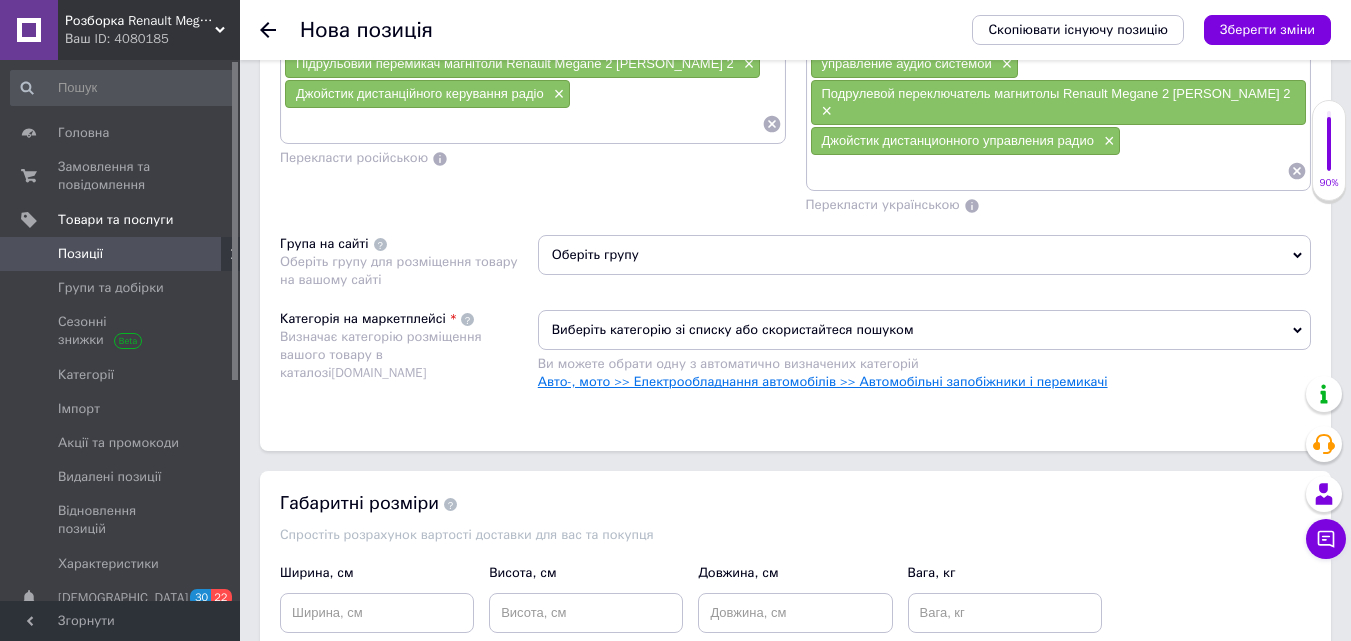 click on "Авто-, мото >> Електрообладнання автомобілів >> Автомобільні запобіжники і перемикачі" at bounding box center [823, 381] 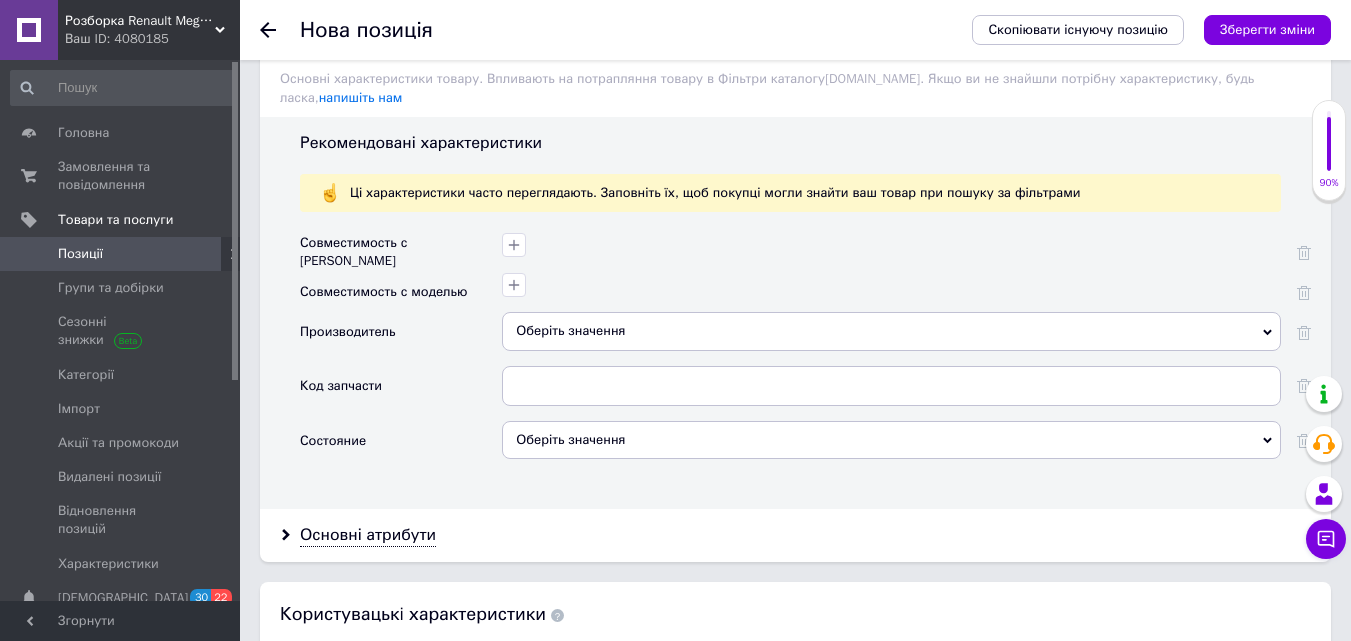 scroll, scrollTop: 2000, scrollLeft: 0, axis: vertical 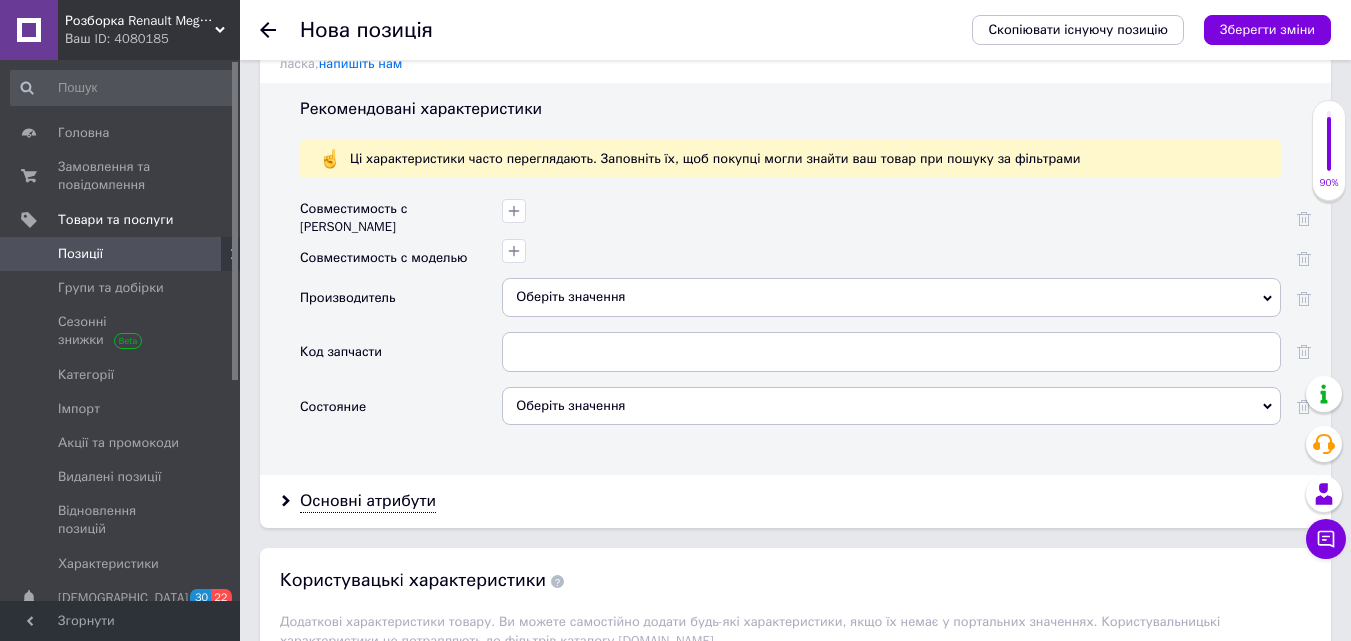 click on "Оберіть значення" at bounding box center [891, 406] 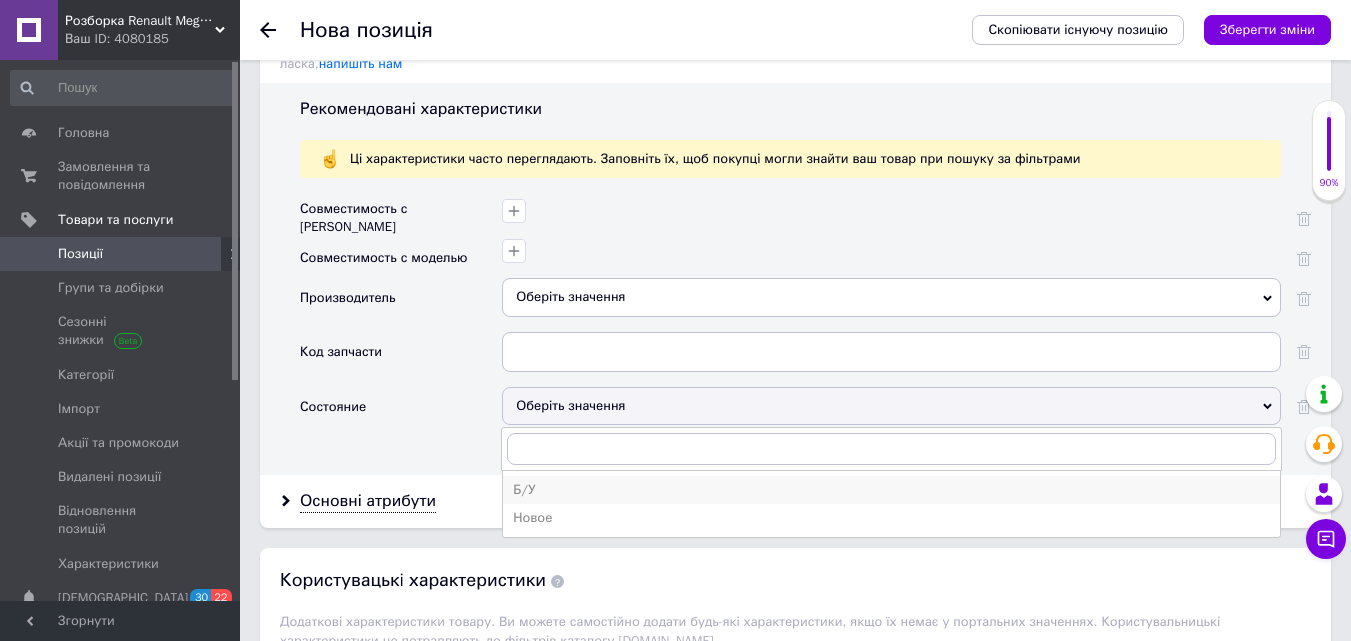 click on "Б/У" at bounding box center [891, 490] 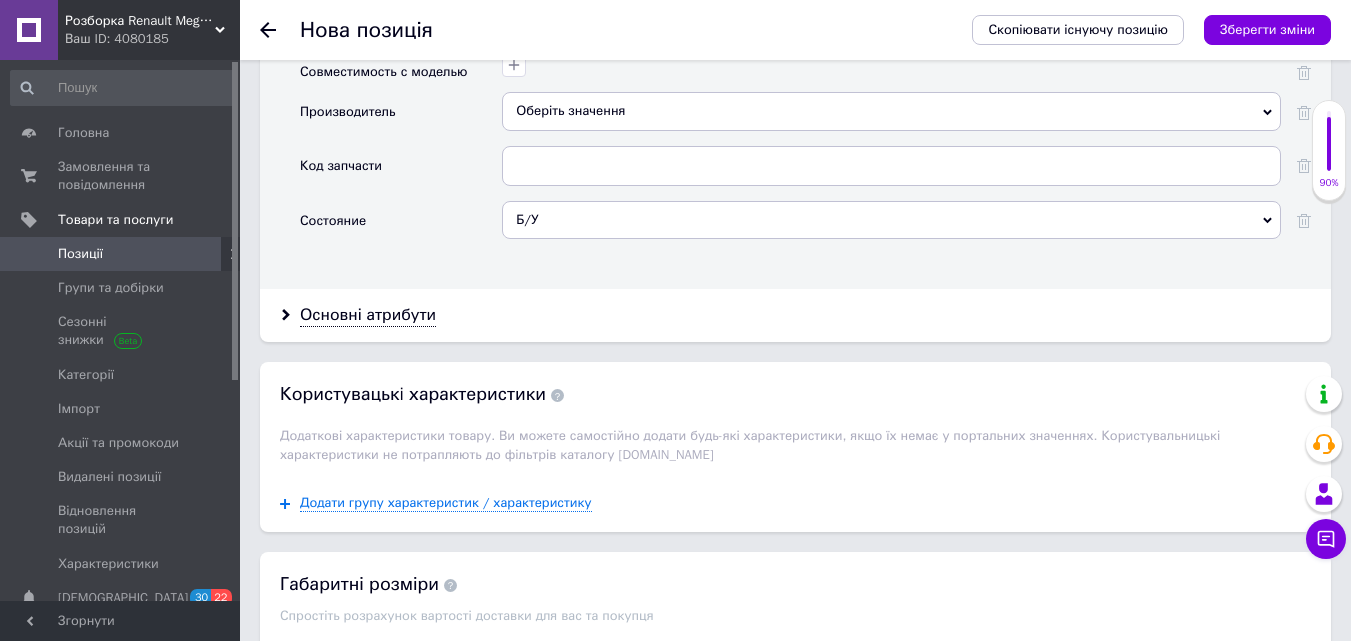 scroll, scrollTop: 2435, scrollLeft: 0, axis: vertical 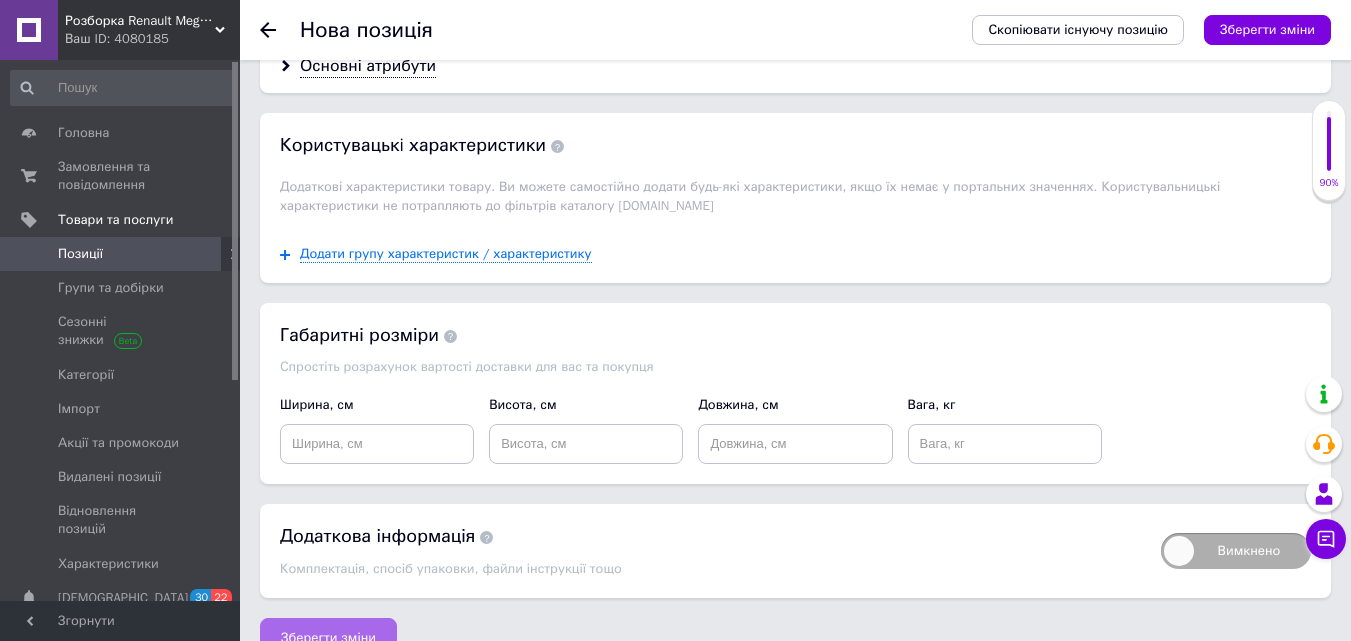 click on "Зберегти зміни" at bounding box center [328, 638] 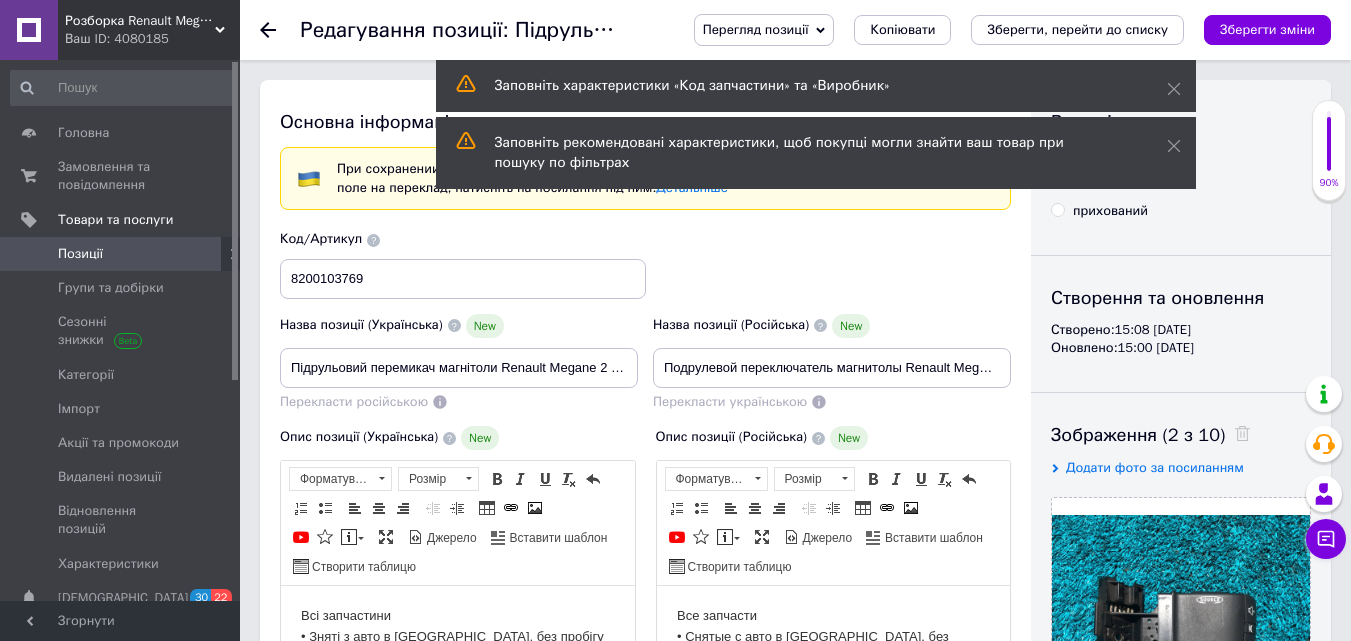scroll, scrollTop: 0, scrollLeft: 0, axis: both 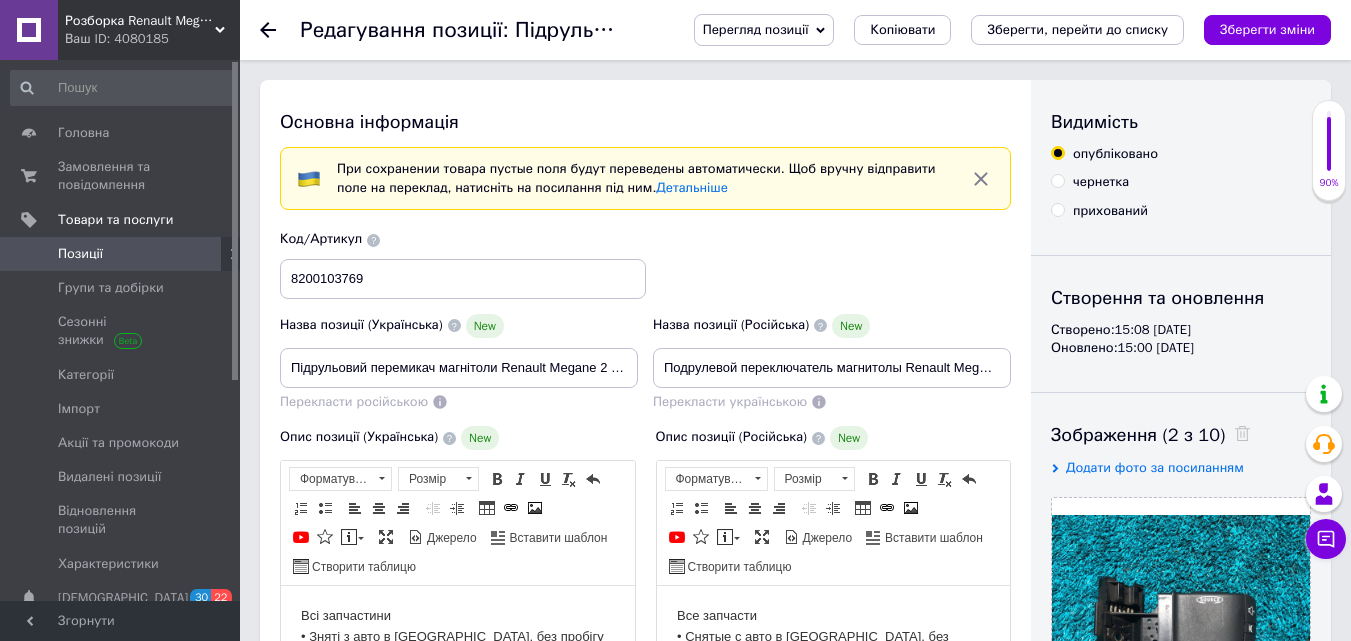 click 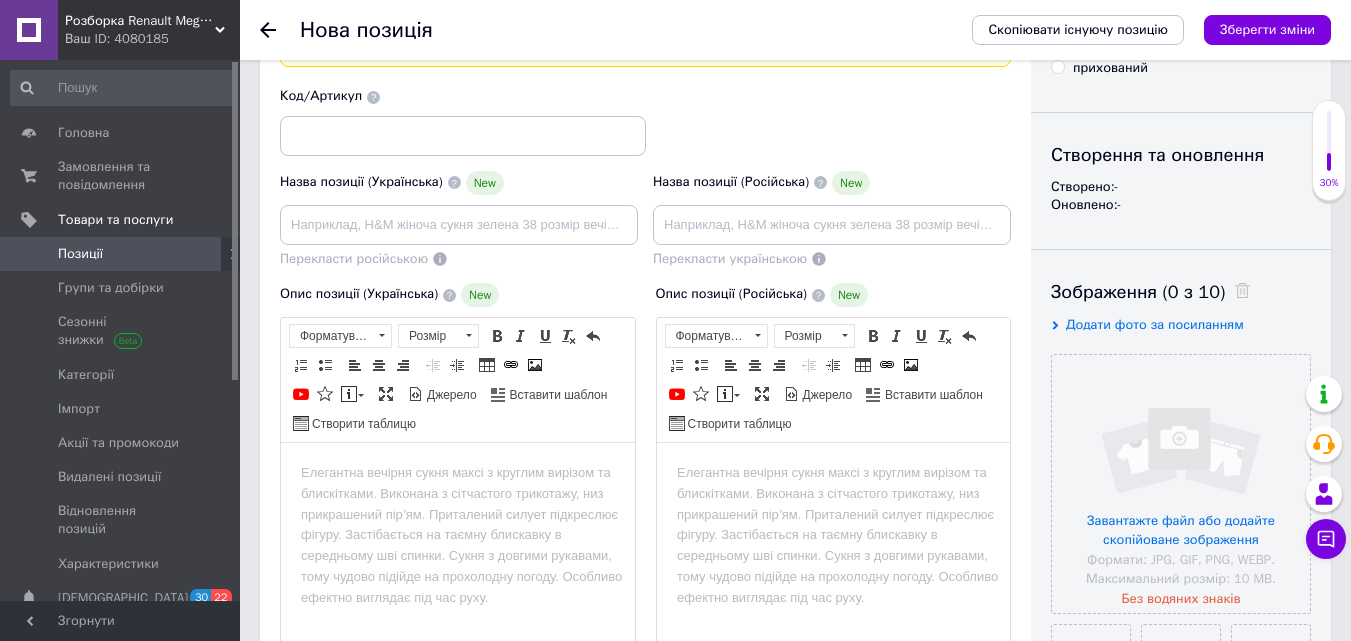 scroll, scrollTop: 0, scrollLeft: 0, axis: both 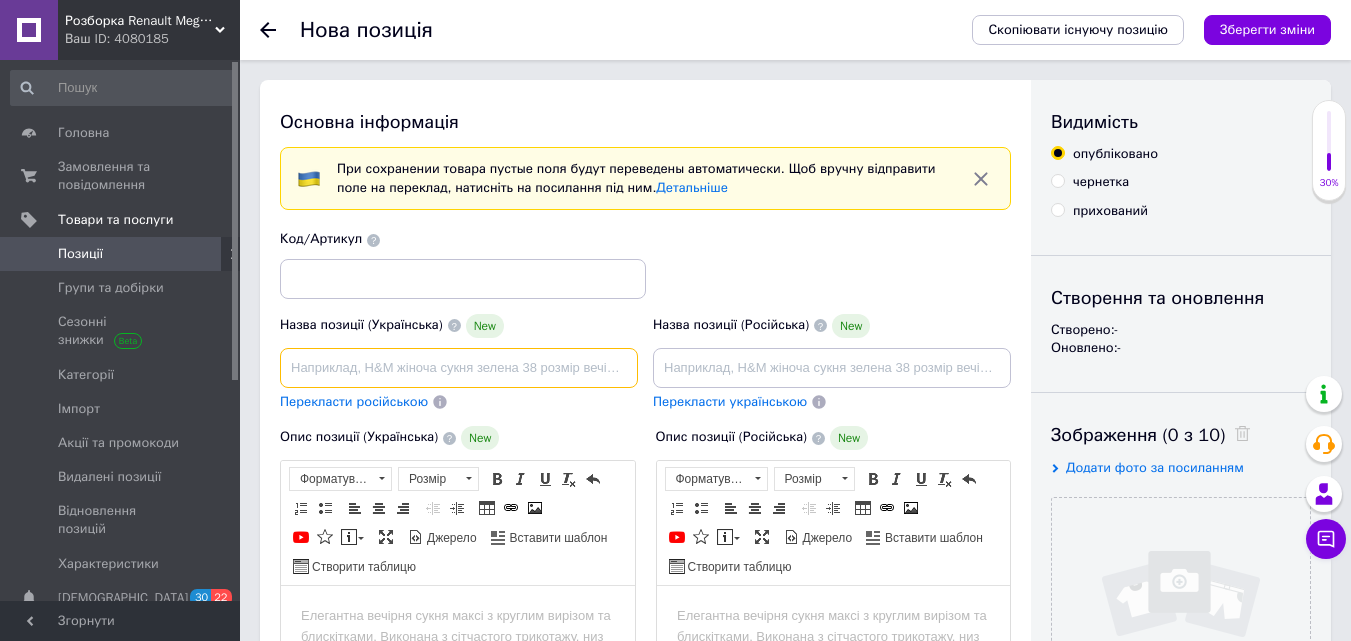 click at bounding box center (459, 368) 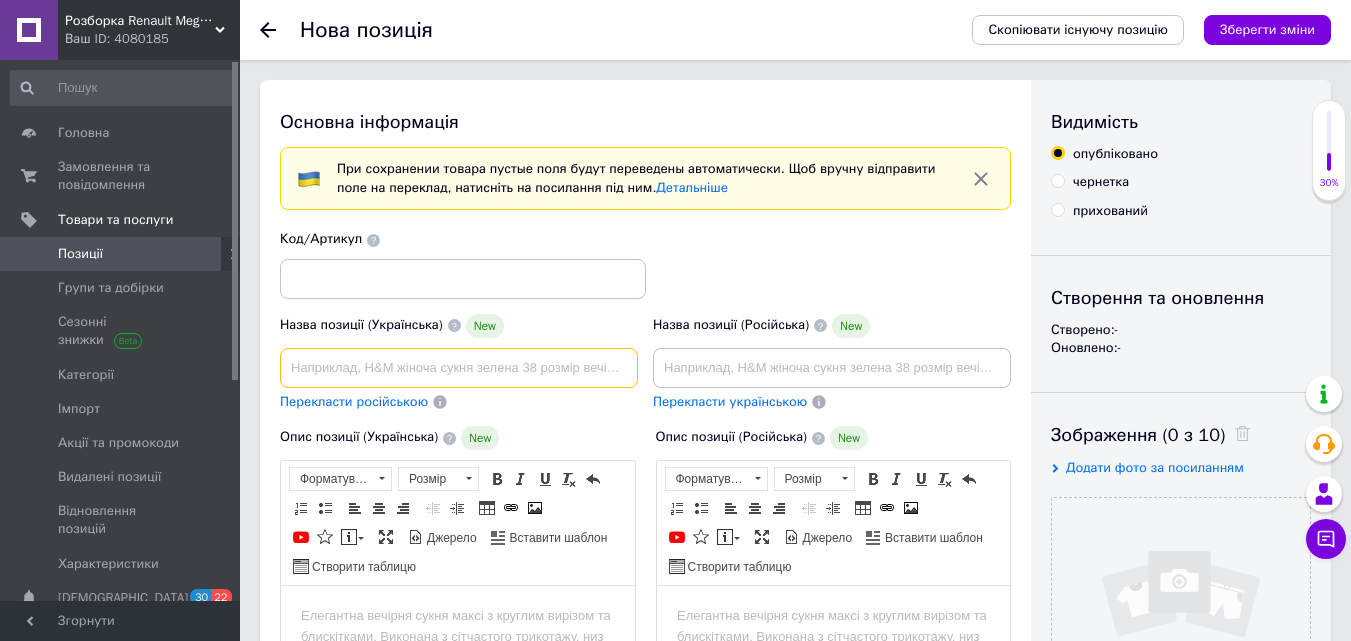 paste on "Renault Megane Scenic 2 [PERSON_NAME] 2 Сценік 2" 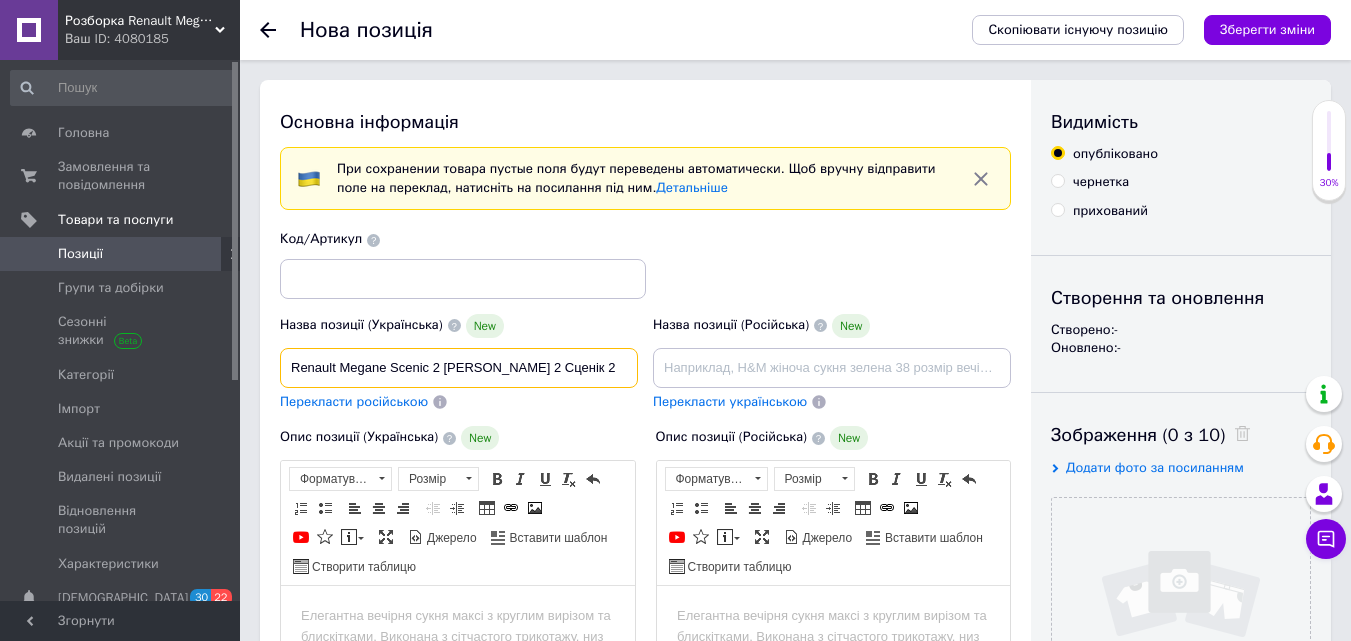 type on "Renault Megane Scenic 2 [PERSON_NAME] 2 Сценік 2" 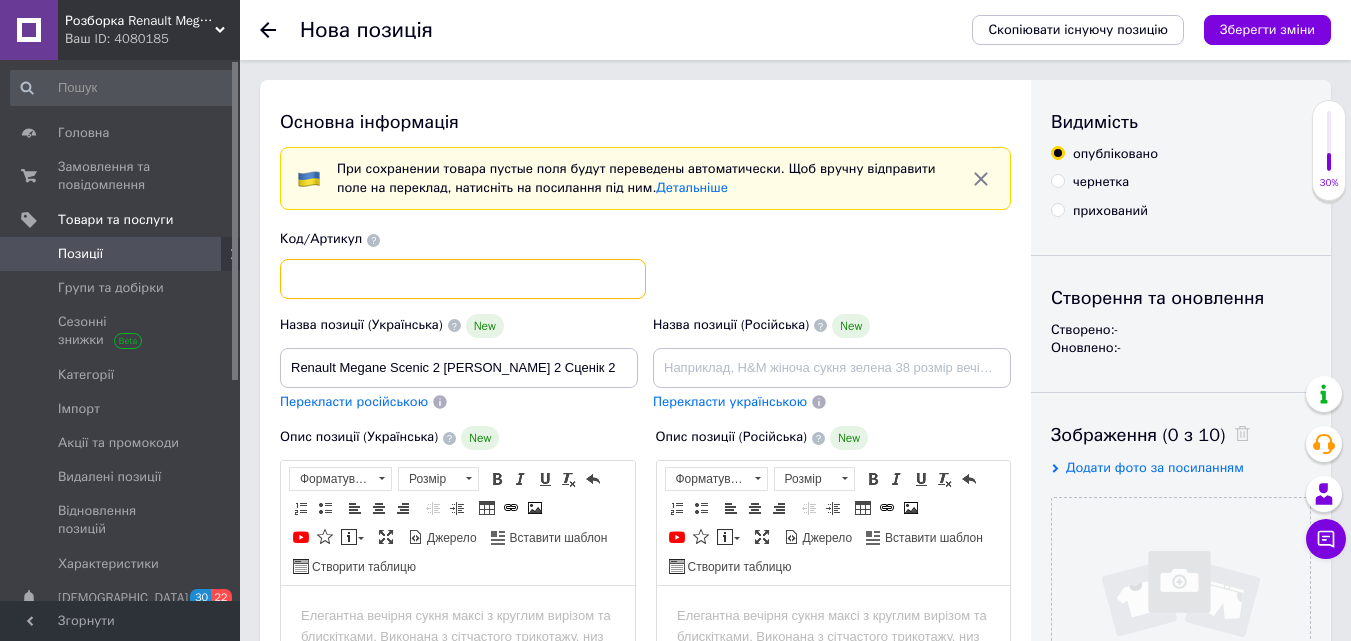 click at bounding box center [463, 279] 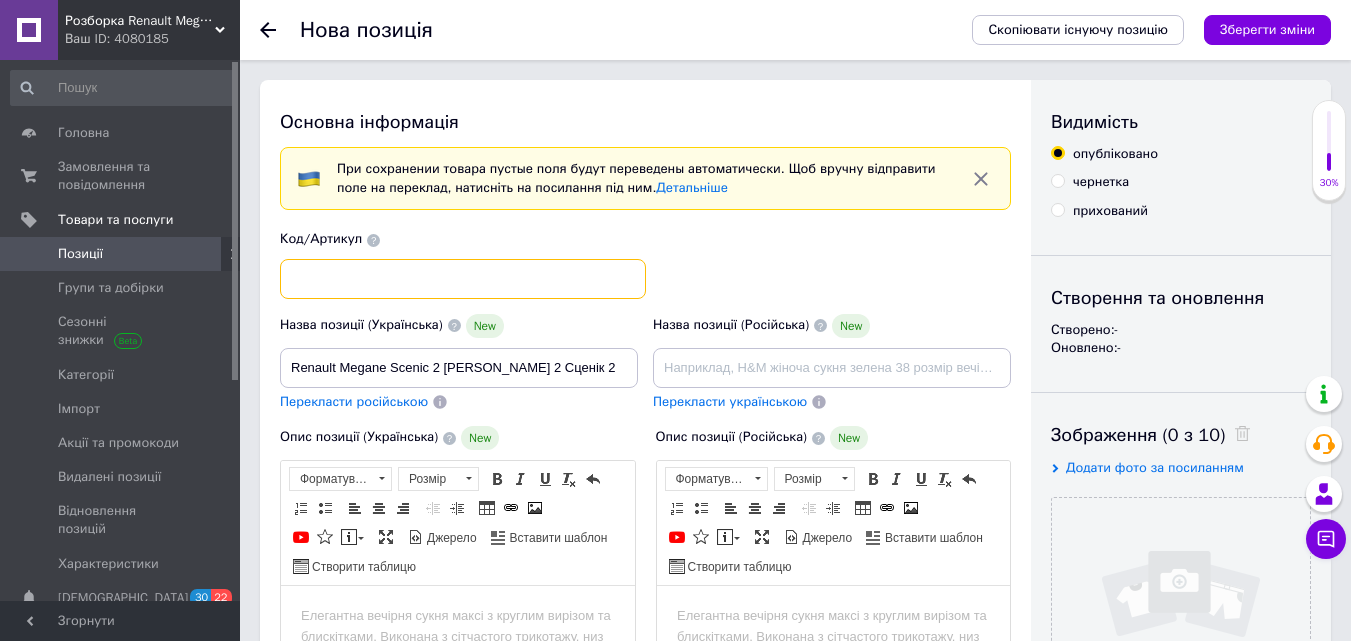 paste on "8200169589" 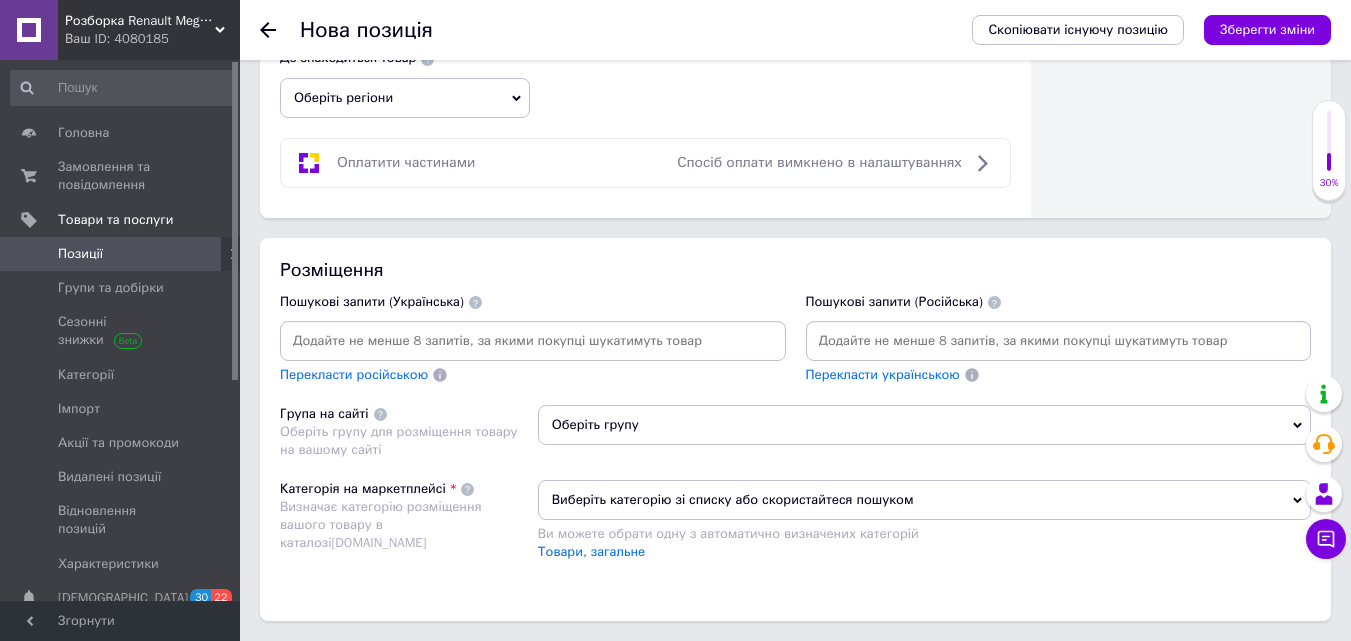 scroll, scrollTop: 1200, scrollLeft: 0, axis: vertical 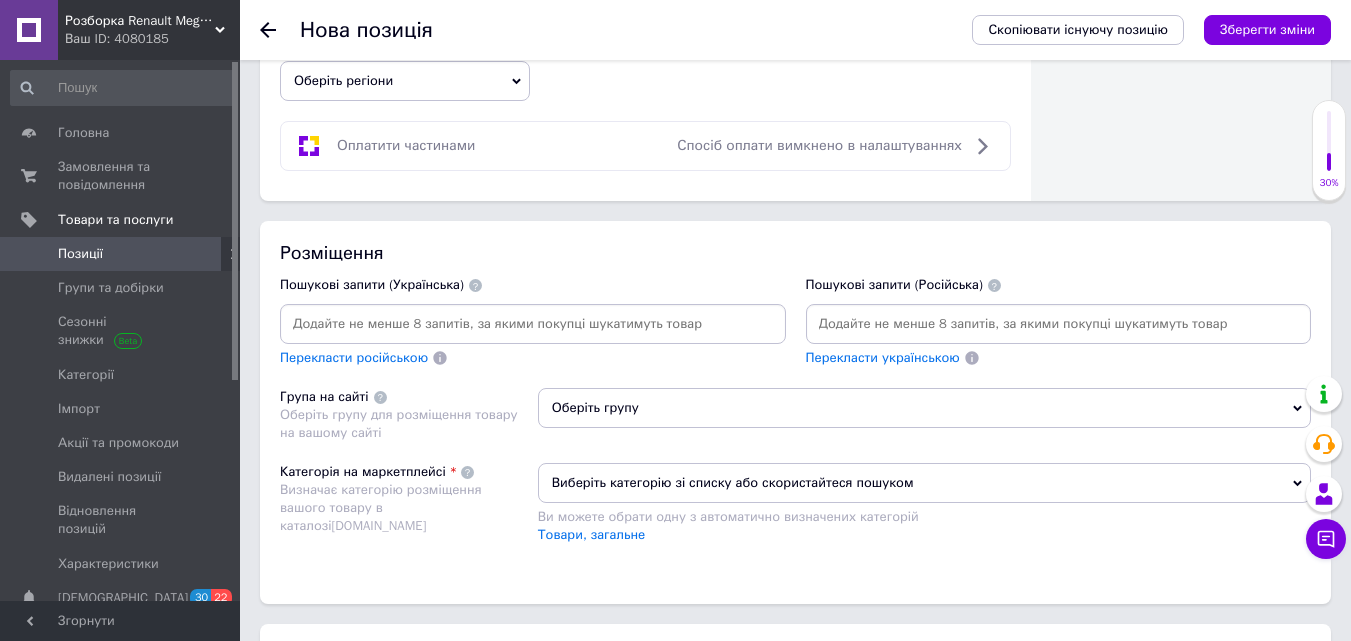 type on "8200169589" 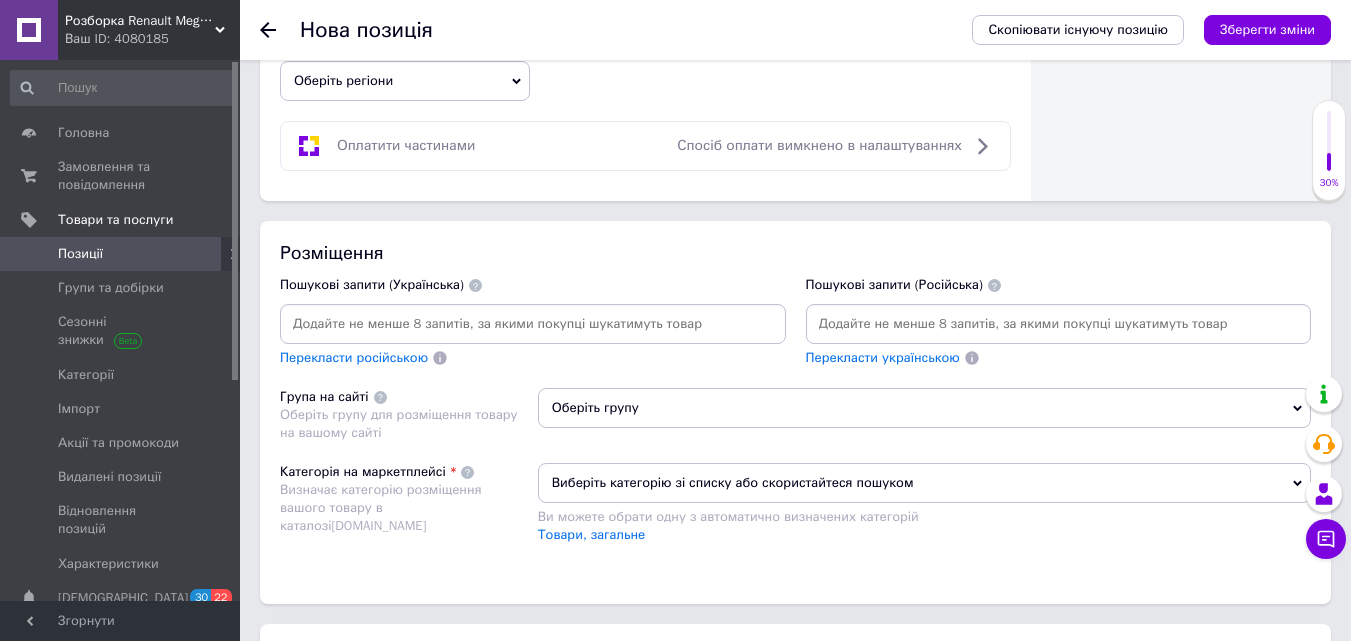 paste on "8200169589" 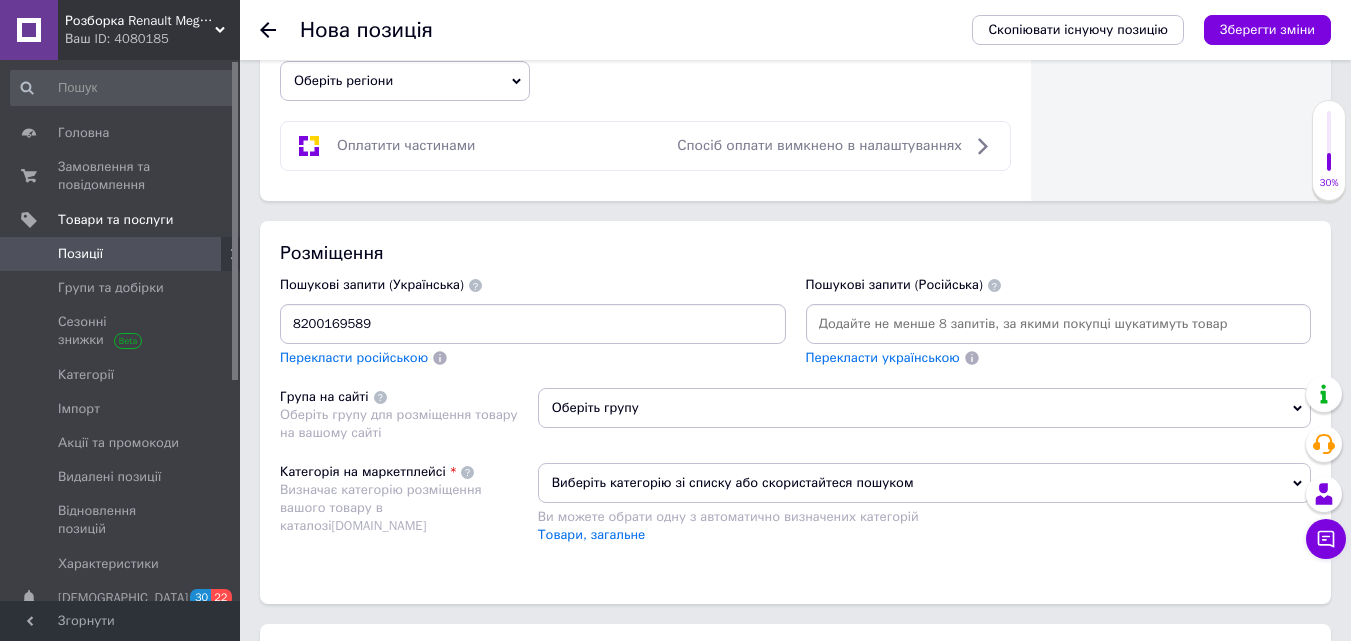 type 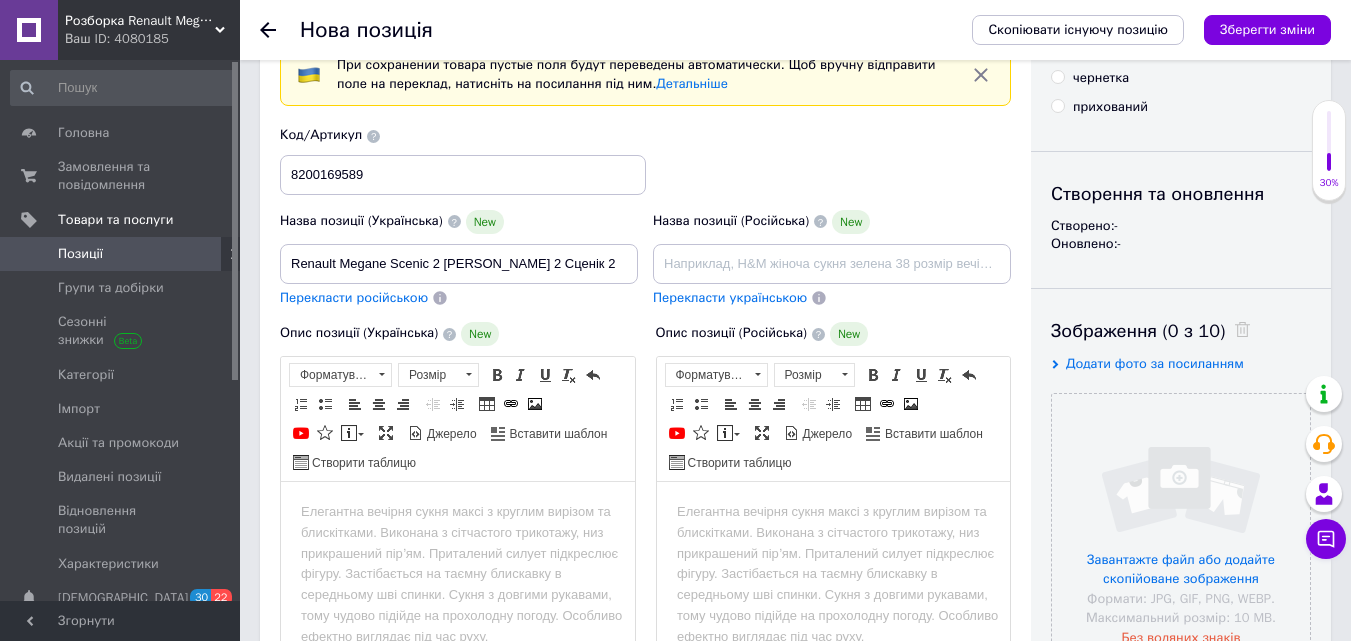 scroll, scrollTop: 100, scrollLeft: 0, axis: vertical 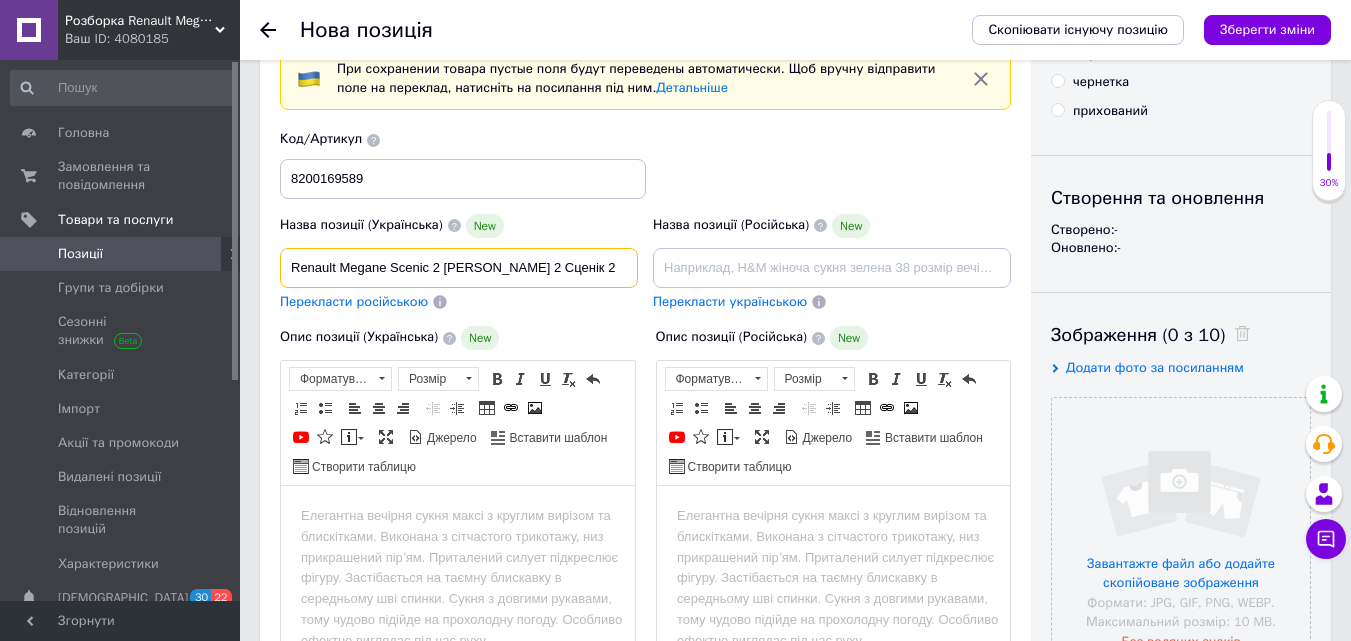 click on "Renault Megane Scenic 2 [PERSON_NAME] 2 Сценік 2" at bounding box center (459, 268) 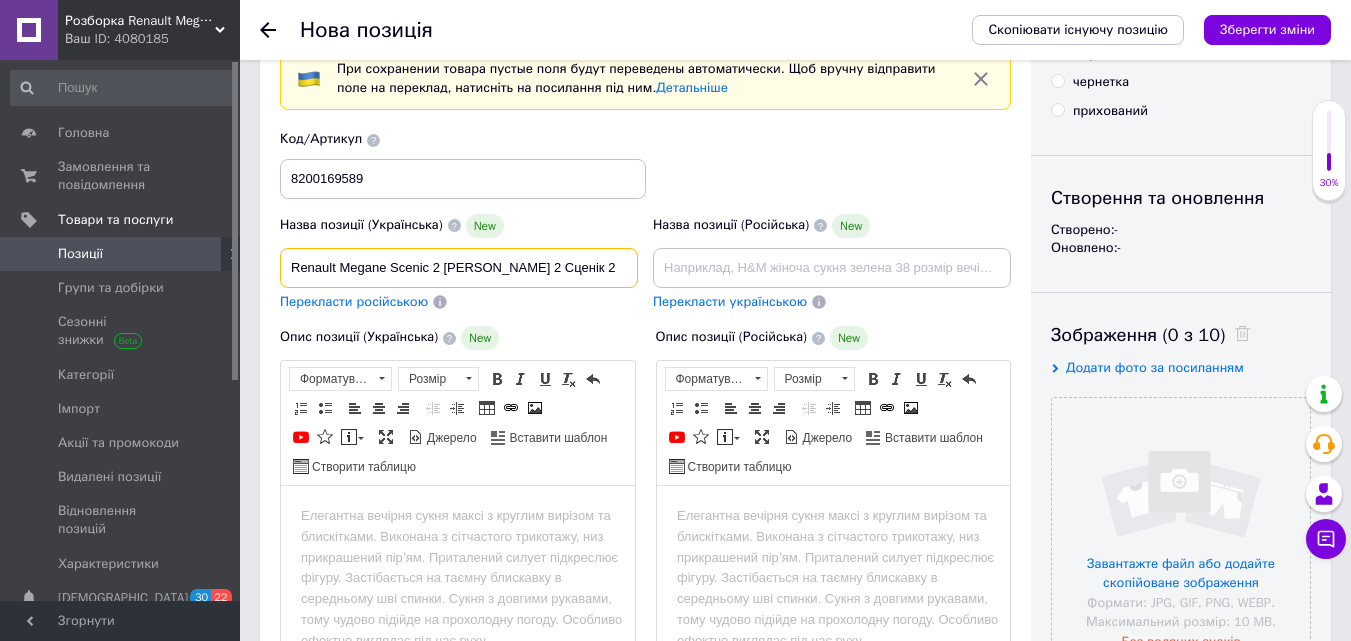 paste on "Замок відключення (деактивації) подушки безпеки пасажира" 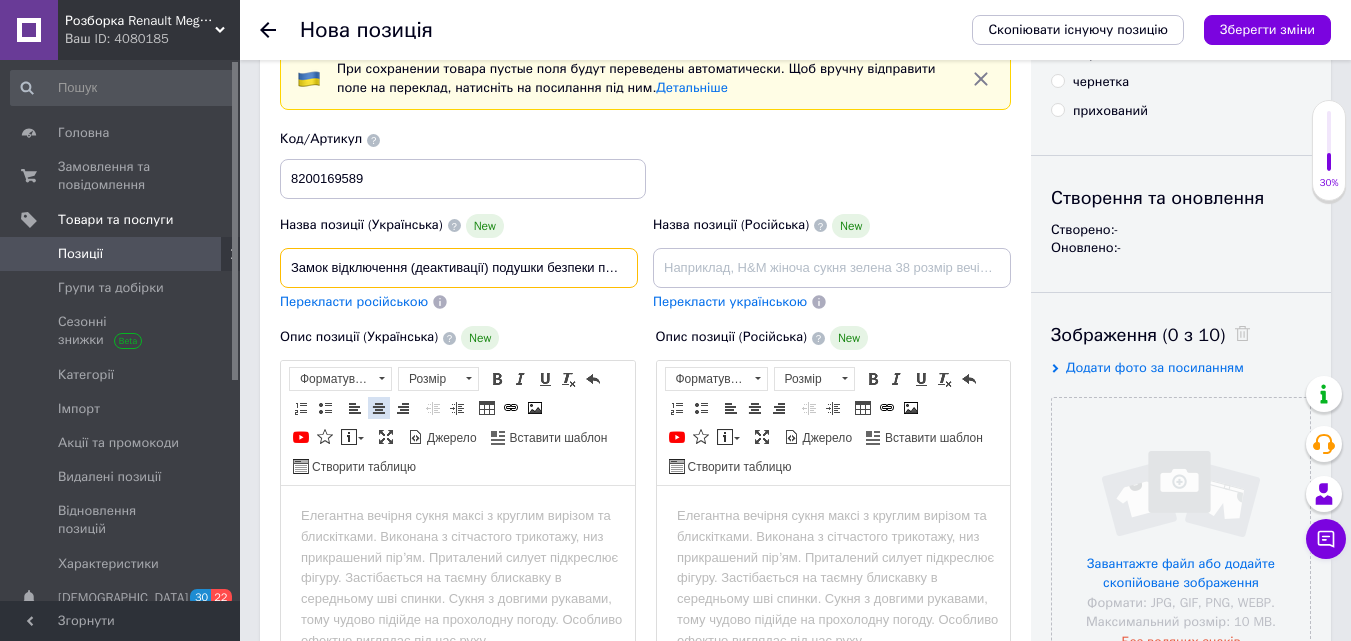 scroll, scrollTop: 0, scrollLeft: 32, axis: horizontal 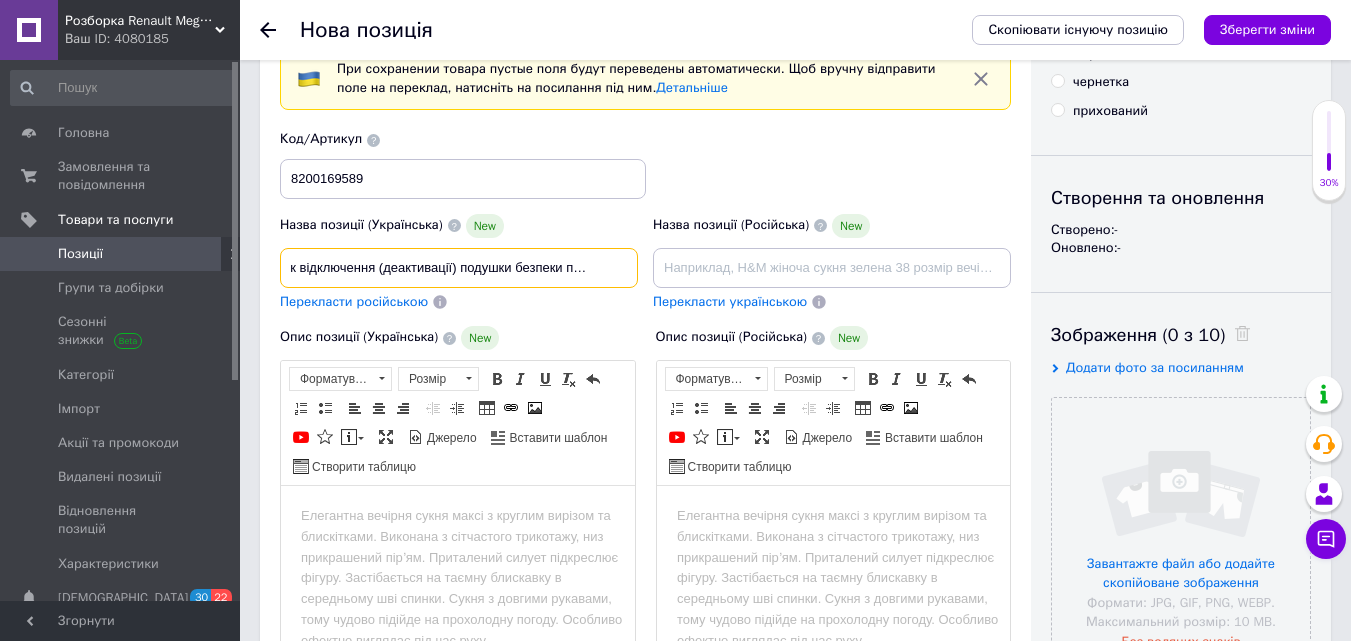 type on "Замок відключення (деактивації) подушки безпеки пасажираRenault Megane Scenic 2 [PERSON_NAME] 2 Сценік 2" 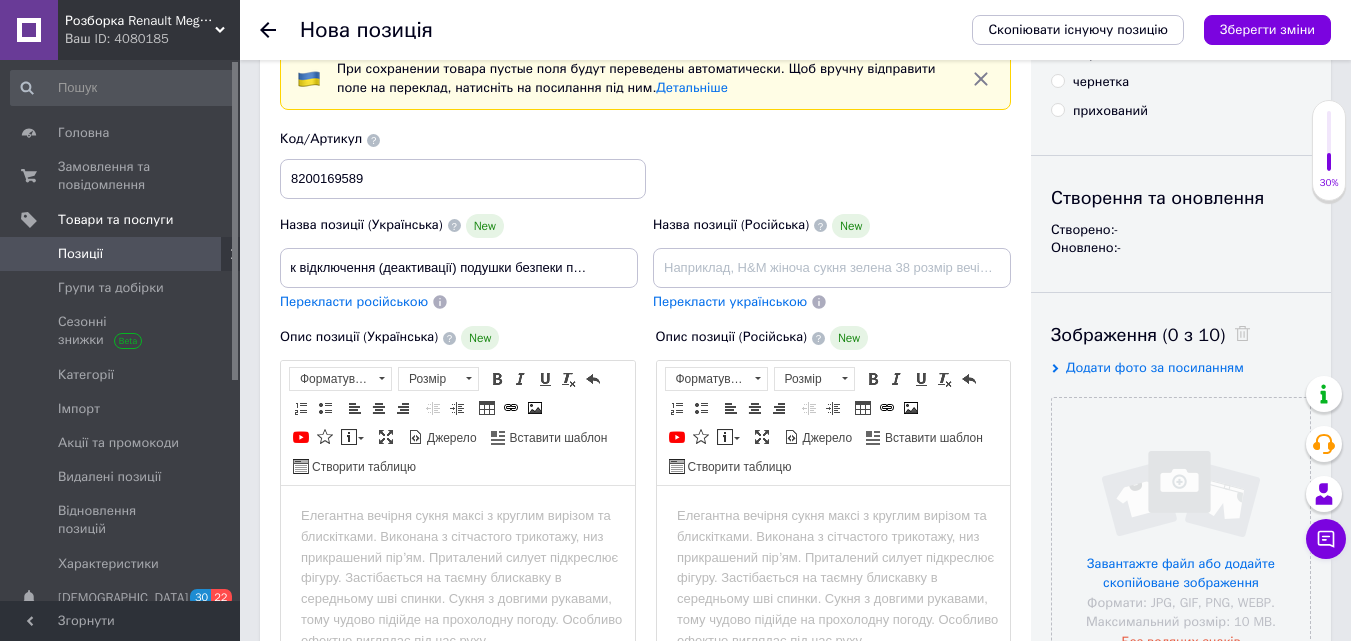 click on "Перекласти російською" at bounding box center [354, 301] 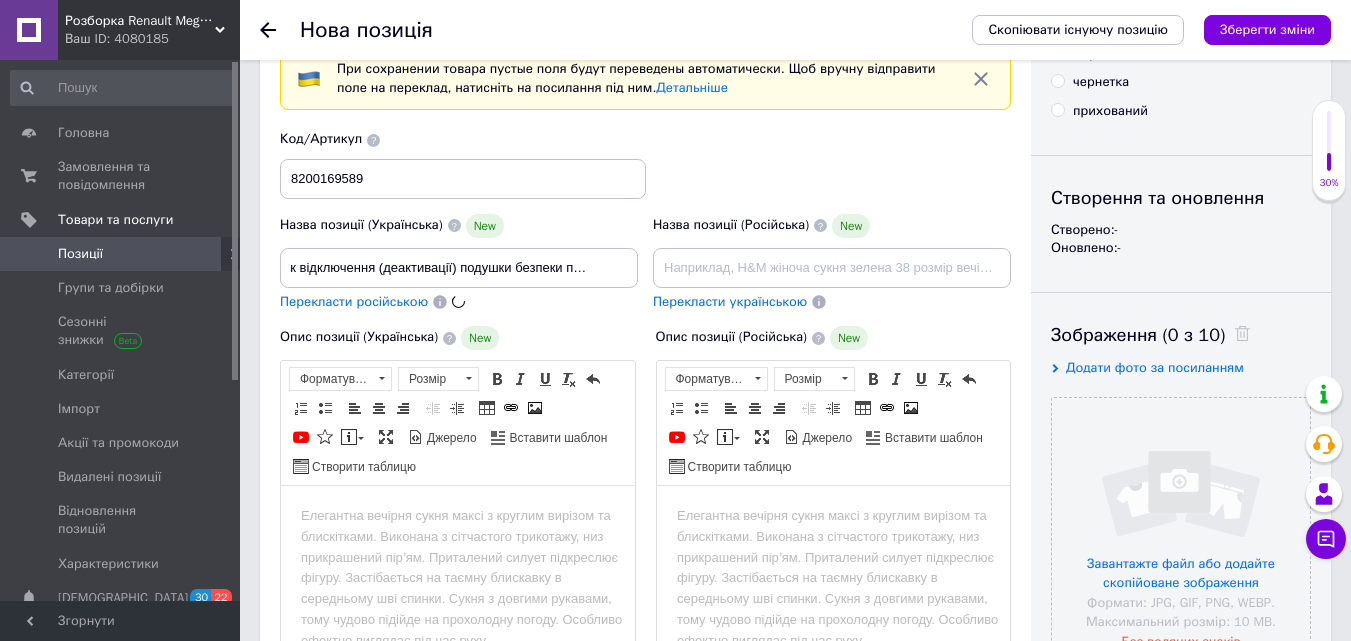 scroll, scrollTop: 0, scrollLeft: 0, axis: both 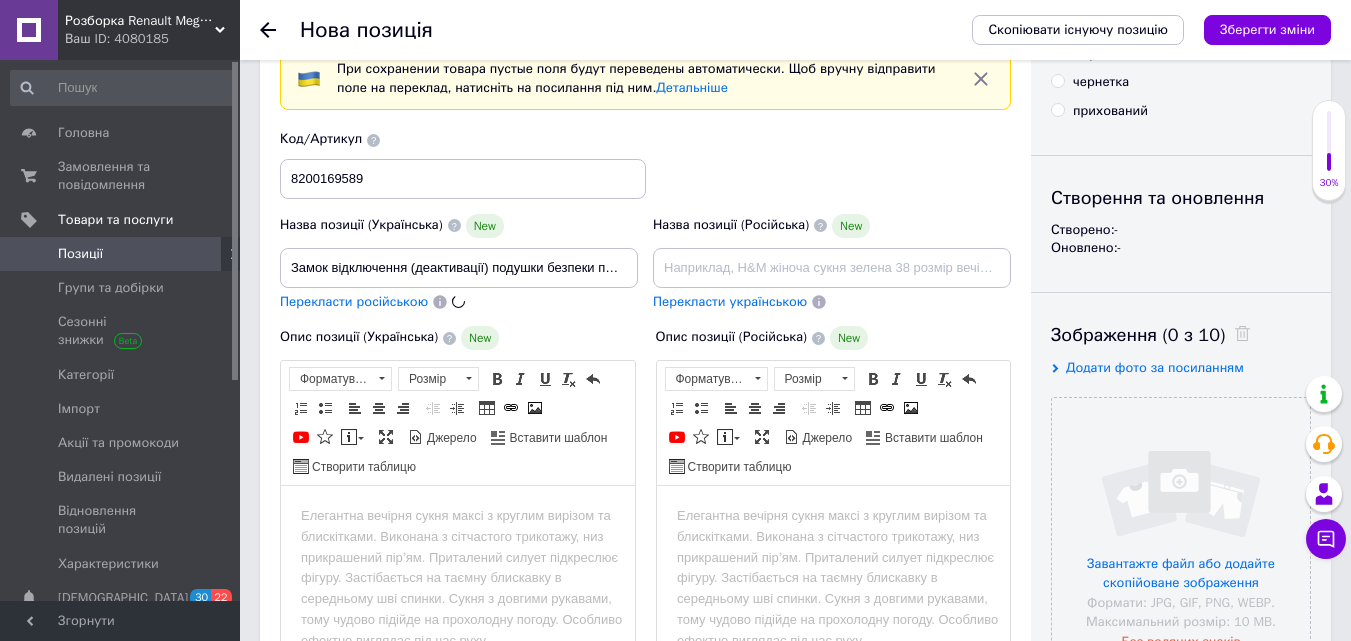 type on "Замок отключения (деактивации) подушки безопасности пассажираRenault Megane Scenic 2 [PERSON_NAME] 2 Сценик 2" 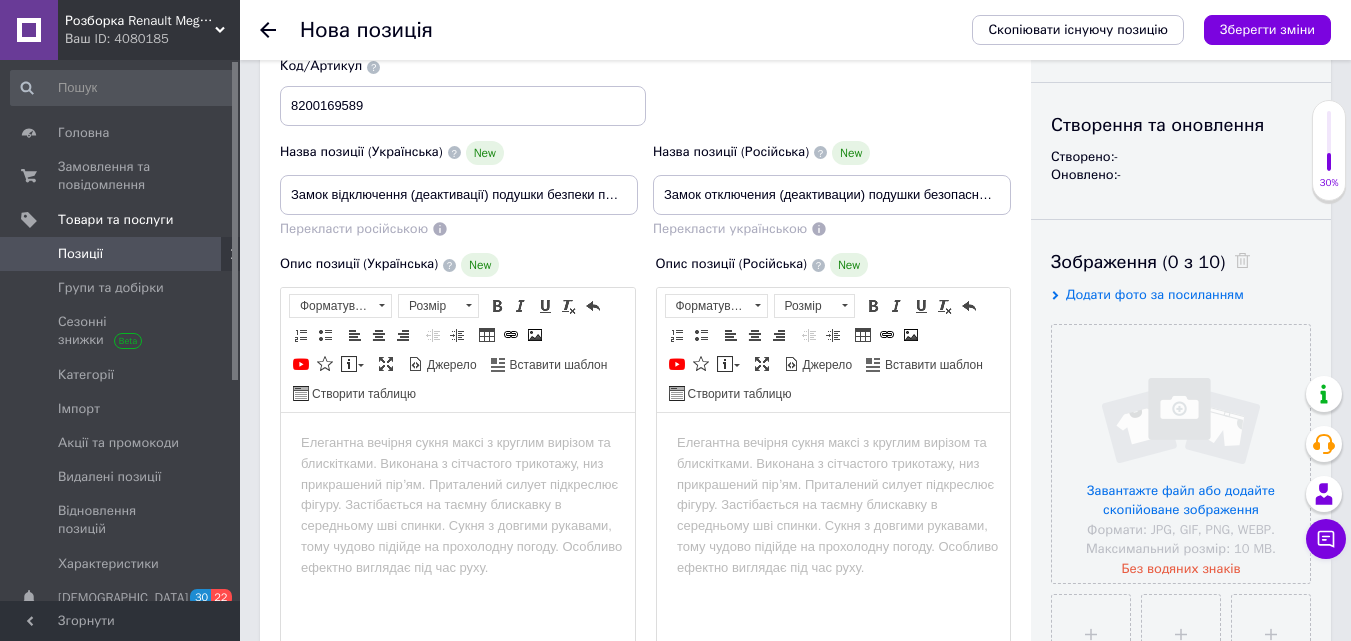 scroll, scrollTop: 200, scrollLeft: 0, axis: vertical 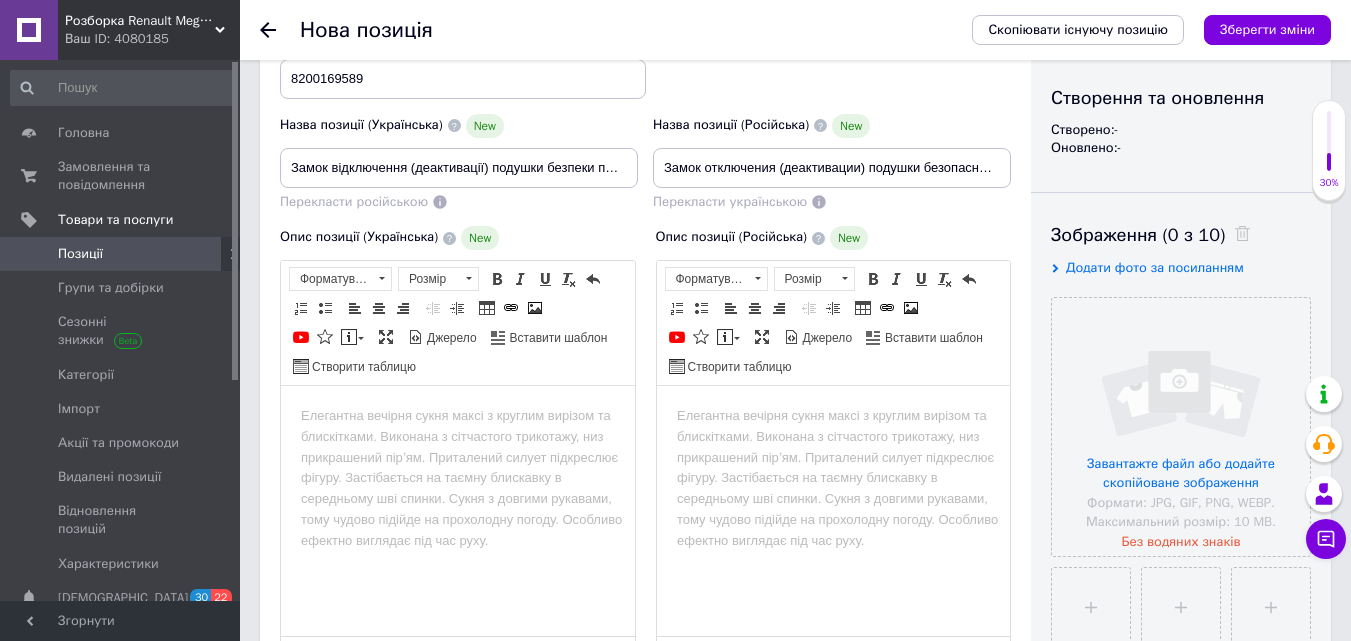 click at bounding box center [833, 416] 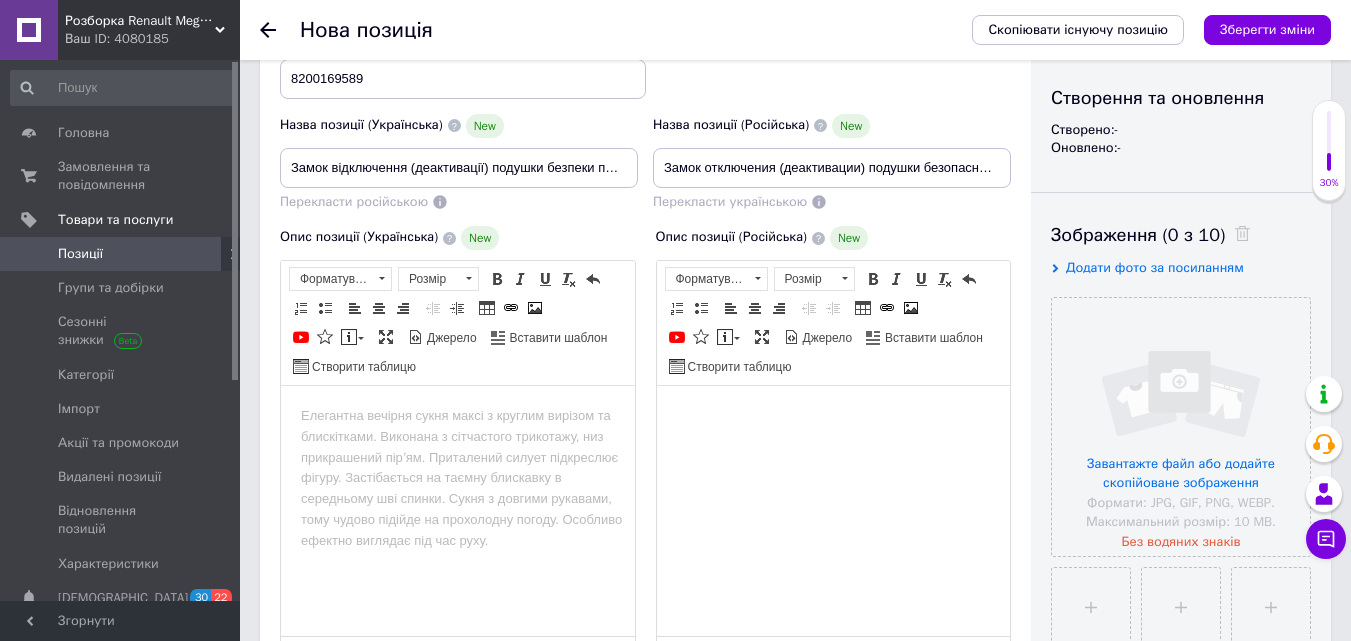 click at bounding box center [458, 416] 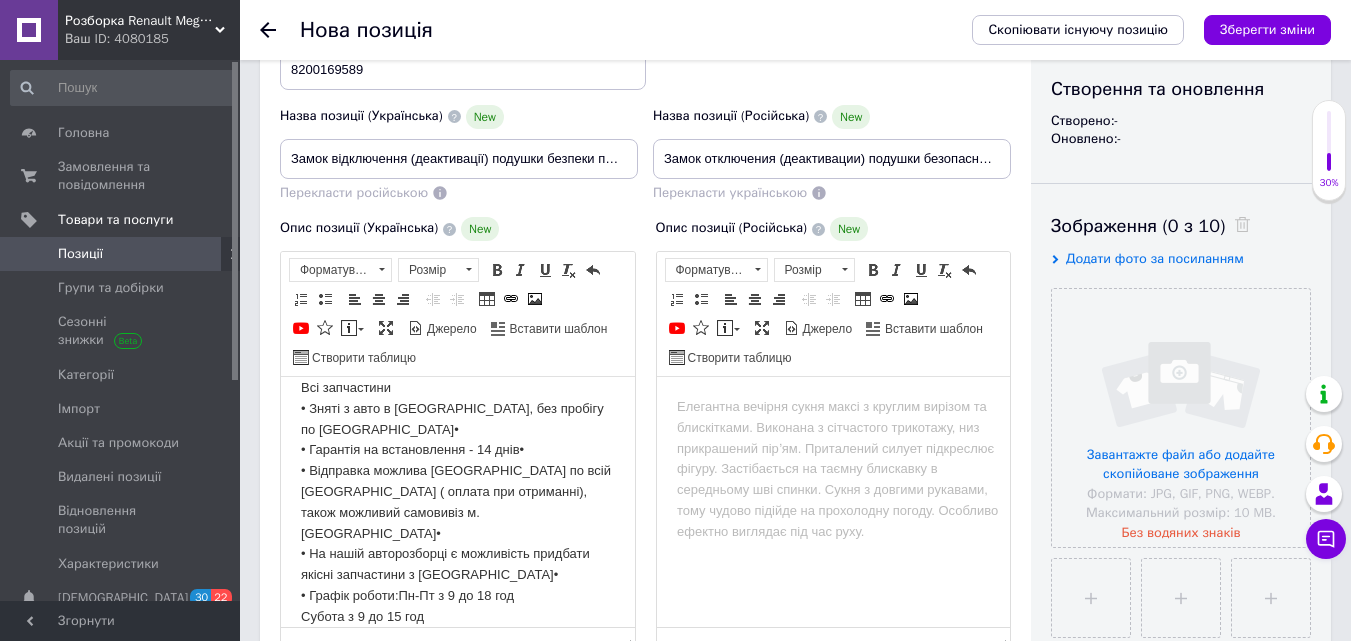 scroll, scrollTop: 300, scrollLeft: 0, axis: vertical 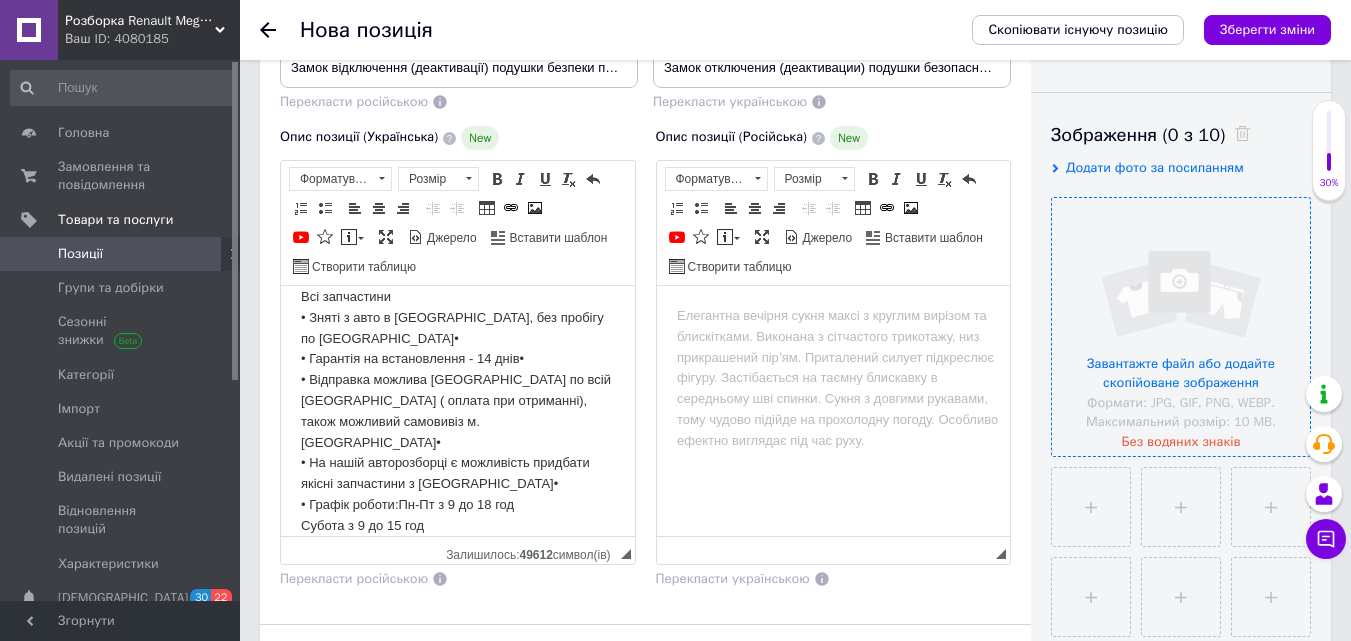 click at bounding box center [1181, 327] 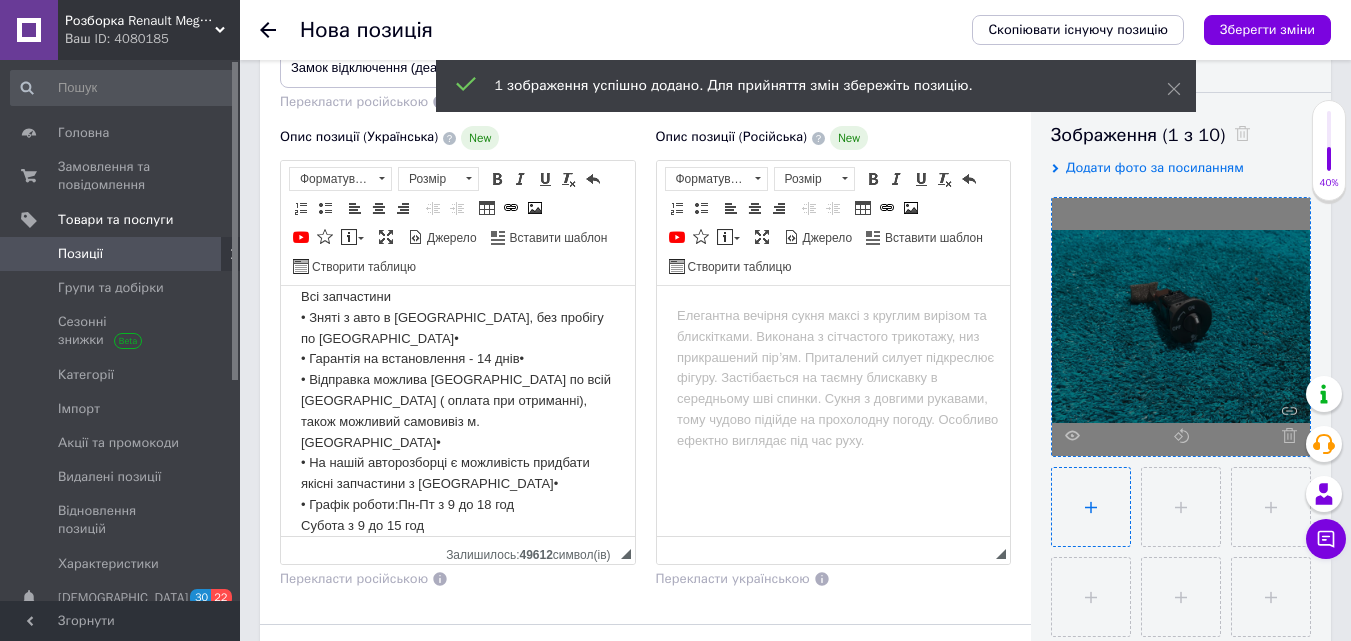 click at bounding box center [1091, 507] 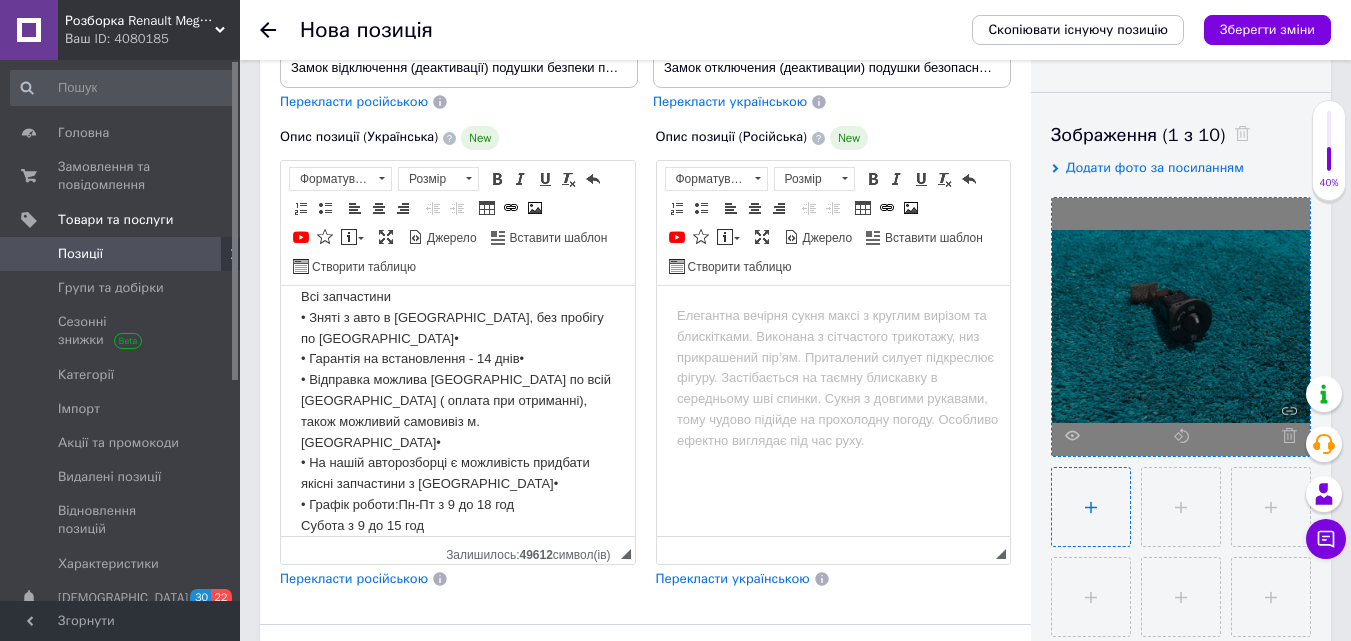 type on "C:\fakepath\photo_2025-07-10_12-08-44.jpg" 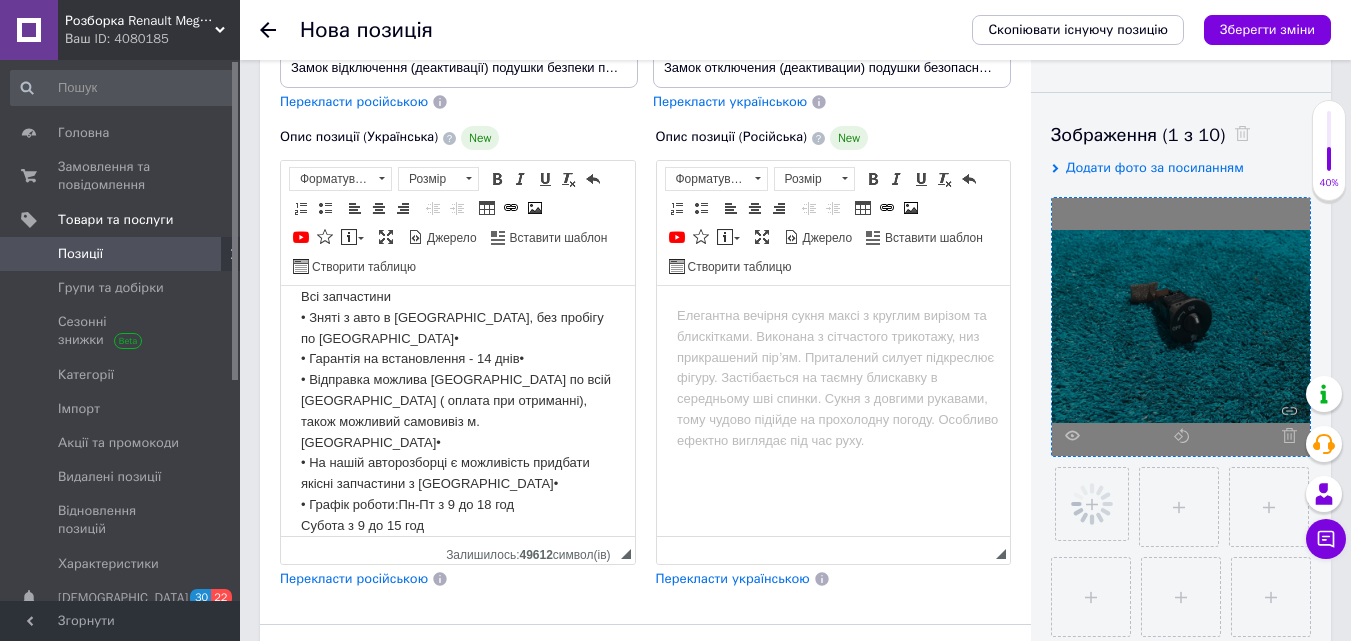 click on "Перекласти російською" at bounding box center (354, 578) 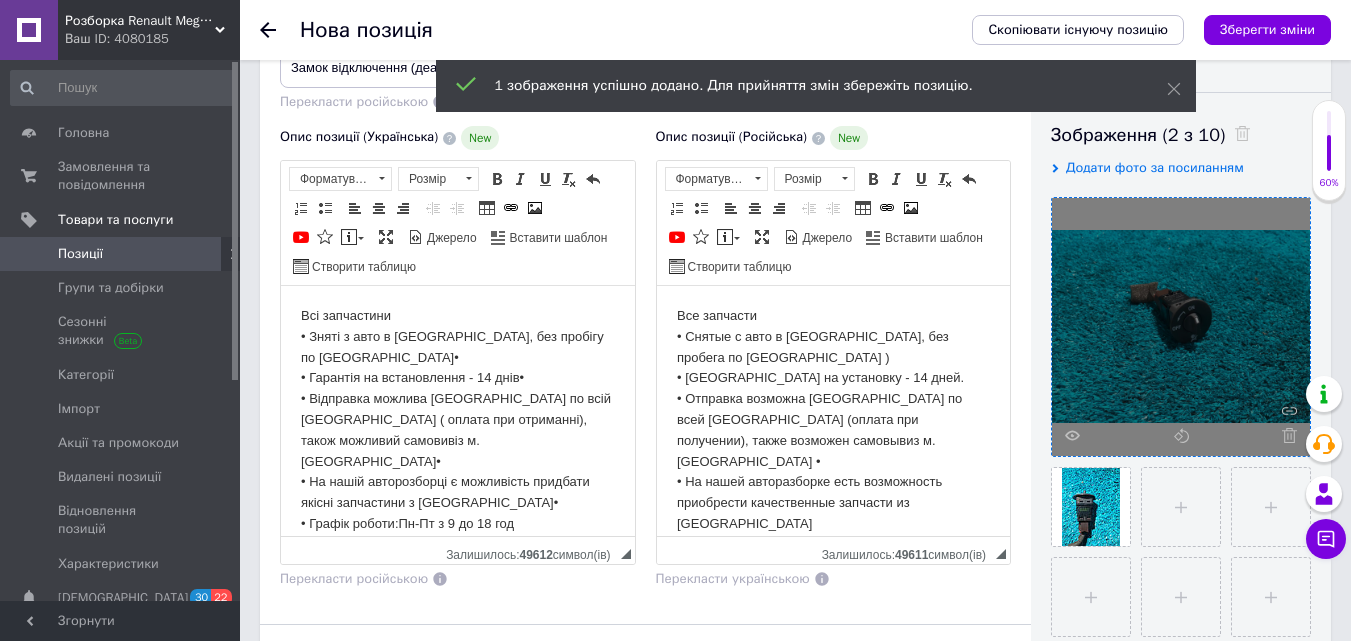 scroll, scrollTop: 0, scrollLeft: 0, axis: both 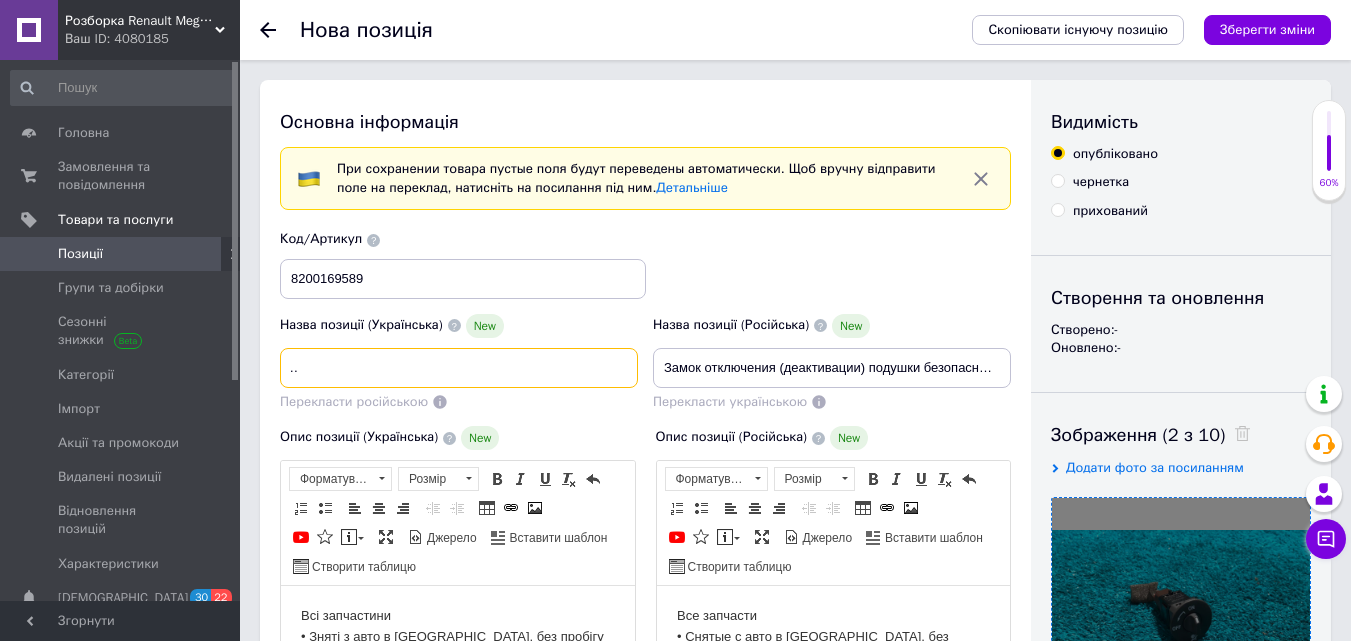 drag, startPoint x: 290, startPoint y: 361, endPoint x: 681, endPoint y: 367, distance: 391.04602 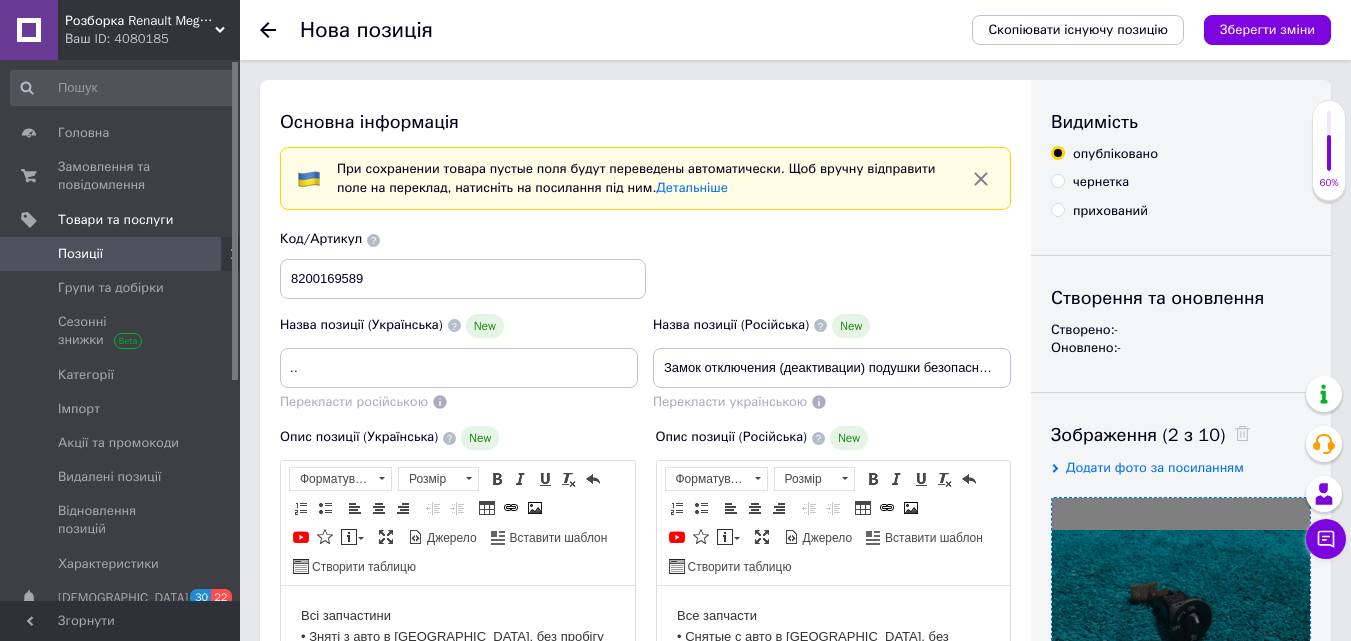 click on "Код/Артикул 8200169589" at bounding box center (646, 264) 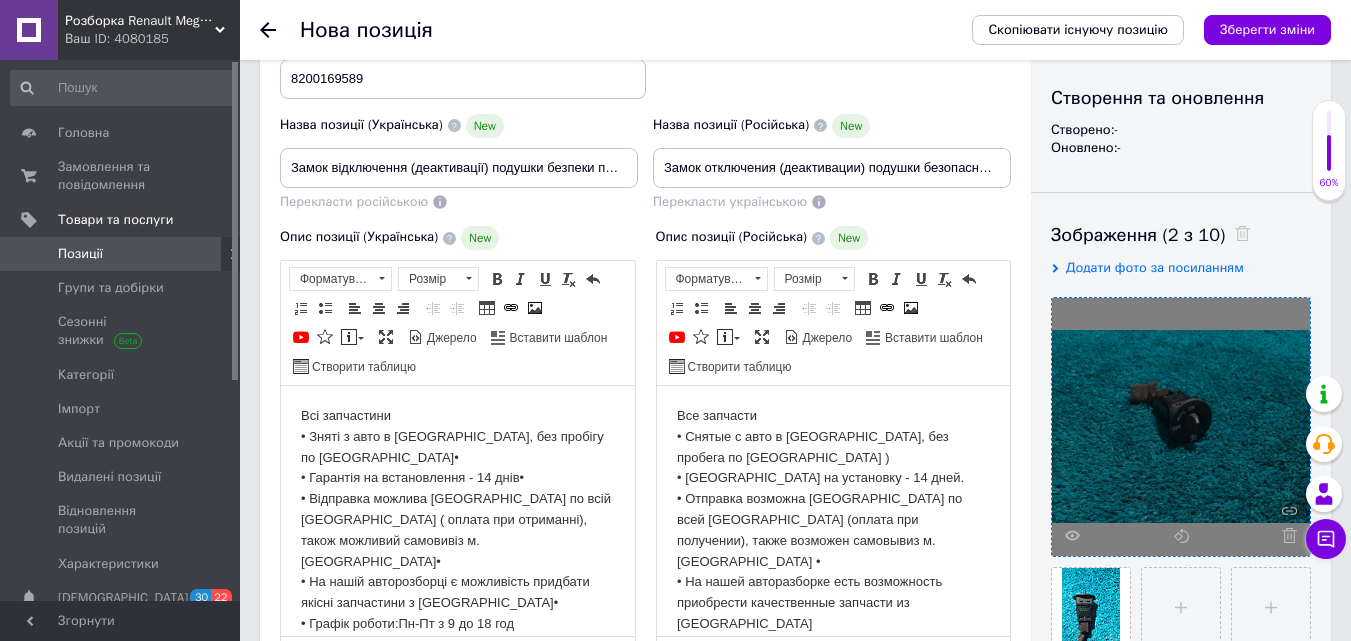 scroll, scrollTop: 800, scrollLeft: 0, axis: vertical 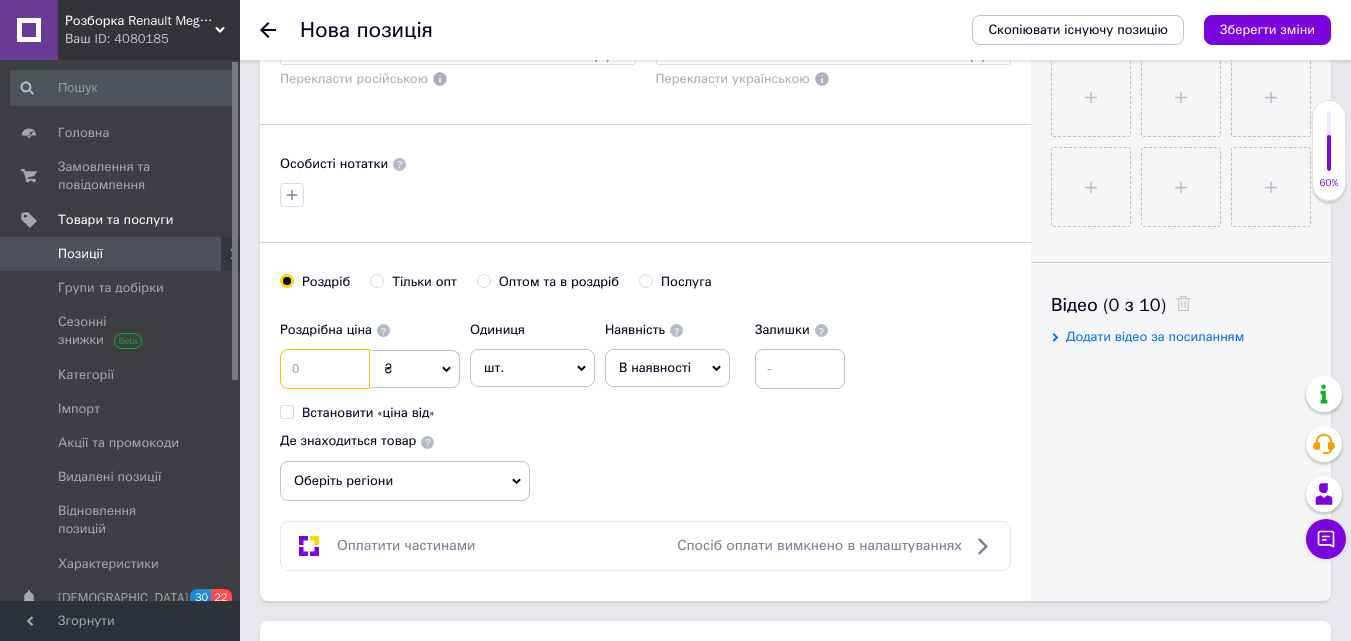 click at bounding box center (325, 369) 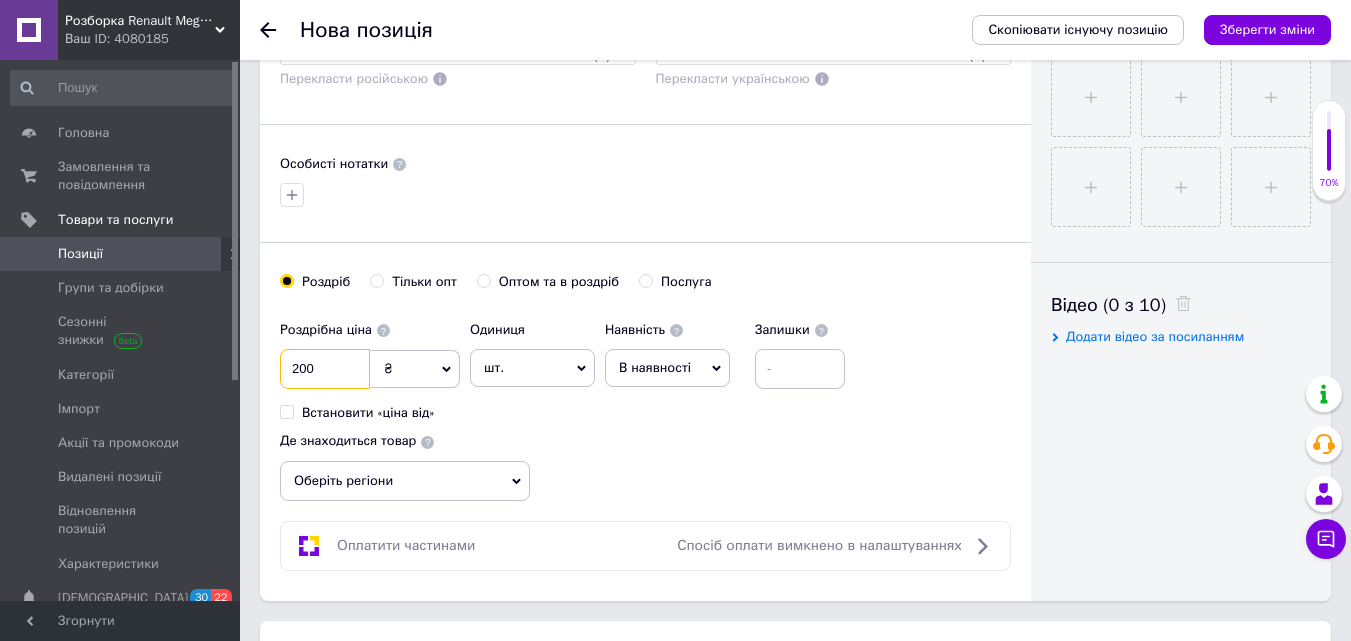 type on "200" 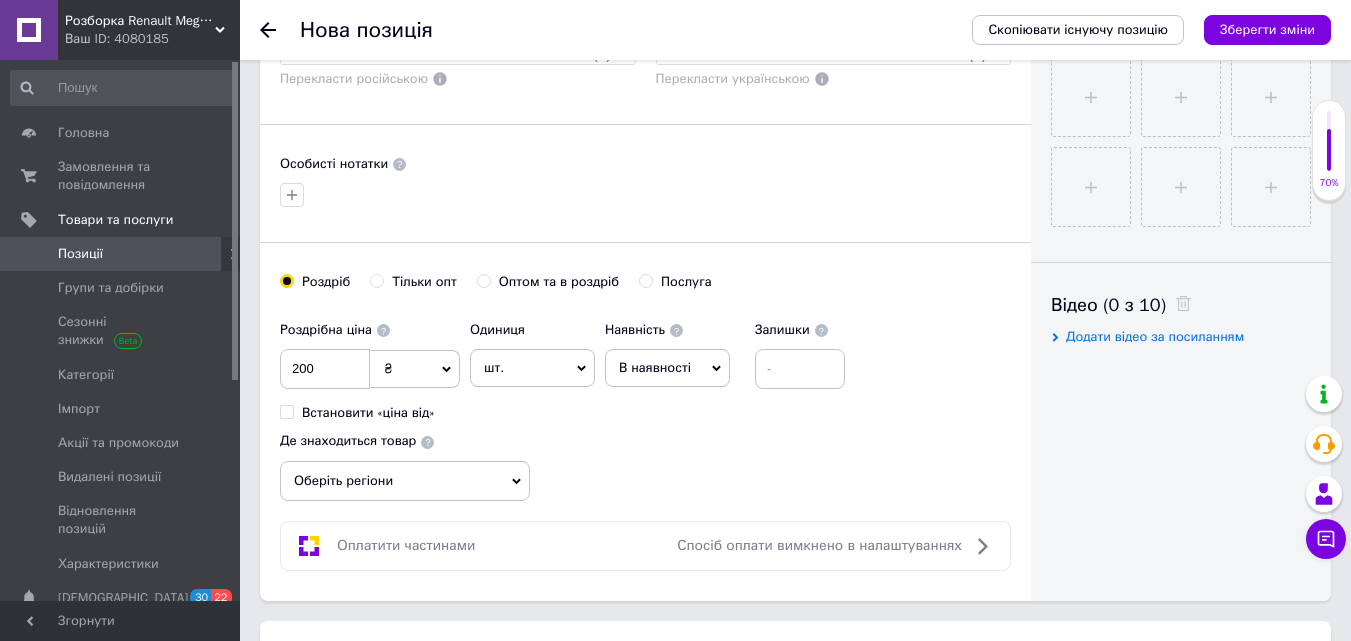 click on "Оберіть регіони" at bounding box center [405, 481] 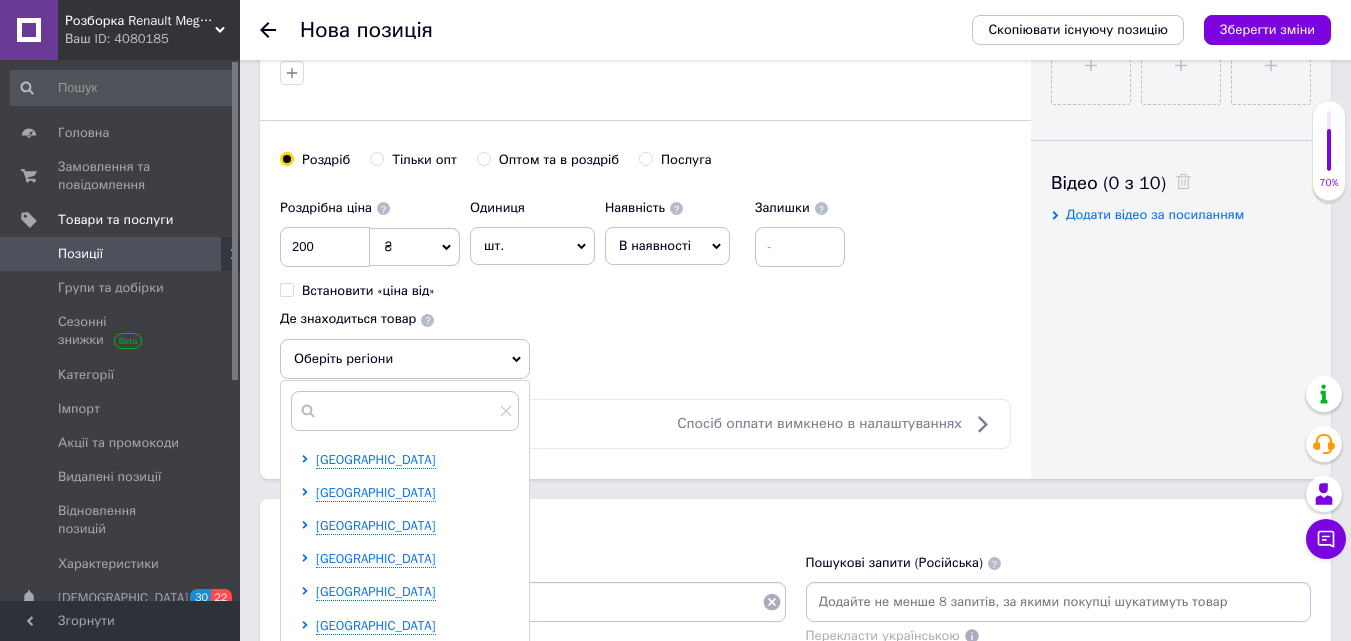 scroll, scrollTop: 1000, scrollLeft: 0, axis: vertical 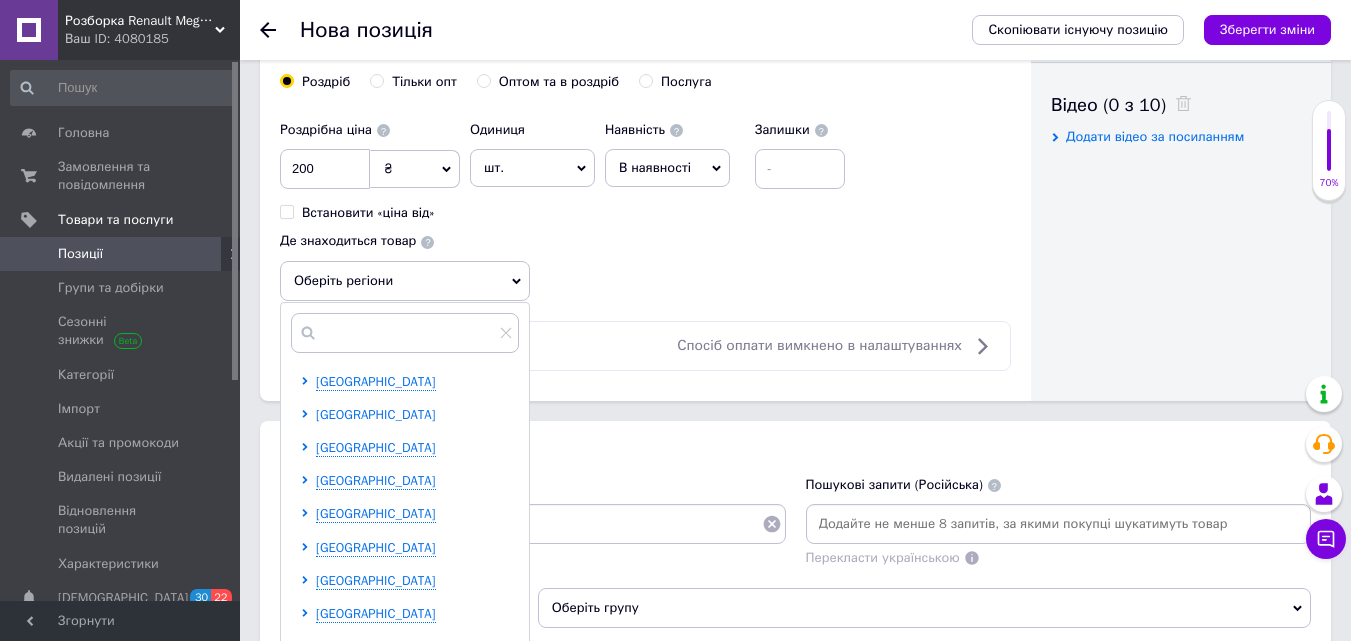click on "[GEOGRAPHIC_DATA]" at bounding box center [376, 414] 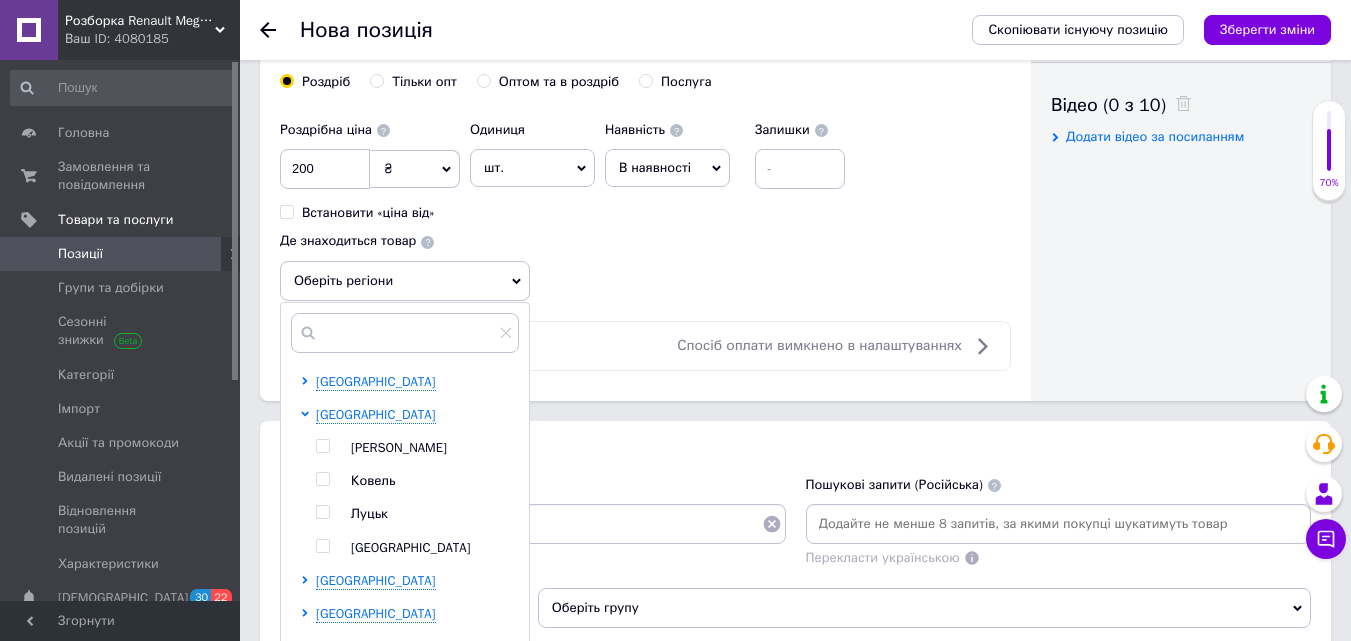 click at bounding box center (322, 512) 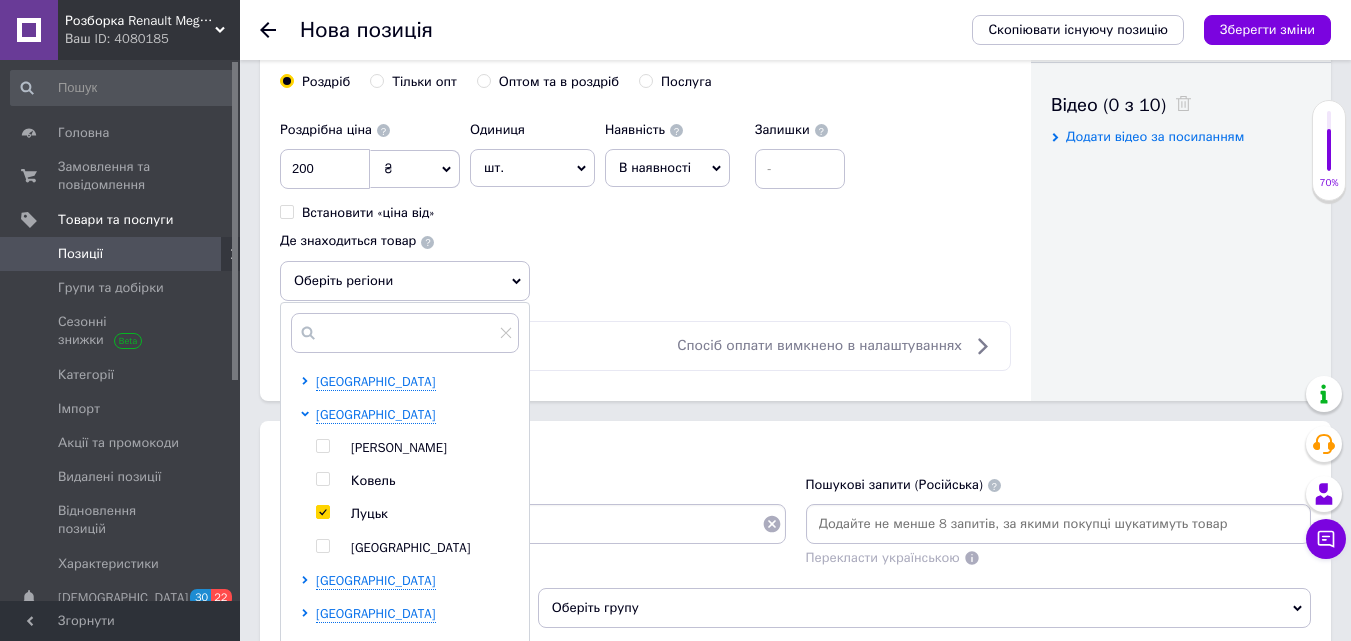 checkbox on "true" 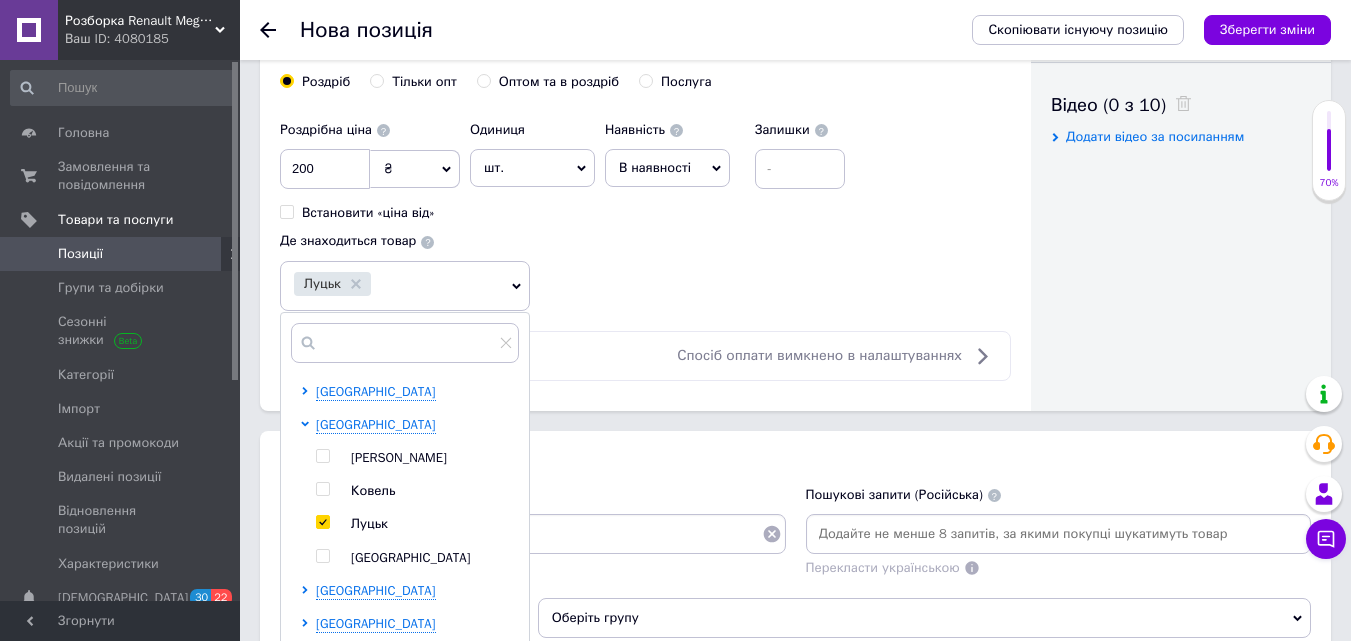 click on "Роздрібна ціна 200 ₴ $ EUR CHF GBP ¥ PLN ₸ MDL HUF KGS CNY TRY KRW lei Встановити «ціна від» Одиниця шт. Популярне комплект упаковка кв.м пара м кг пог.м послуга т а автоцистерна ампула б балон банка блістер бобіна бочка [PERSON_NAME] бухта в ват виїзд відро г г га година гр/кв.м гігакалорія д дав два місяці день доба доза є єврокуб з зміна к кВт каністра карат кв.дм кв.м кв.см кв.фут квартал кг кг/кв.м км колесо комплект коробка куб.дм куб.м л л лист м м мВт мл мм моток місяць мішок н набір номер о об'єкт од. п палетомісце пара партія пач пог.м послуга посівна одиниця птахомісце півроку пігулка" at bounding box center (645, 211) 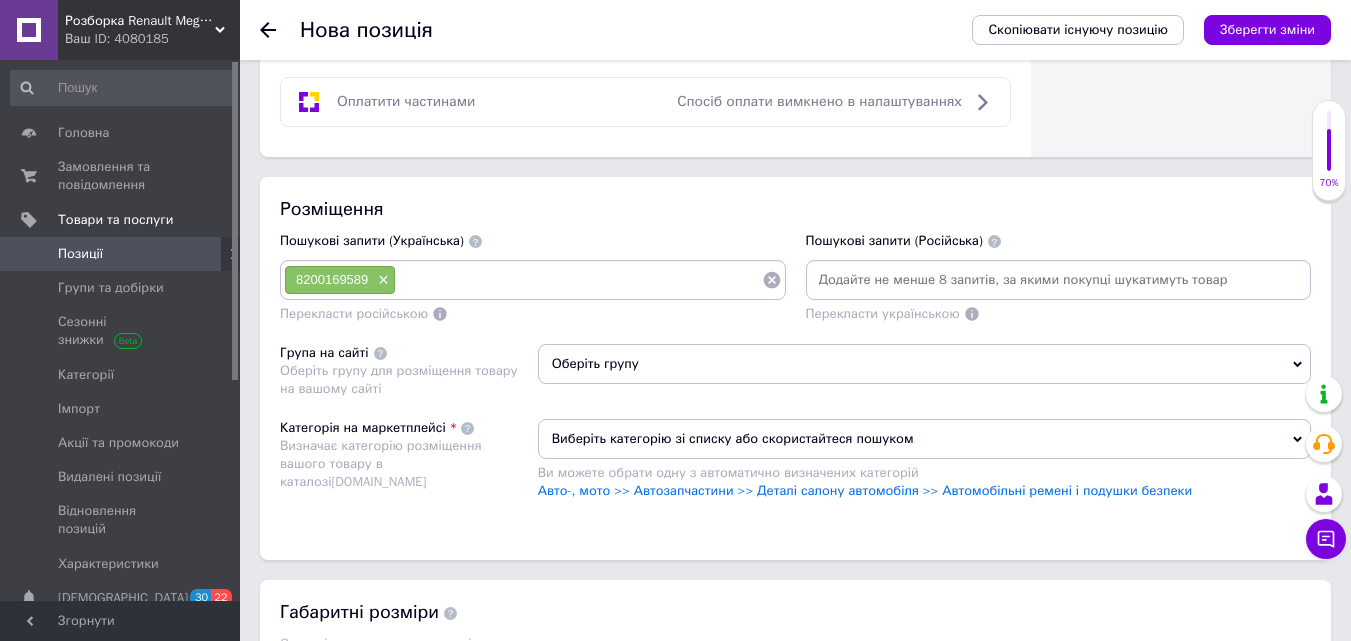 scroll, scrollTop: 1300, scrollLeft: 0, axis: vertical 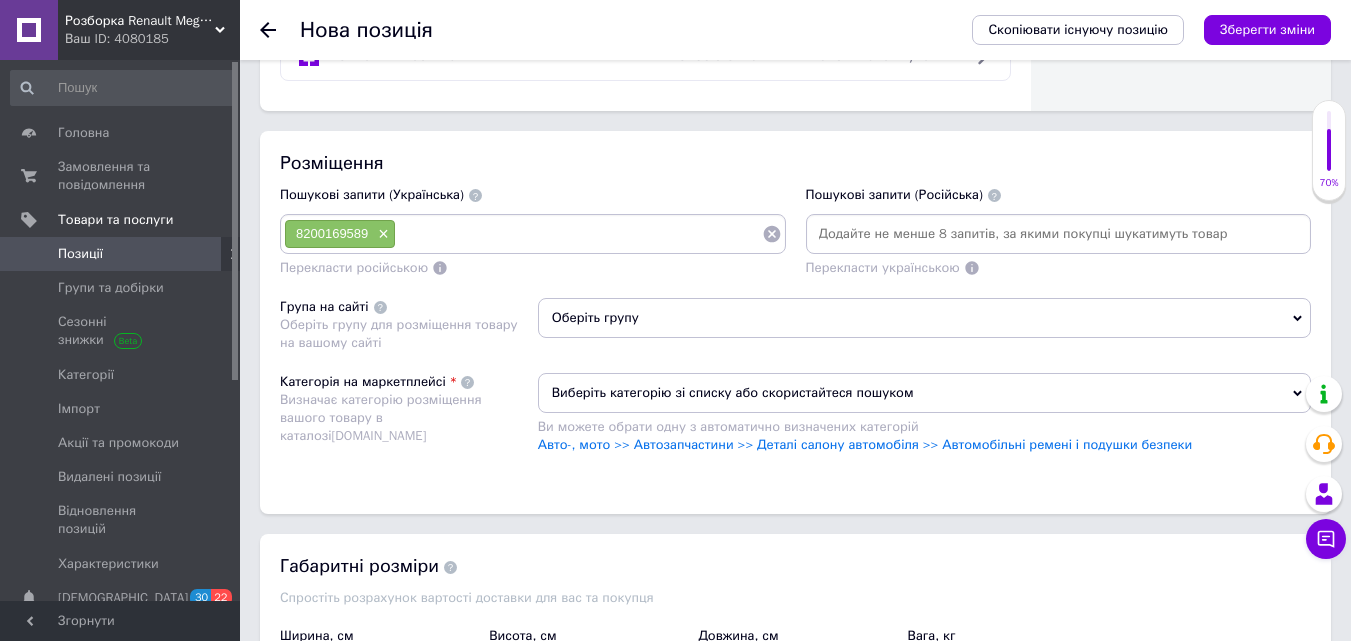 click at bounding box center (579, 234) 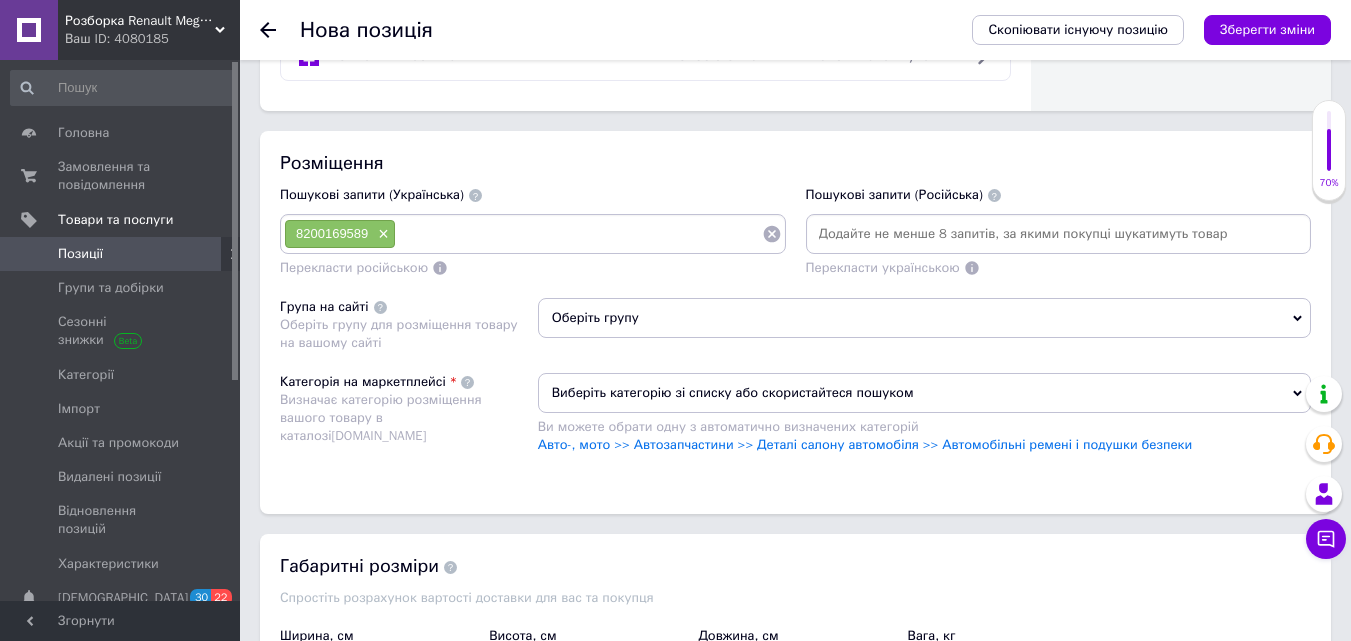 paste on "Замок відключення (деактивації) подушки безпеки пасажираRenault Megane Scenic 2 [PERSON_NAME] 2 Сценік 2" 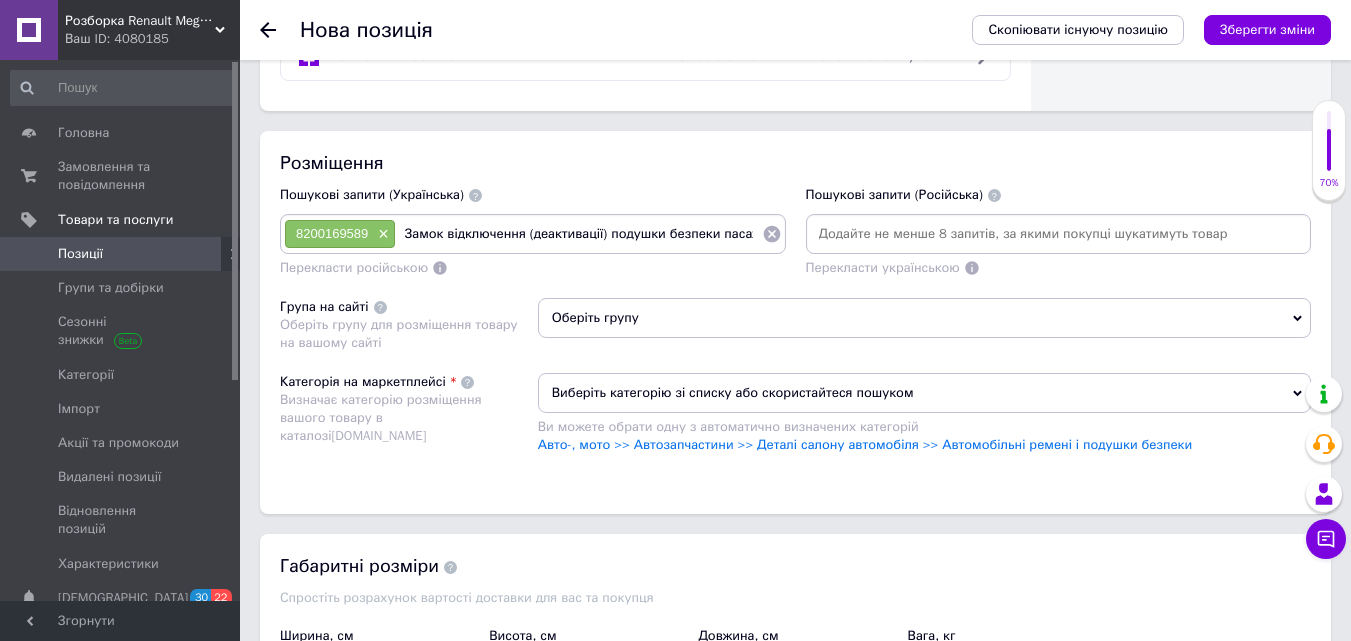 scroll, scrollTop: 0, scrollLeft: 301, axis: horizontal 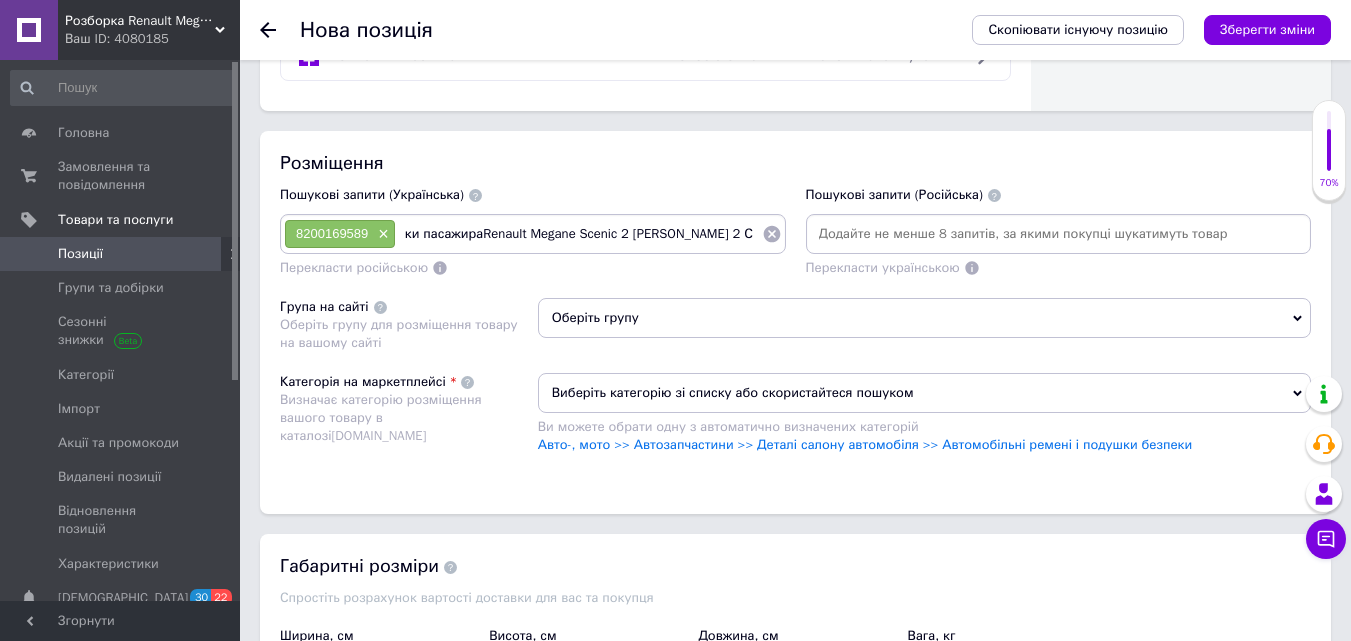 click on "Замок відключення (деактивації) подушки безпеки пасажираRenault Megane Scenic 2 [PERSON_NAME] 2 Сценік 2" at bounding box center [579, 234] 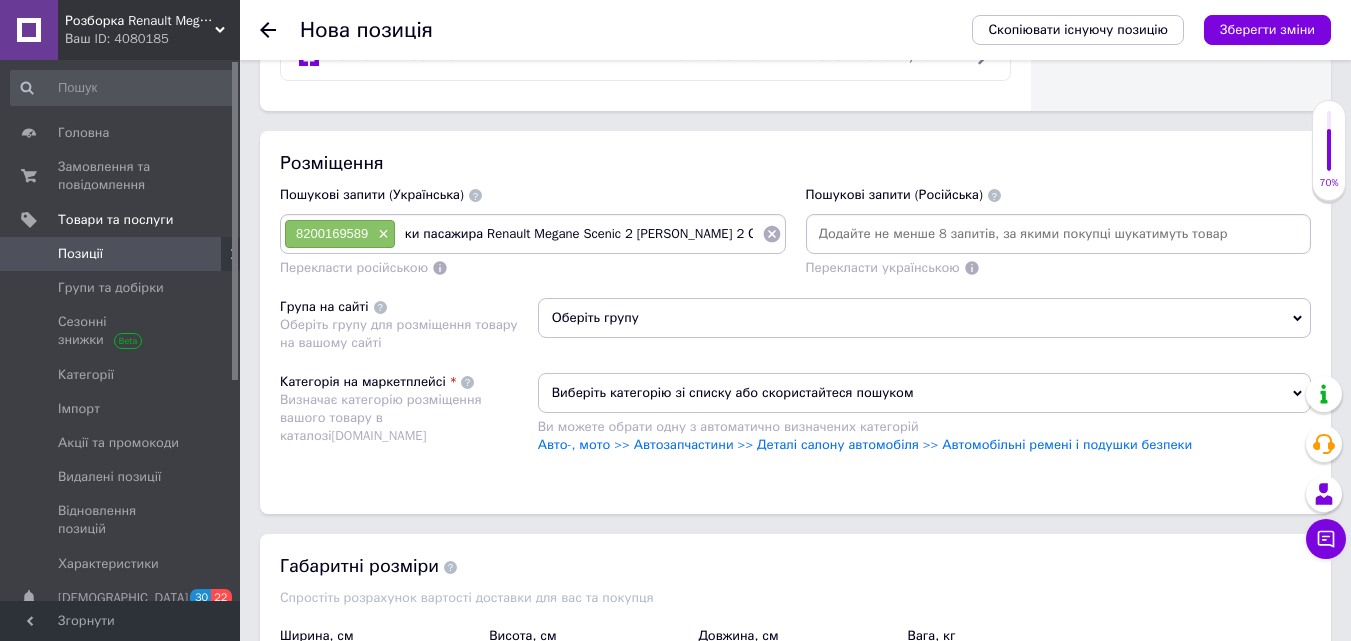 type 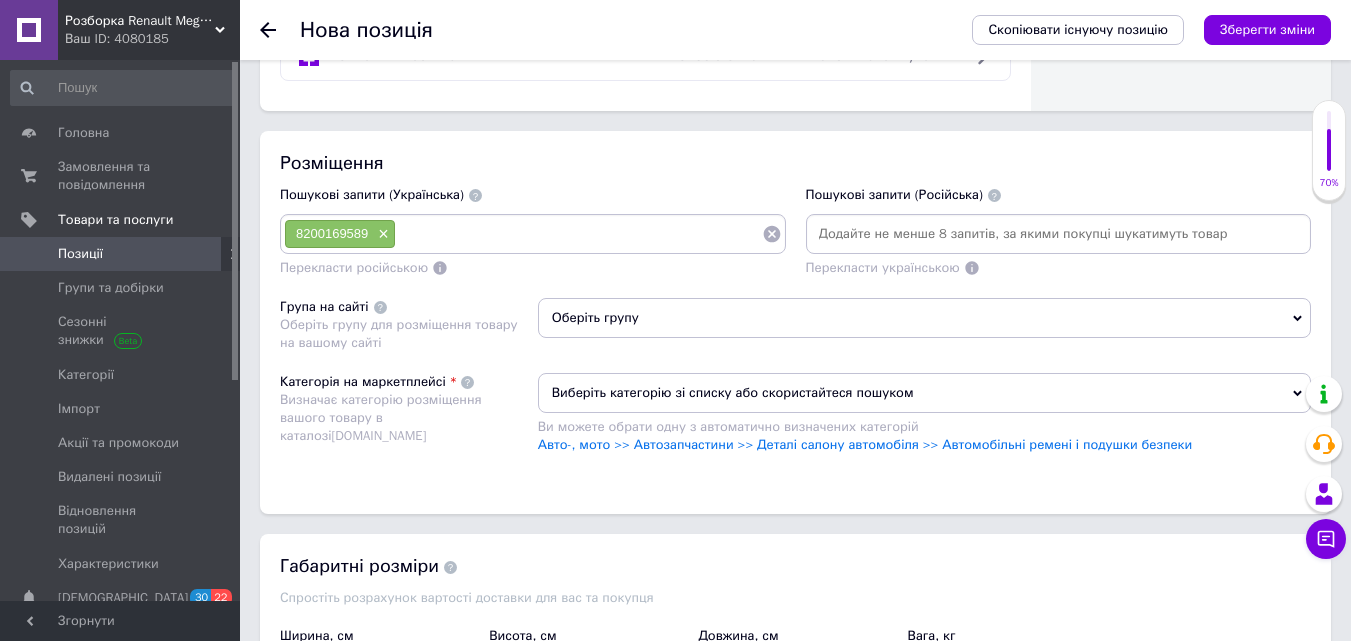 scroll, scrollTop: 0, scrollLeft: 0, axis: both 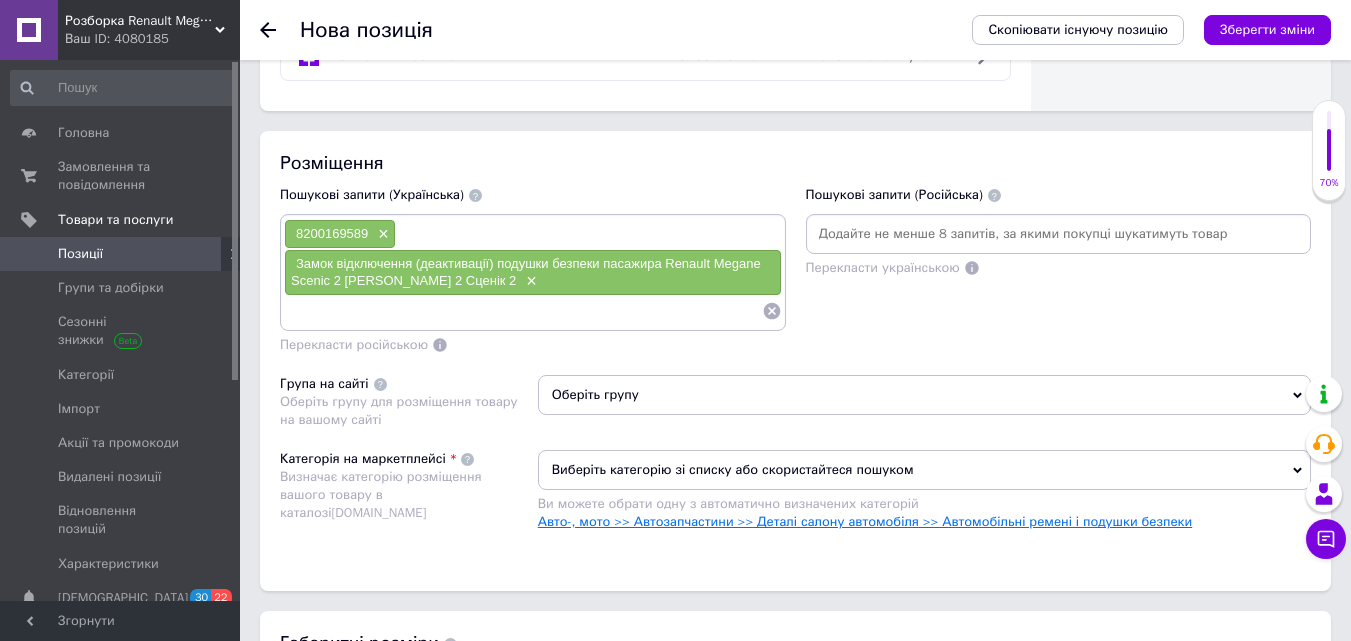 click on "Авто-, мото >> Автозапчастини >> Деталі салону автомобіля >> Автомобільні ремені і подушки безпеки" at bounding box center (865, 521) 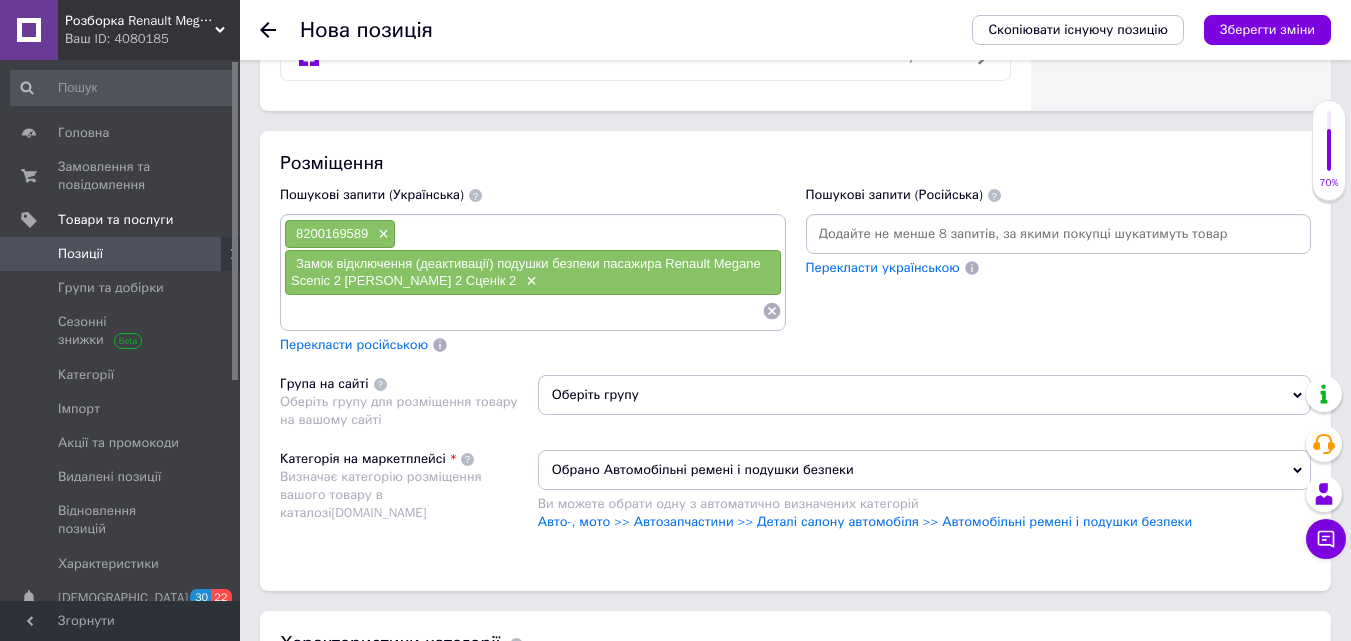 click on "Перекласти російською" at bounding box center [354, 344] 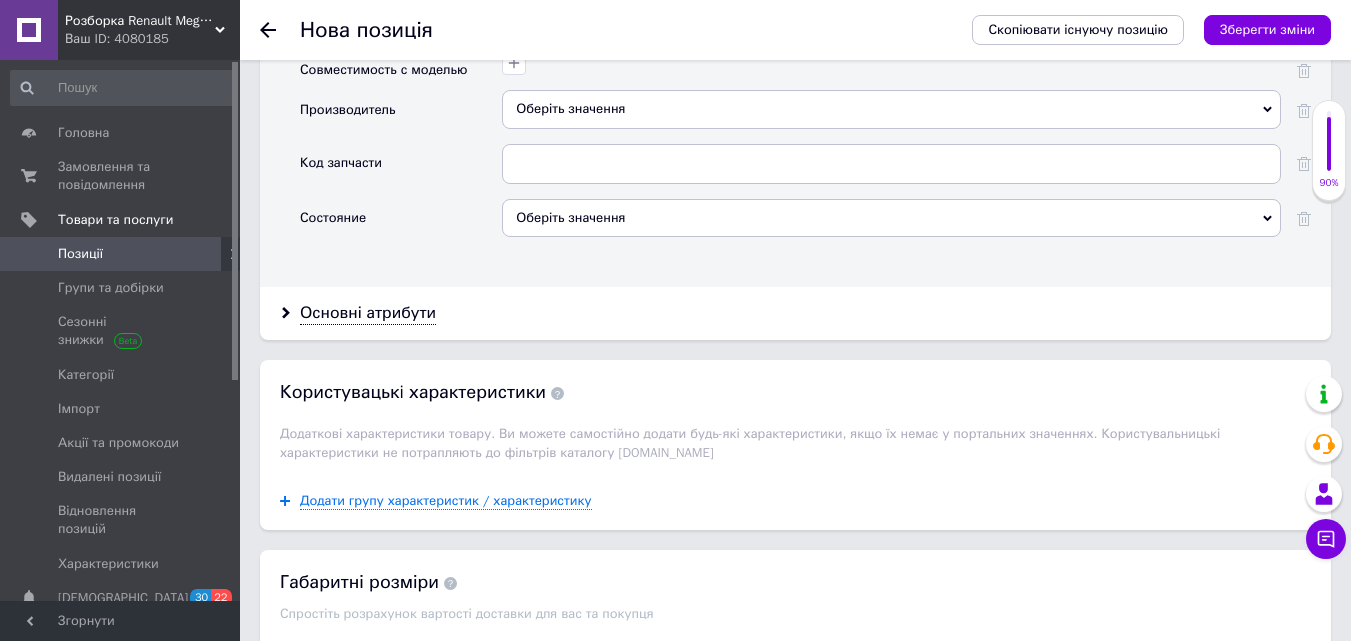 scroll, scrollTop: 2100, scrollLeft: 0, axis: vertical 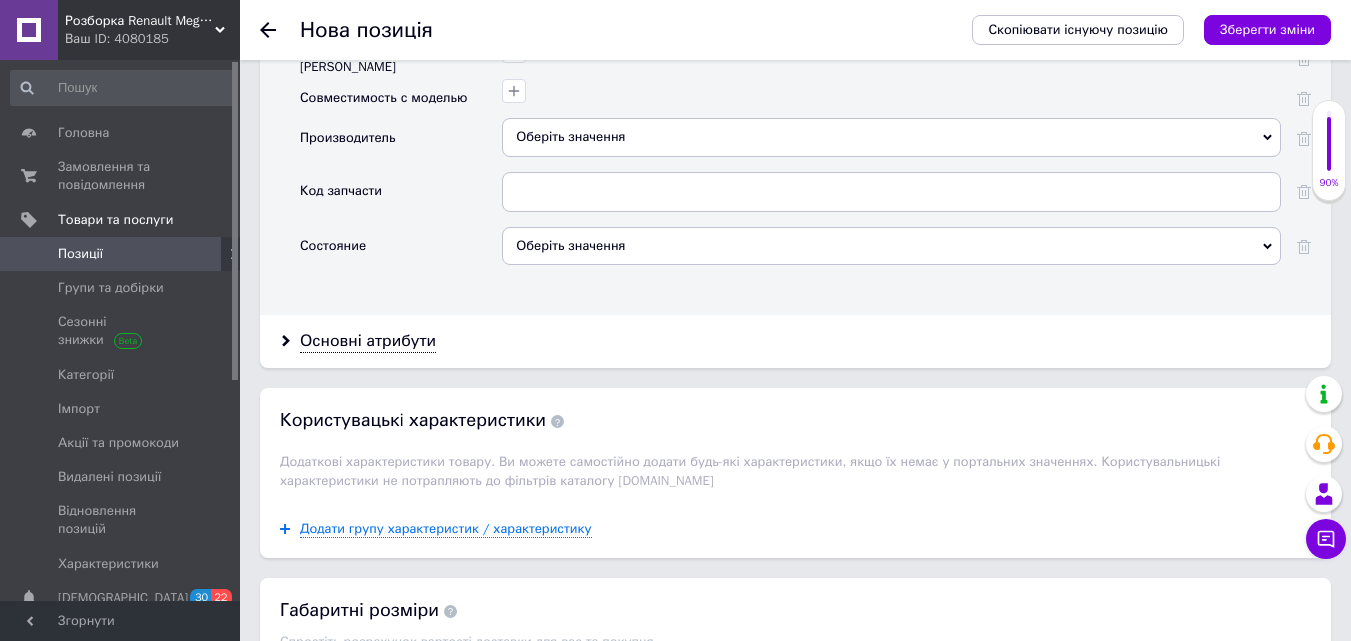click on "Оберіть значення" at bounding box center (891, 246) 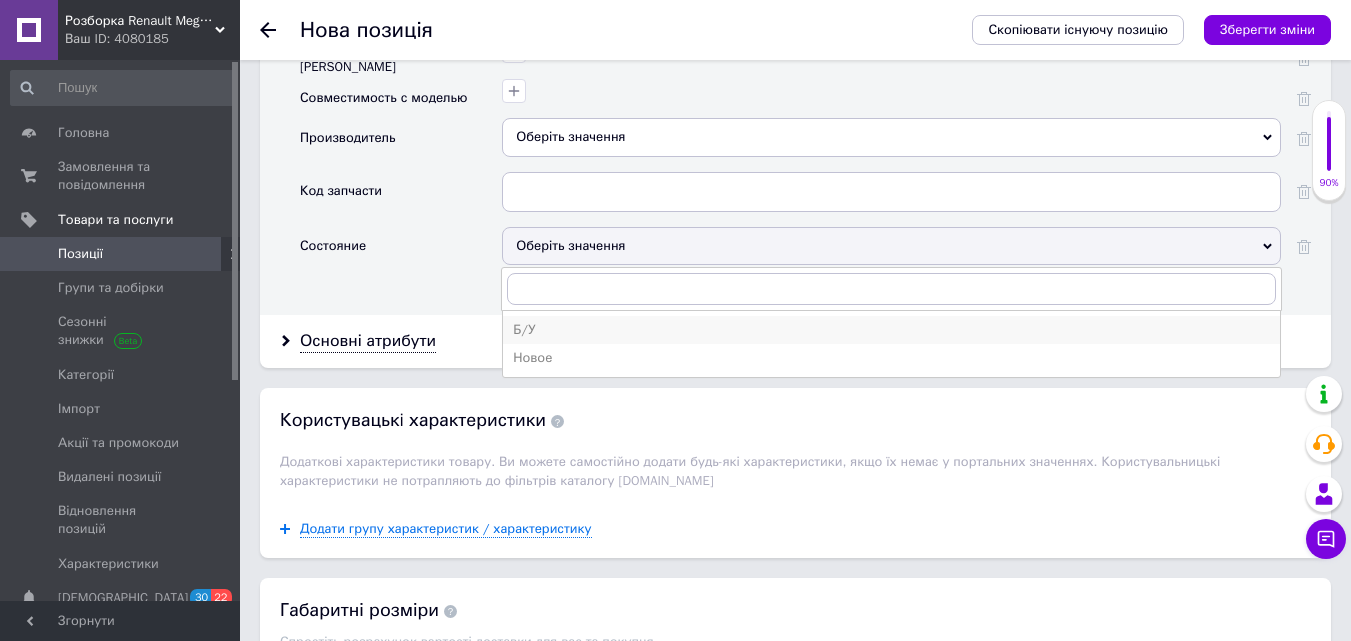 click on "Б/У" at bounding box center (891, 330) 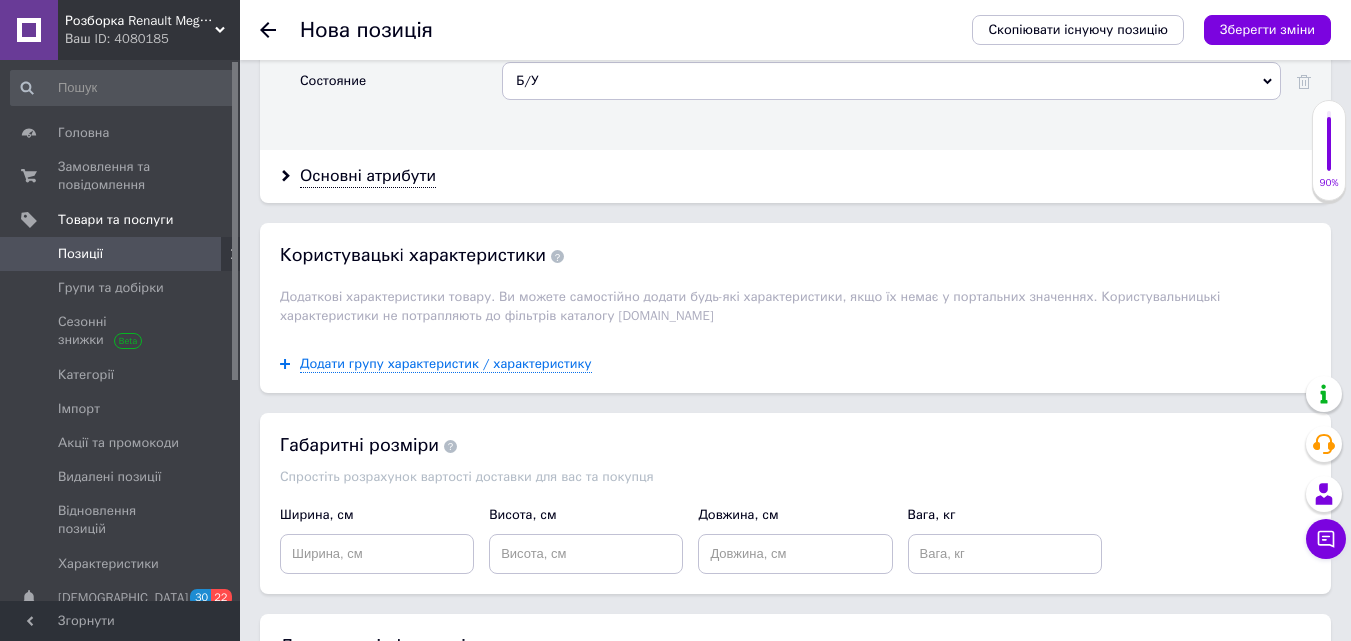 scroll, scrollTop: 2391, scrollLeft: 0, axis: vertical 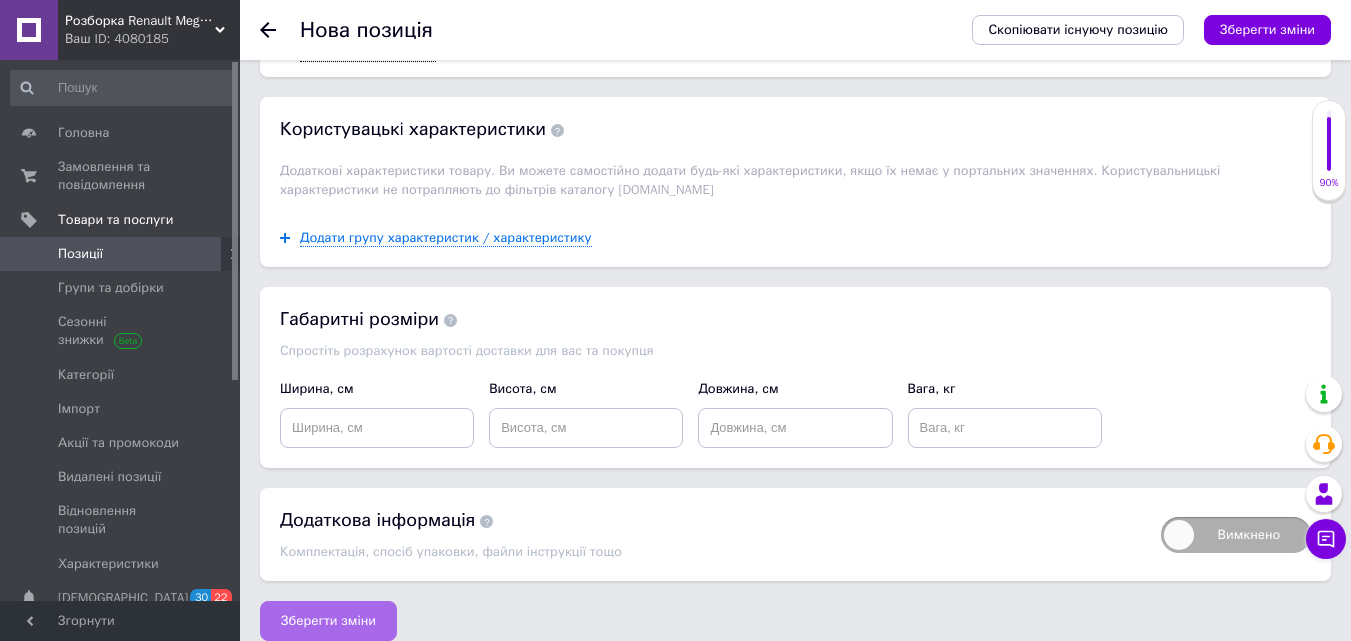 click on "Зберегти зміни" at bounding box center [328, 621] 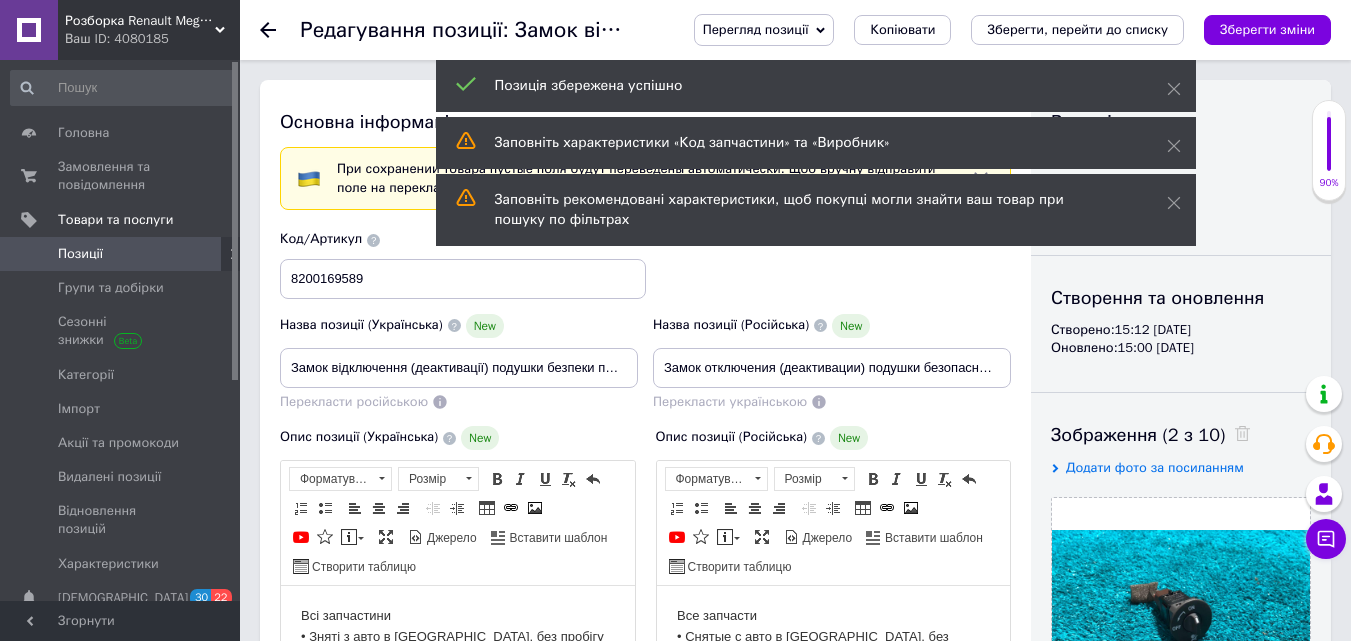 scroll, scrollTop: 0, scrollLeft: 0, axis: both 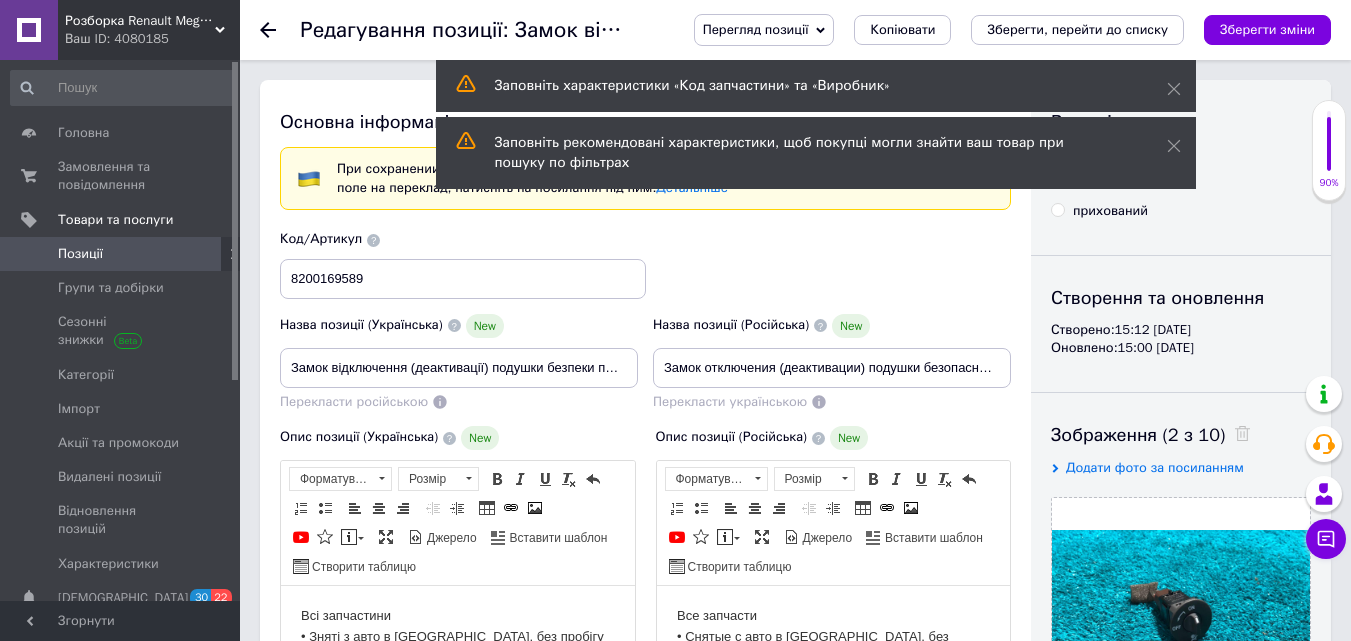 click 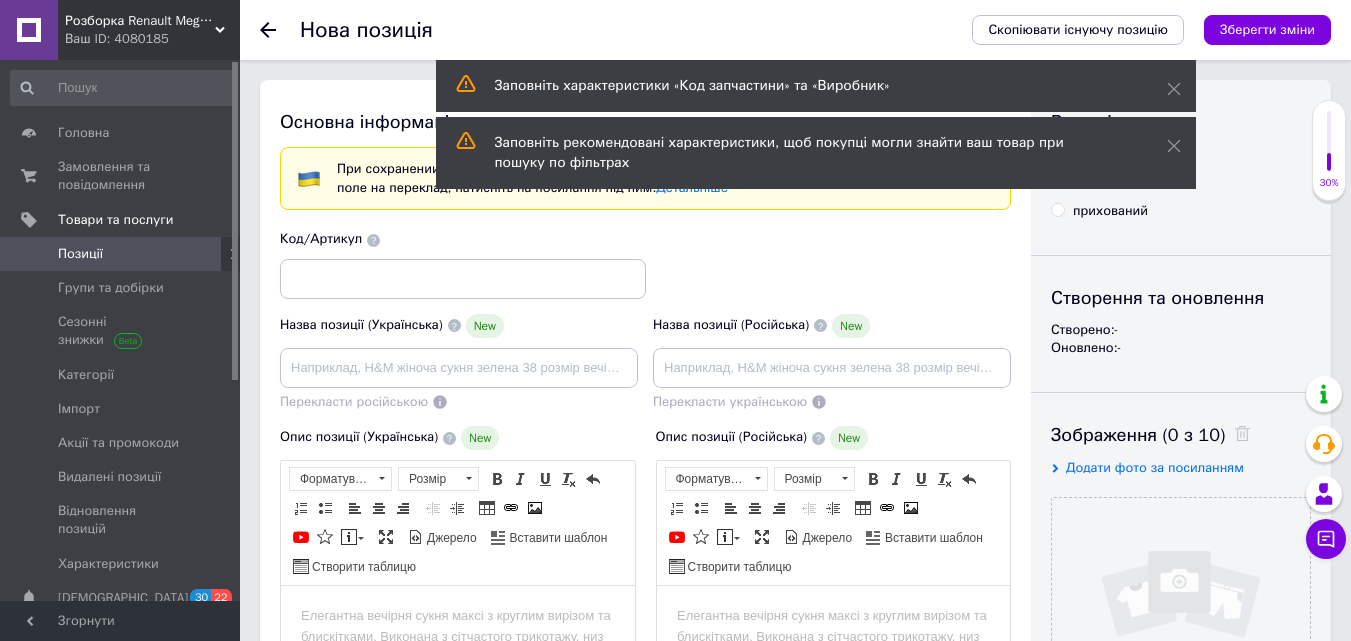 scroll, scrollTop: 0, scrollLeft: 0, axis: both 